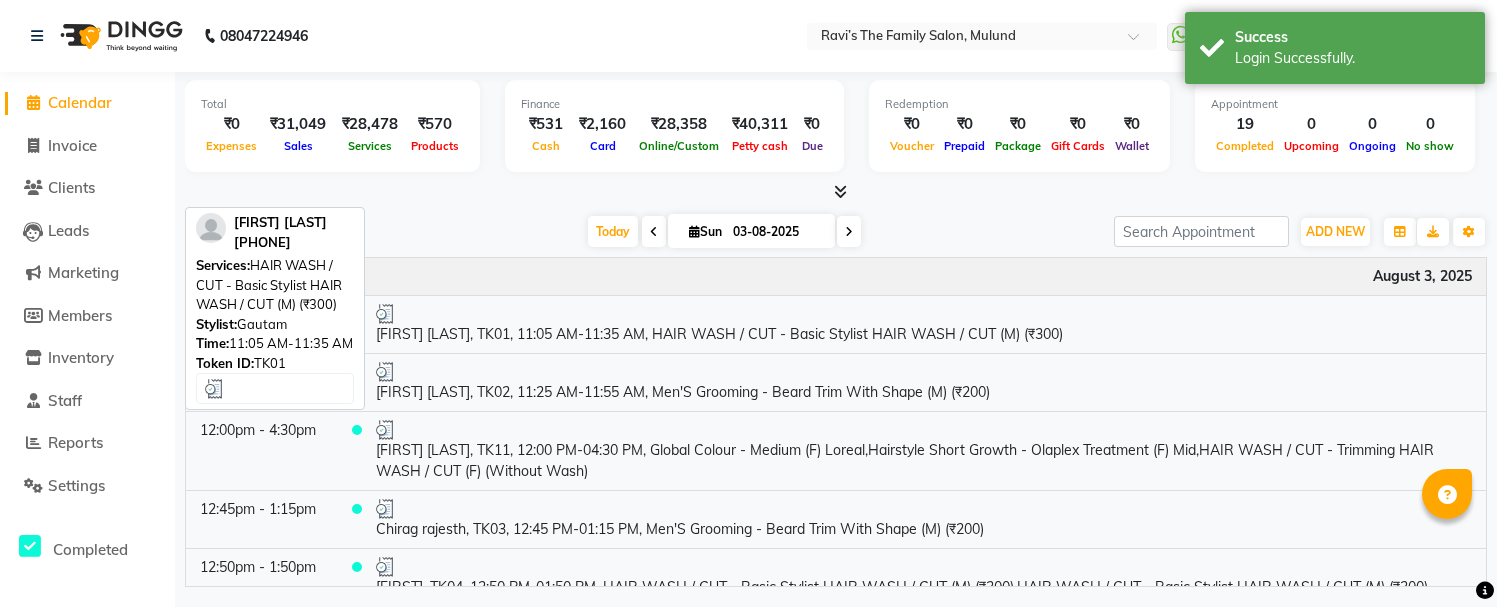 scroll, scrollTop: 0, scrollLeft: 0, axis: both 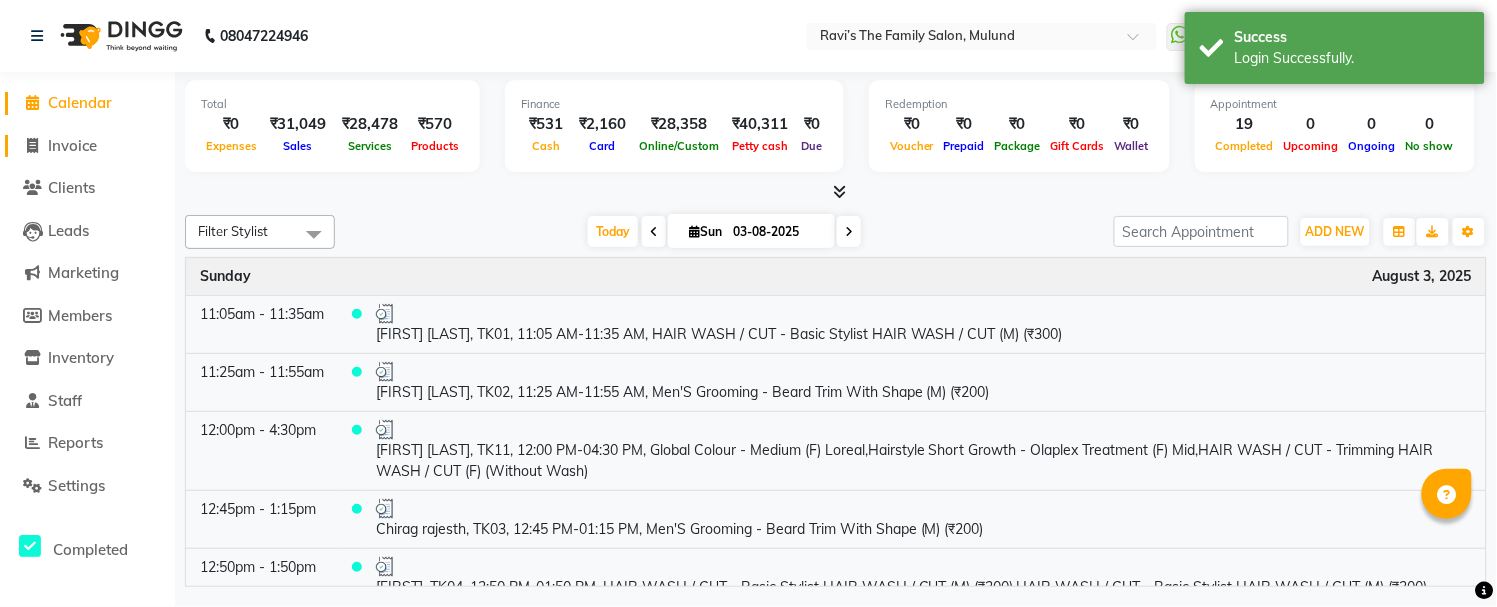 click on "Invoice" 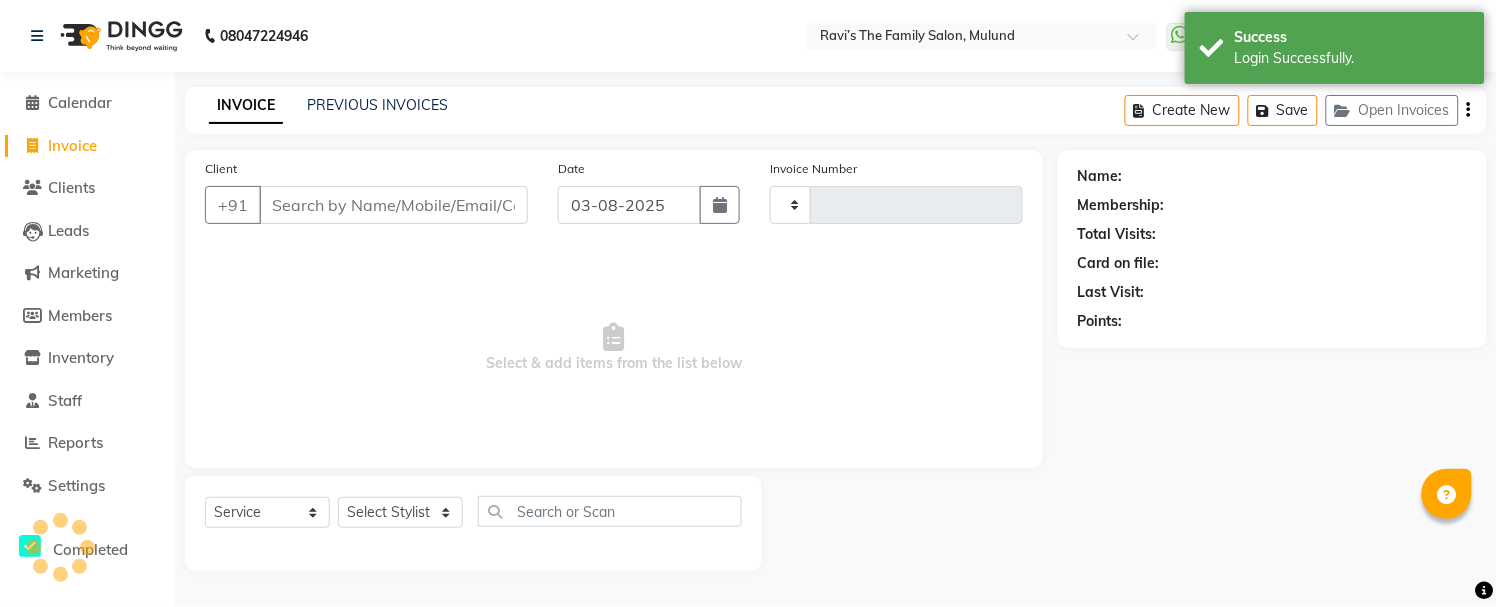 type on "2601" 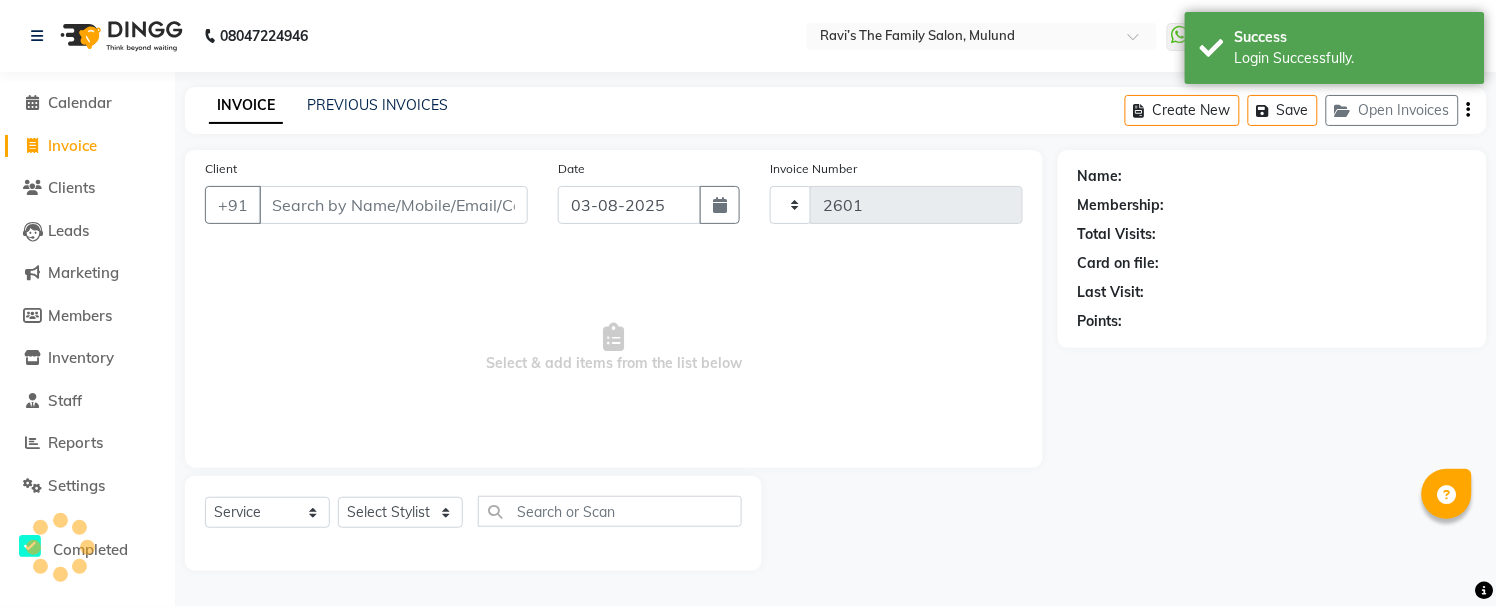 select on "8003" 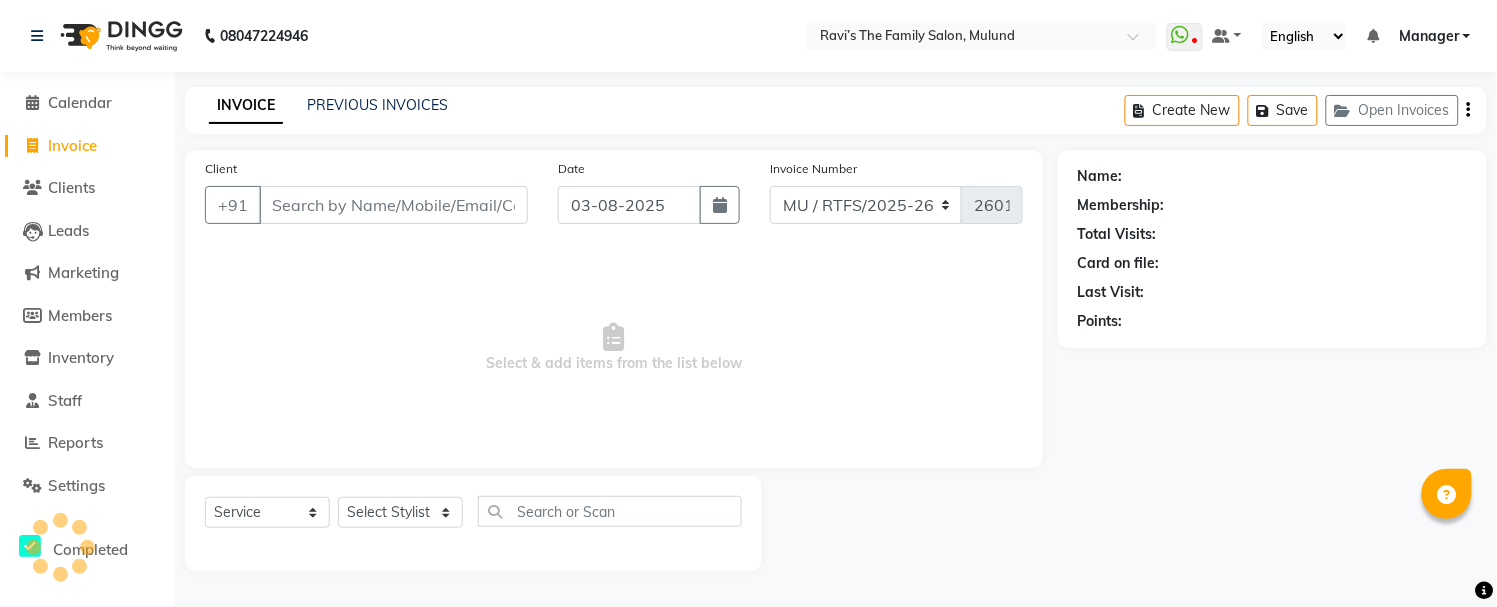 click on "Client" at bounding box center [393, 205] 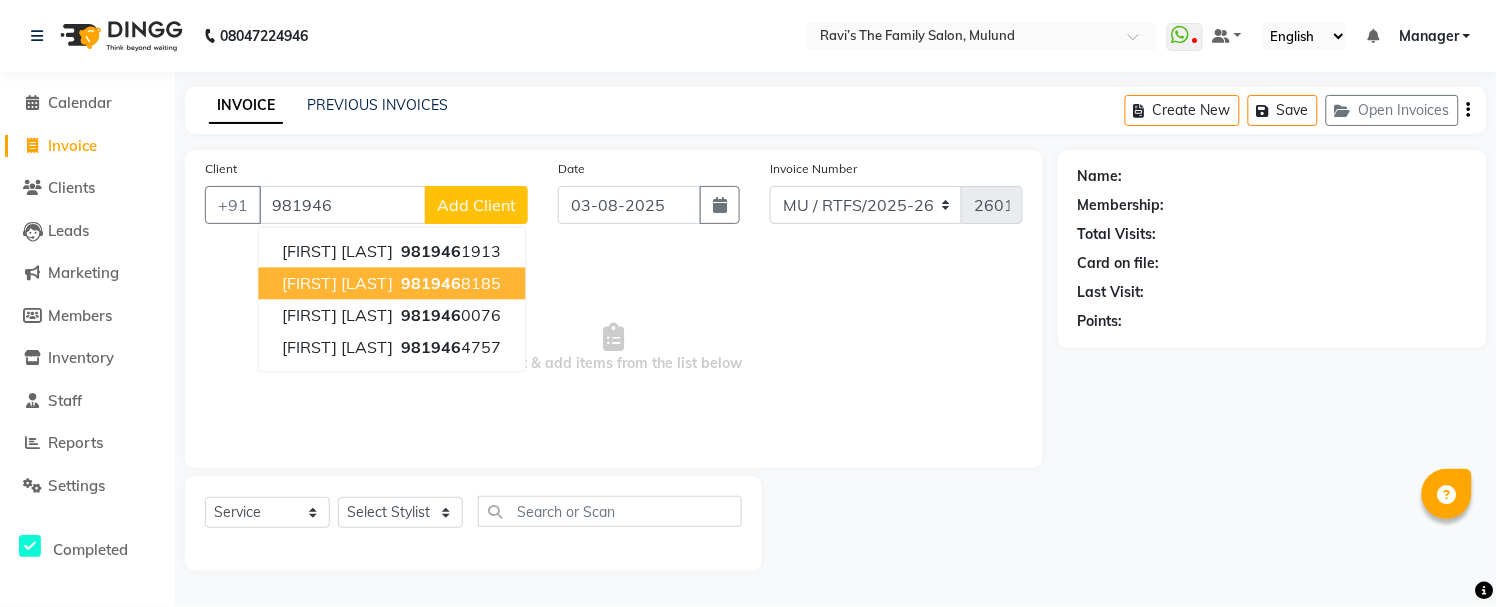 click on "[FIRST] [LAST]" at bounding box center [338, 284] 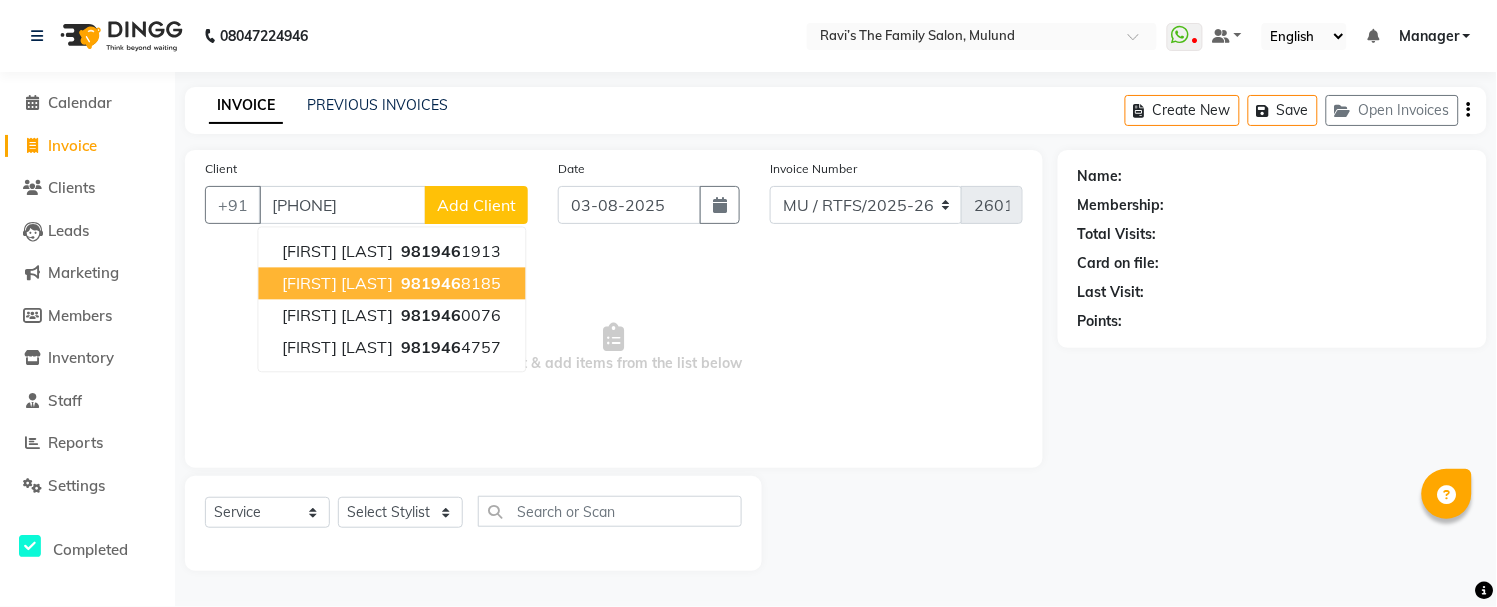 type on "[PHONE]" 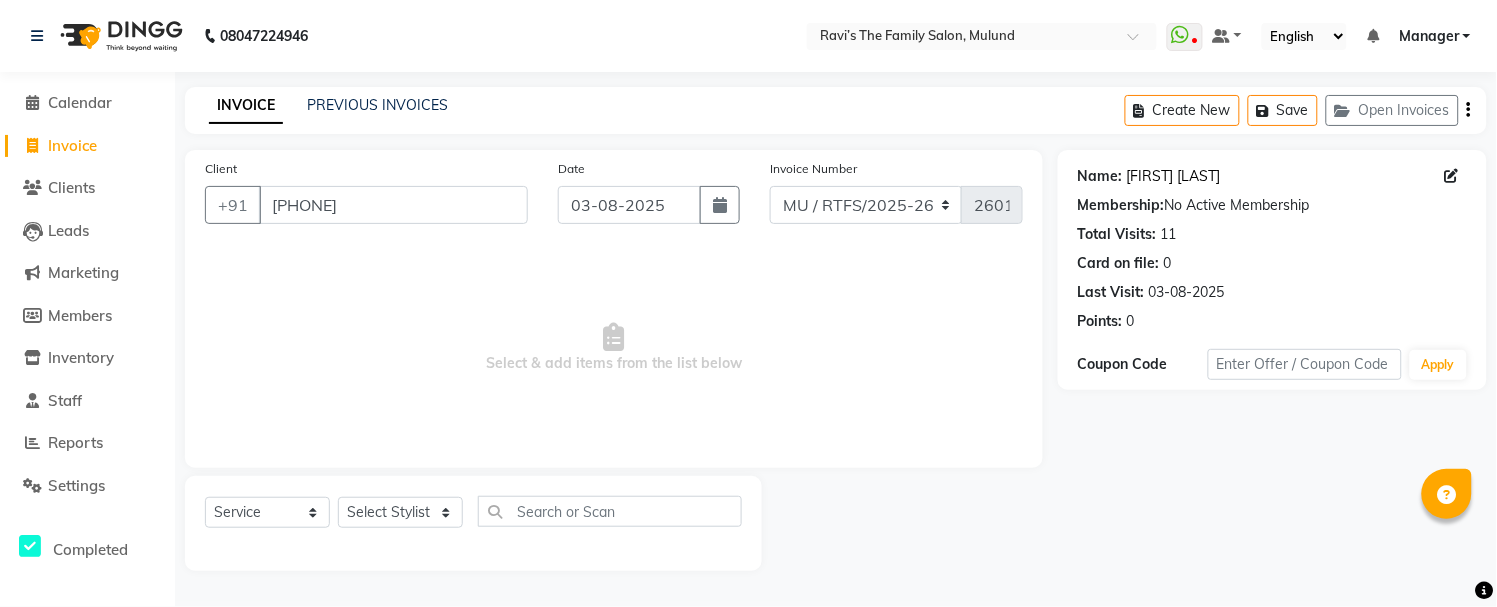 click on "[FIRST] [LAST]" 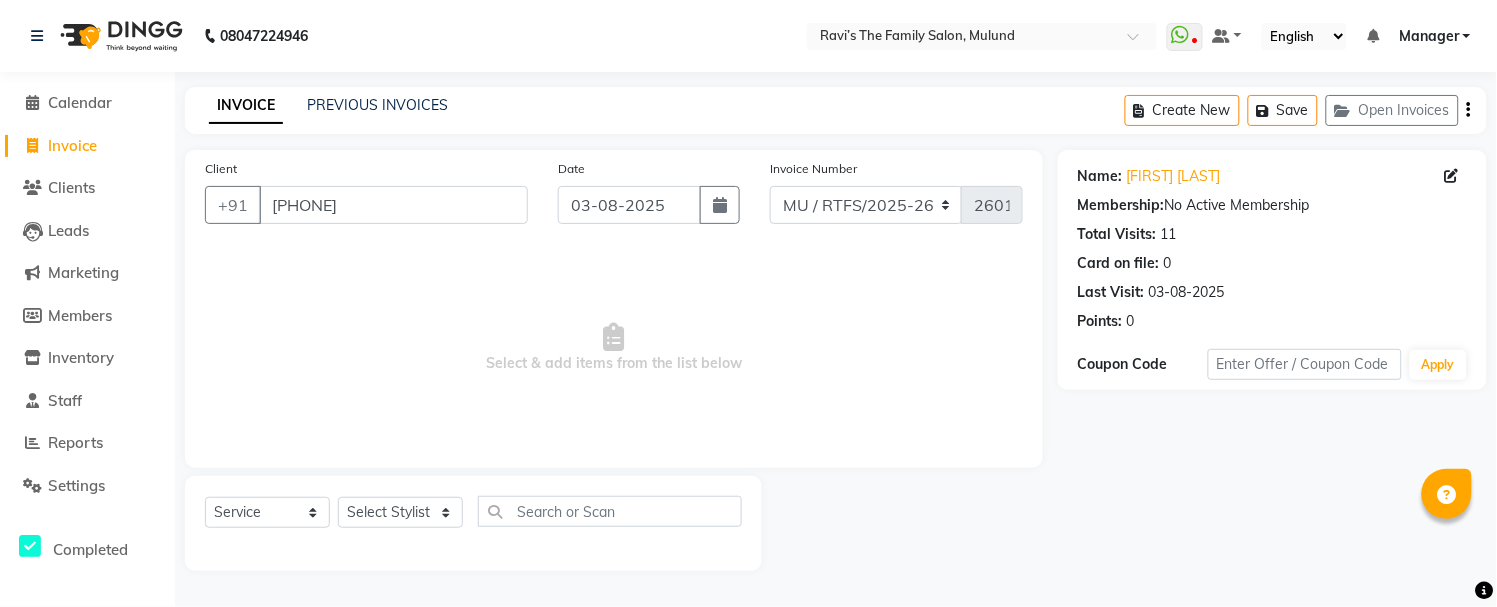 click on "Membership:  No Active Membership" 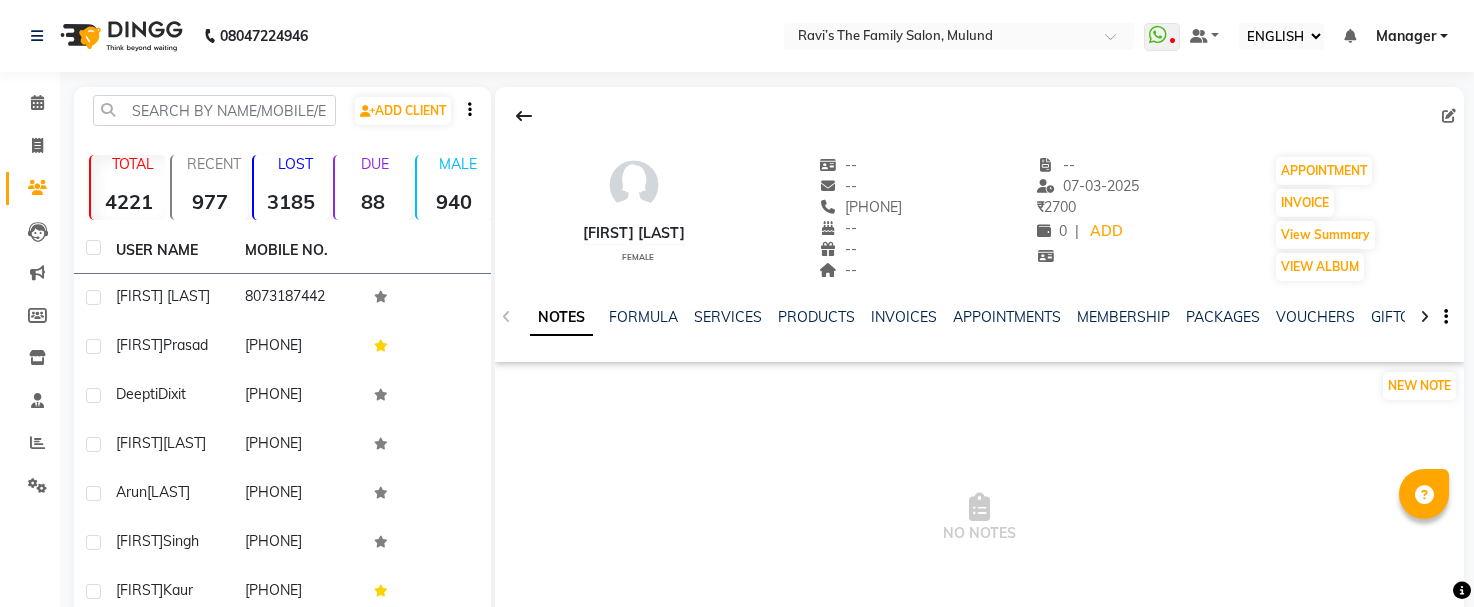 select on "ec" 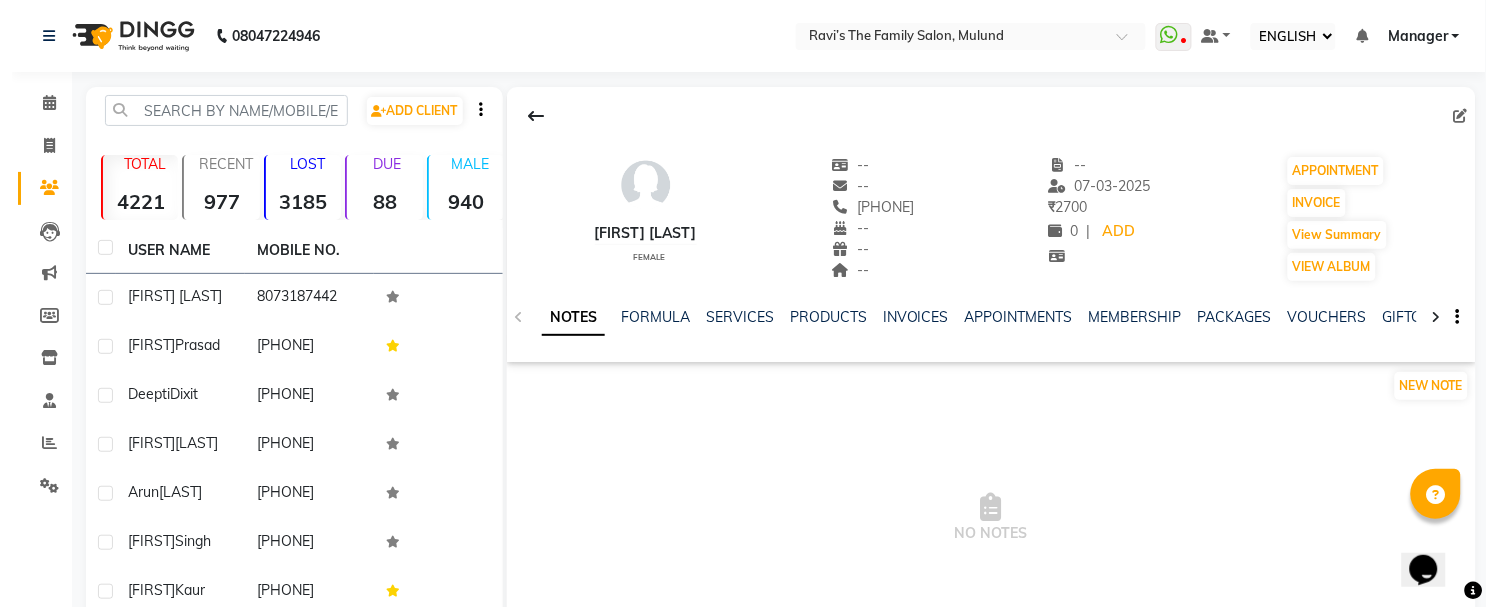 scroll, scrollTop: 0, scrollLeft: 0, axis: both 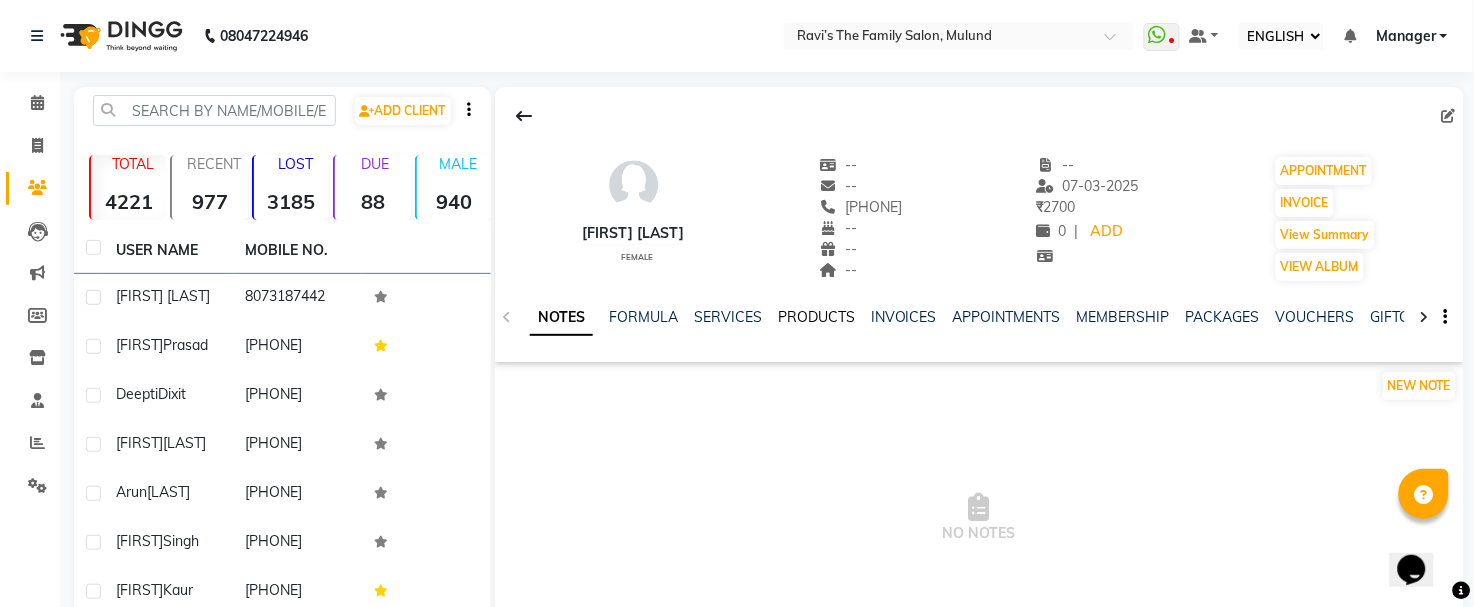 click on "PRODUCTS" 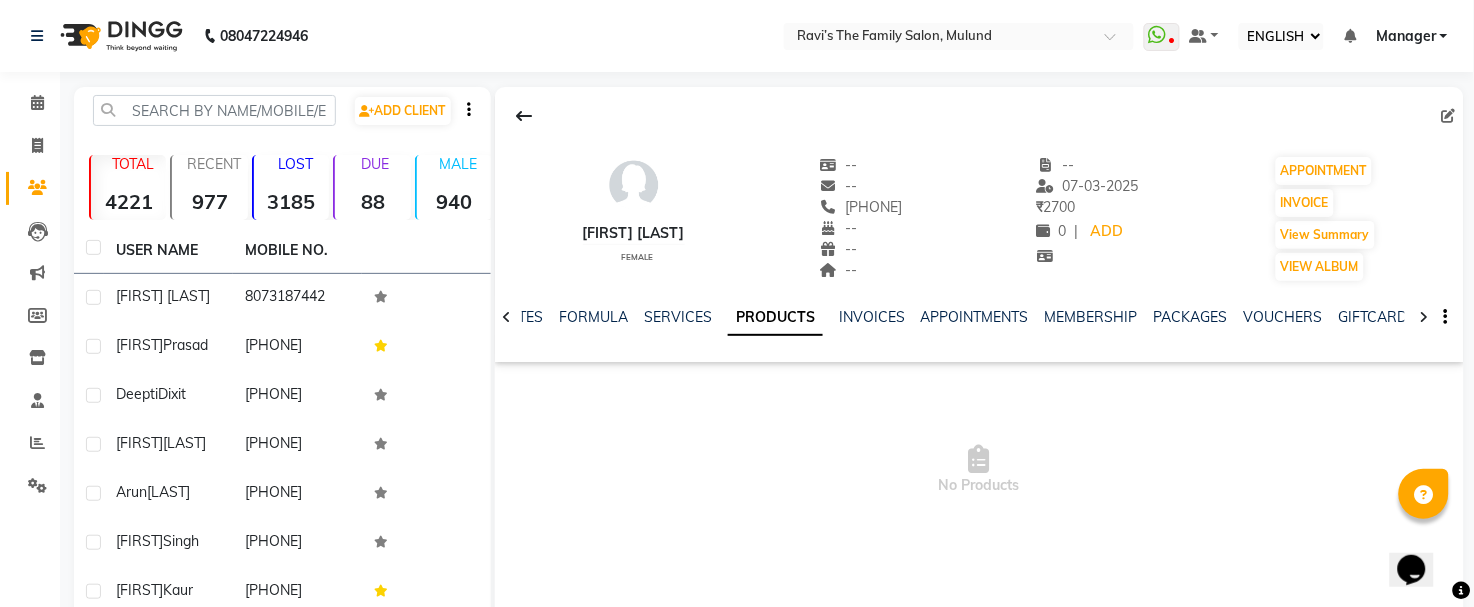 click on "PRODUCTS" 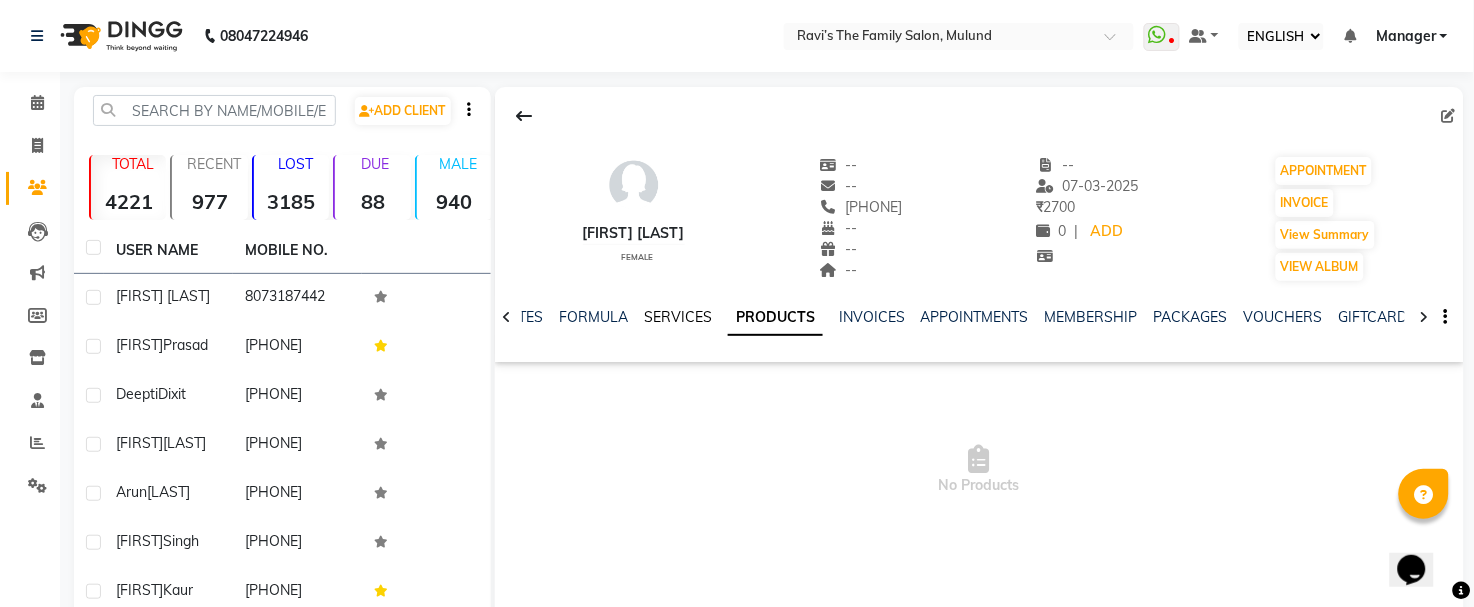 click on "SERVICES" 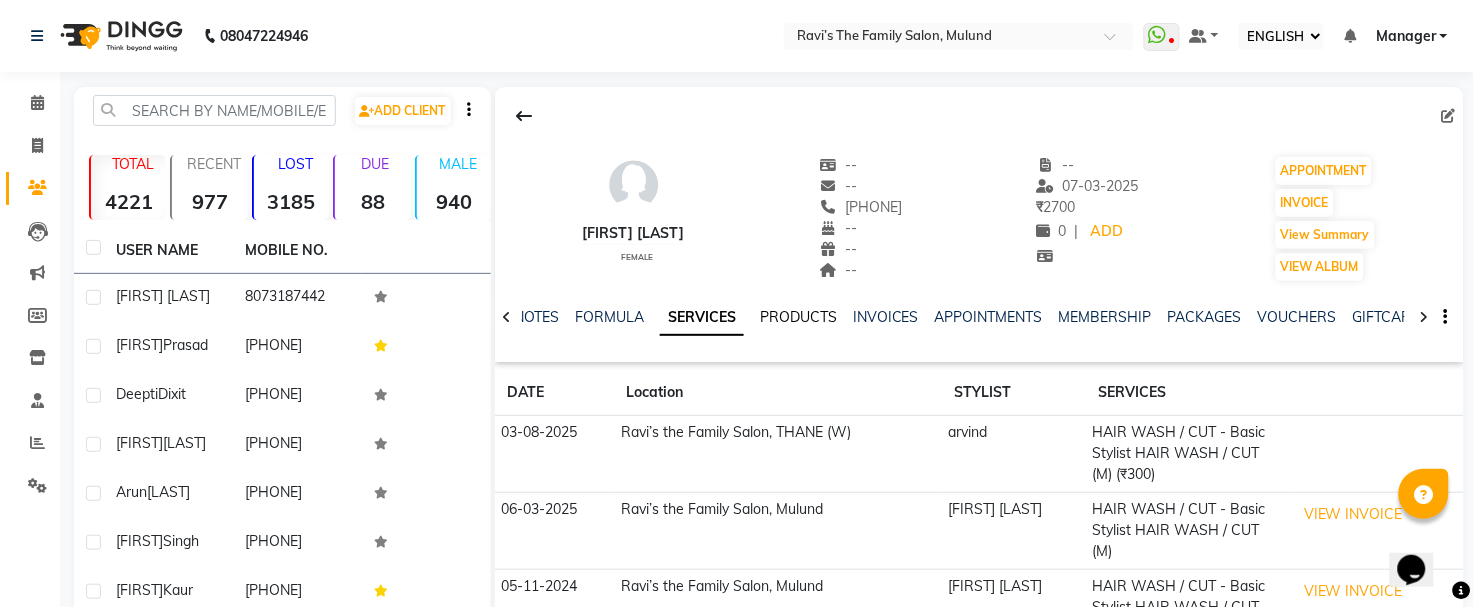 click on "PRODUCTS" 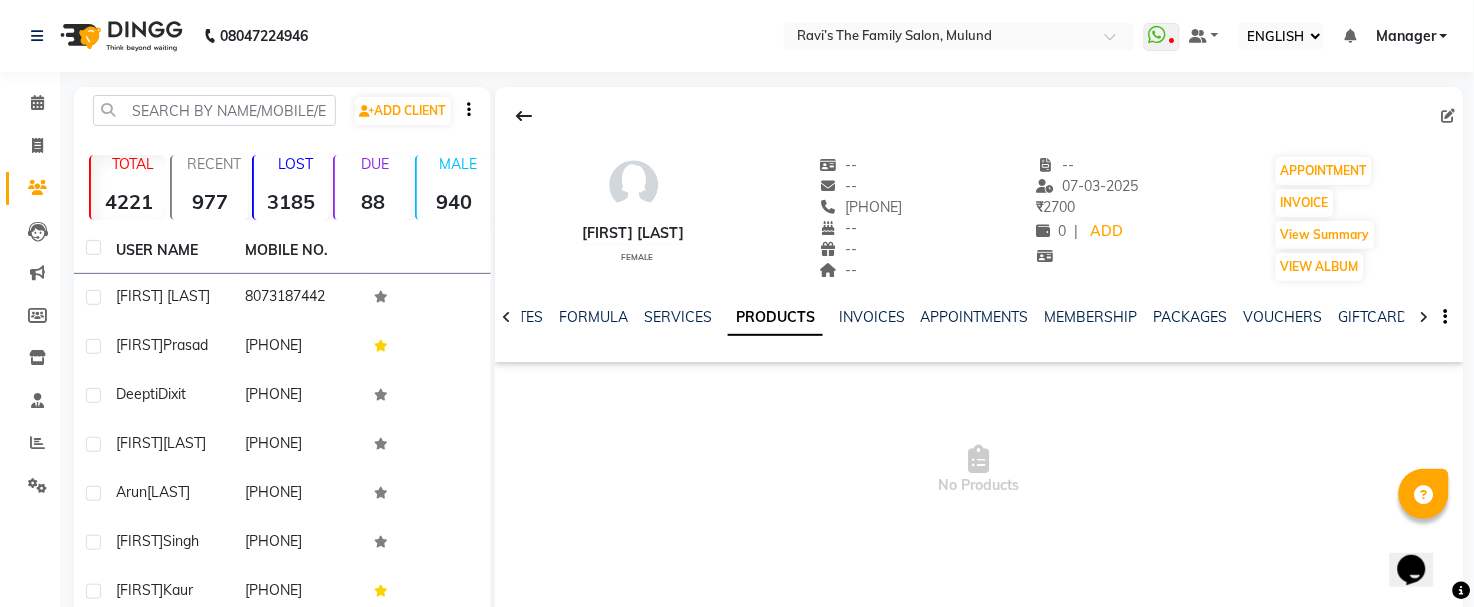 click on "PRODUCTS" 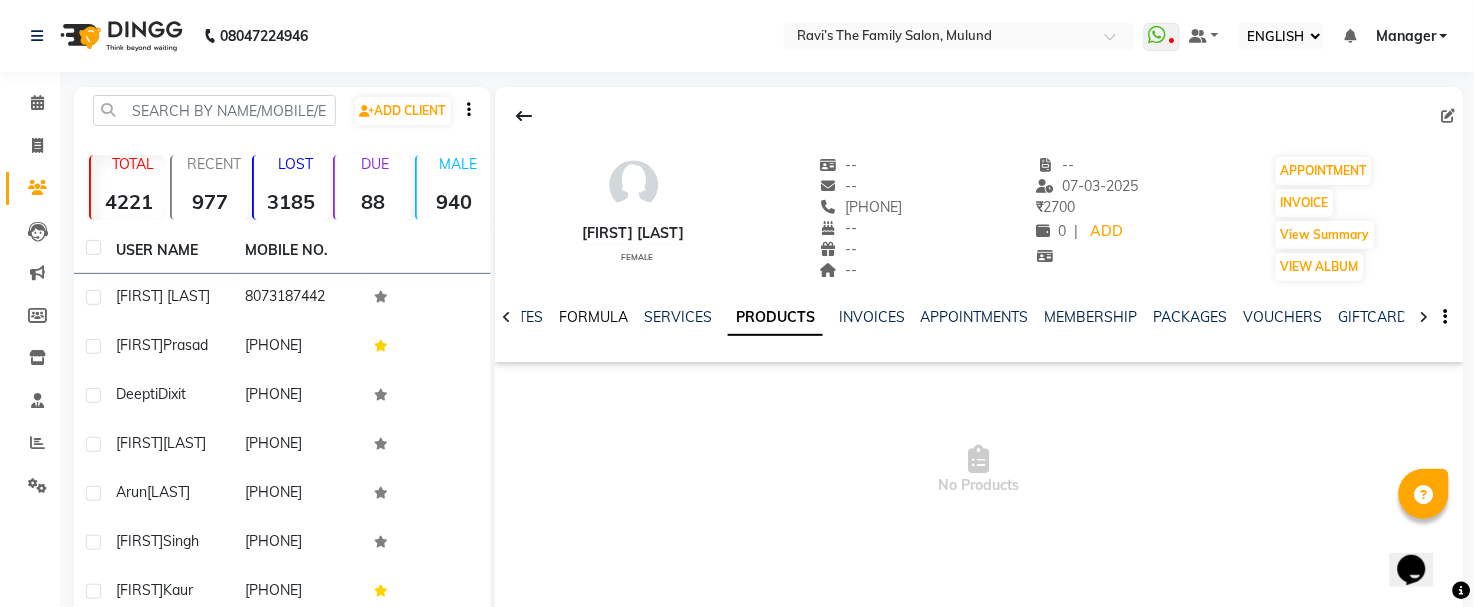 click on "FORMULA" 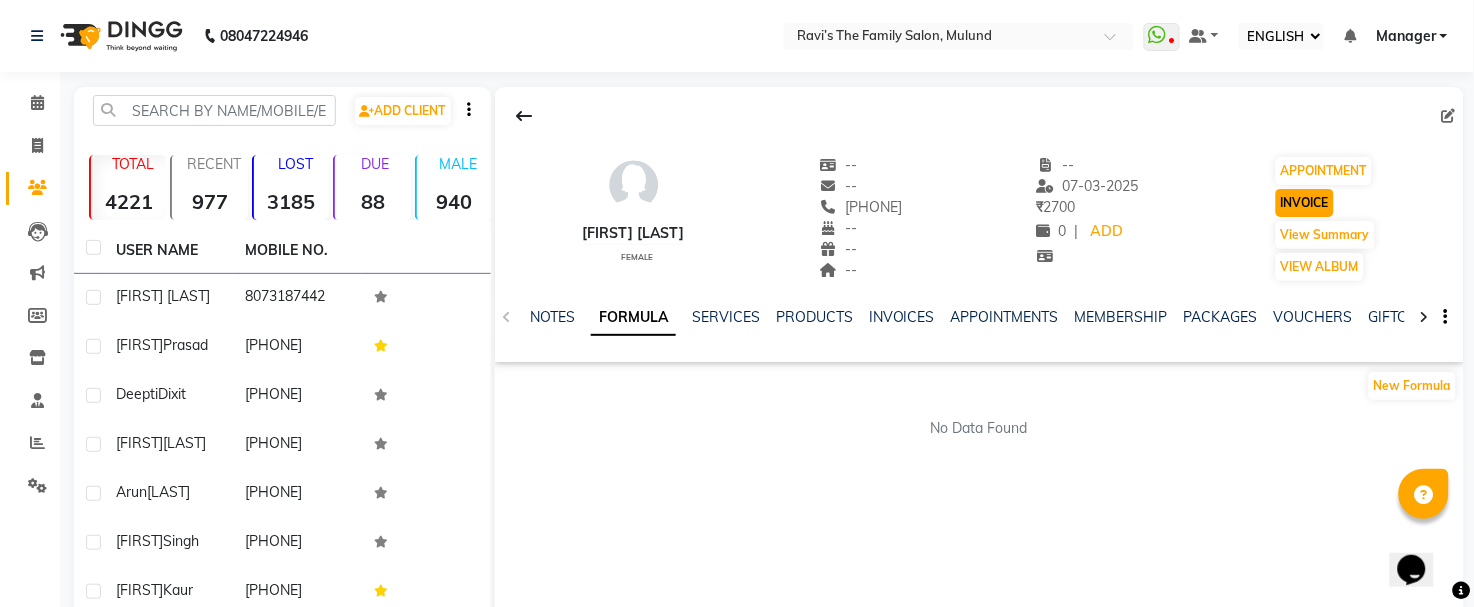 click on "INVOICE" 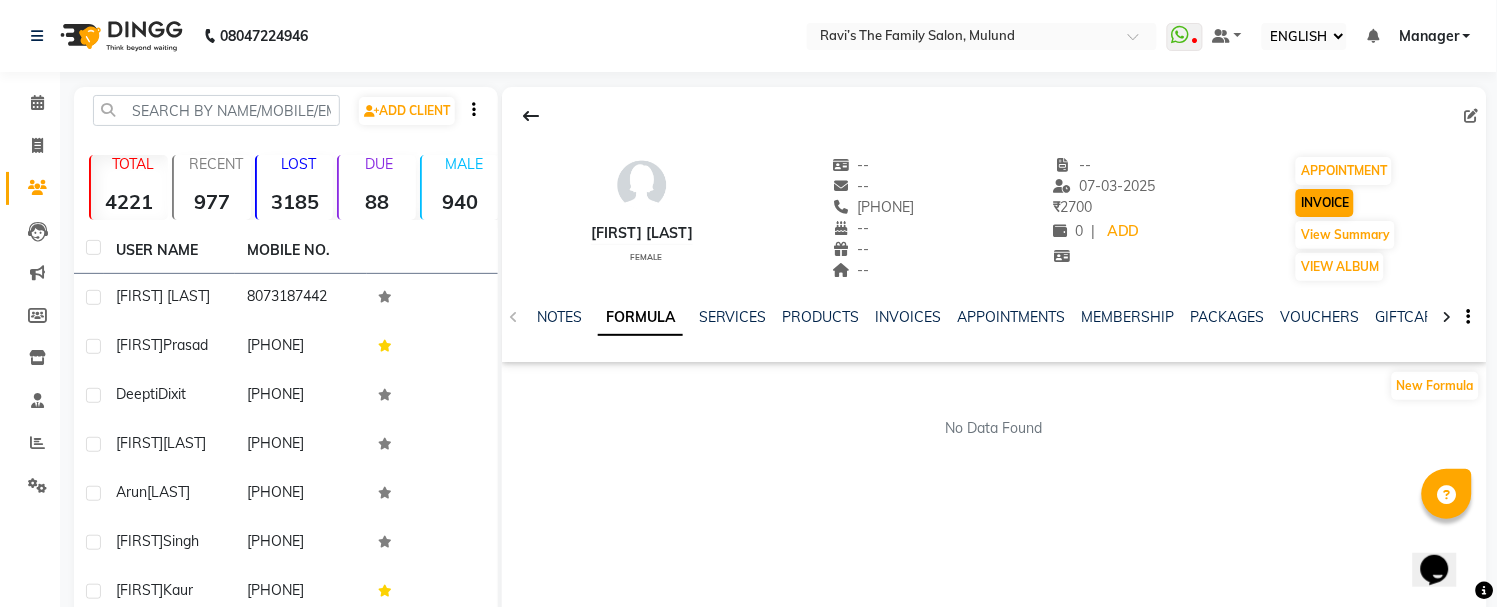 select on "service" 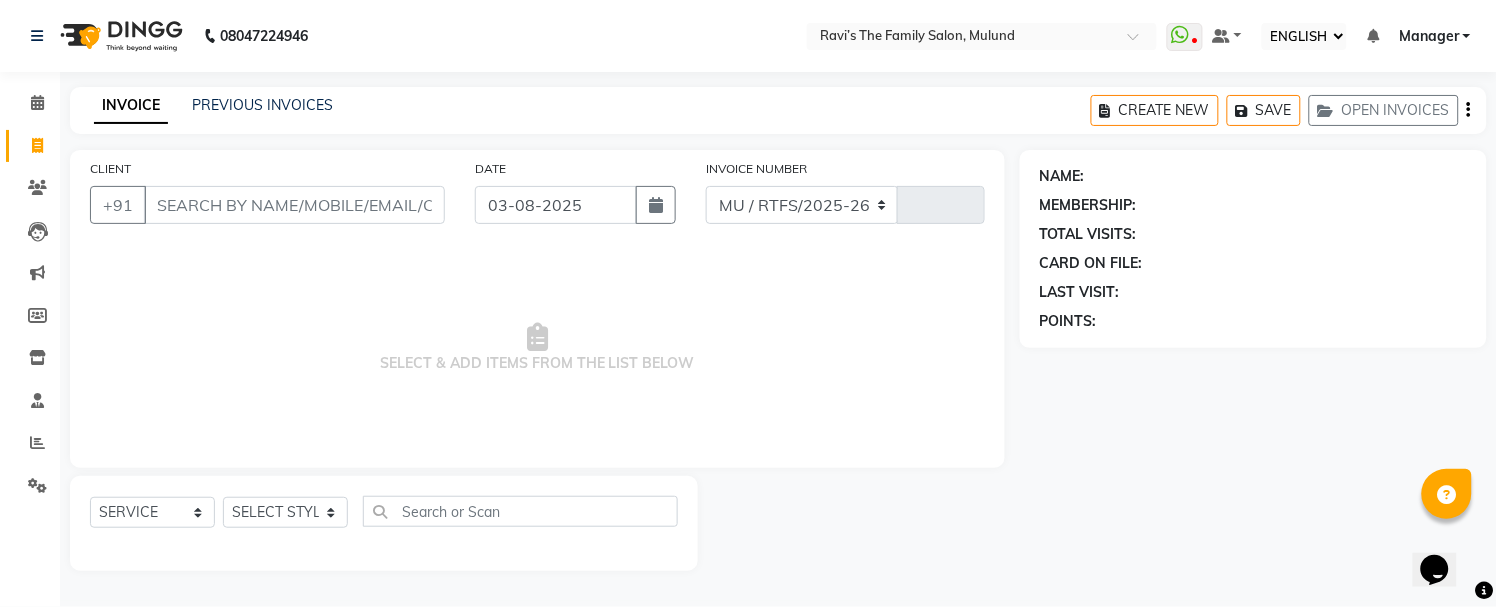 select on "8003" 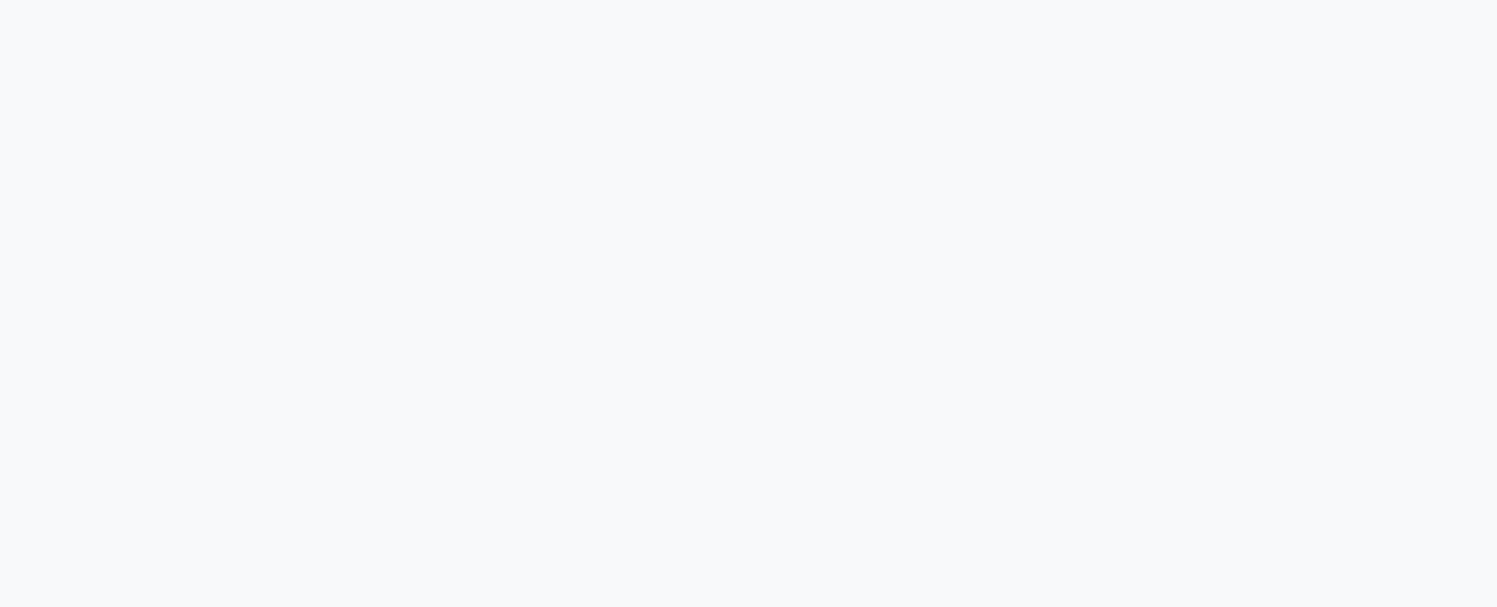 select on "ec" 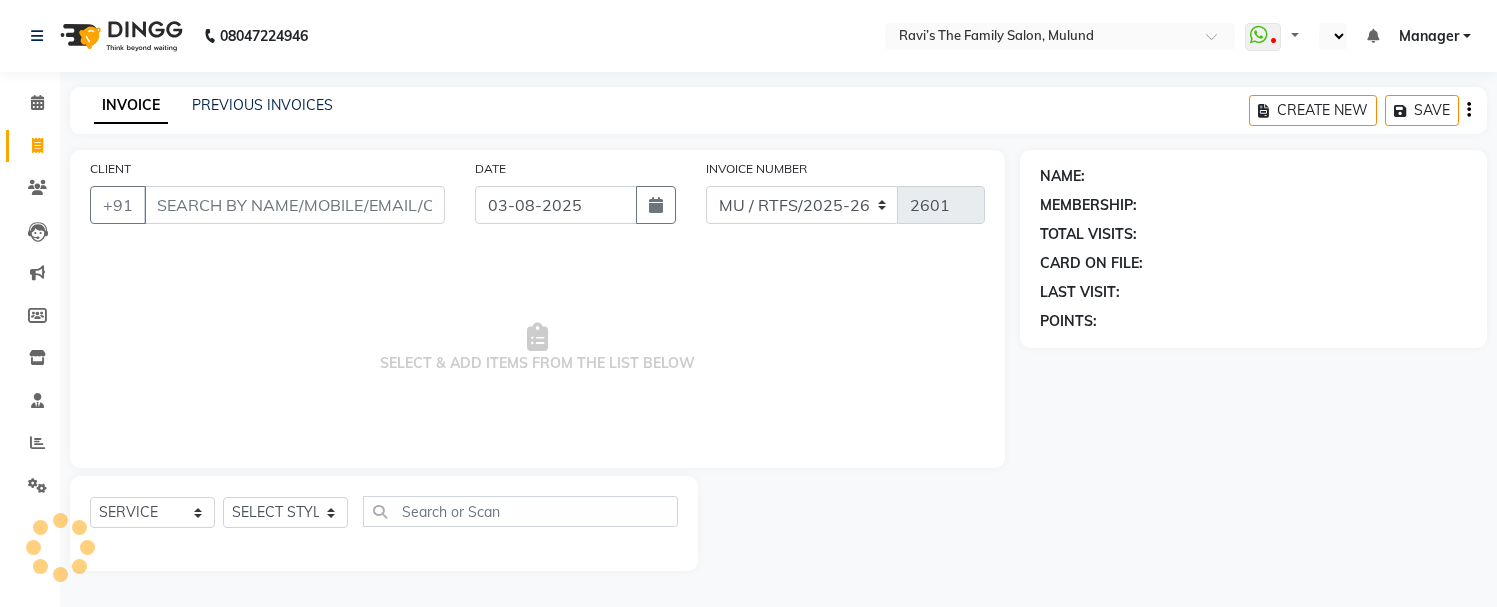 select on "service" 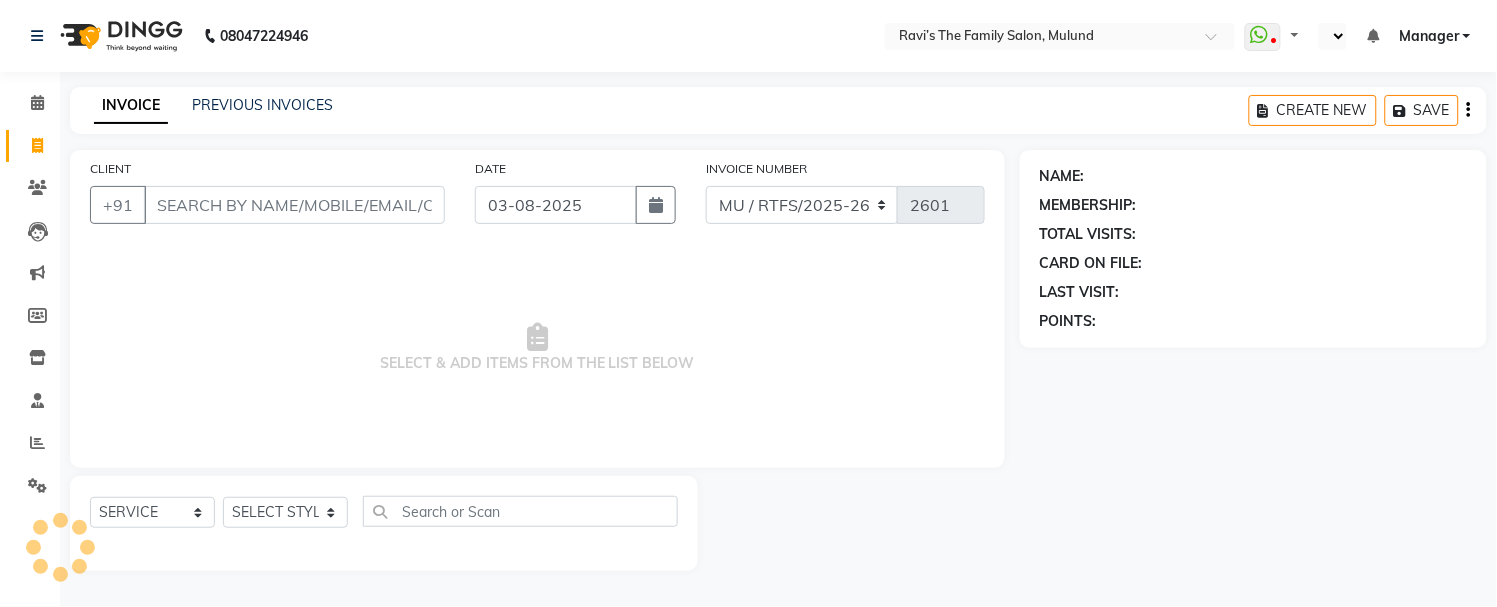 select on "ec" 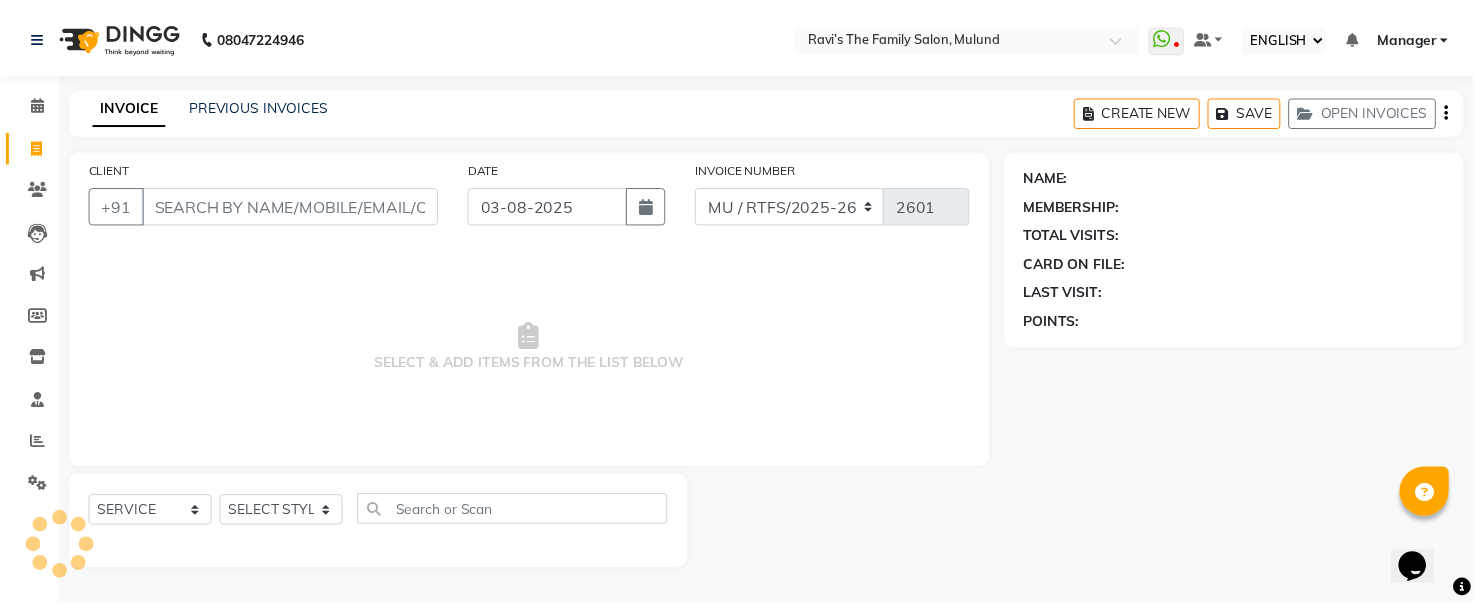 scroll, scrollTop: 0, scrollLeft: 0, axis: both 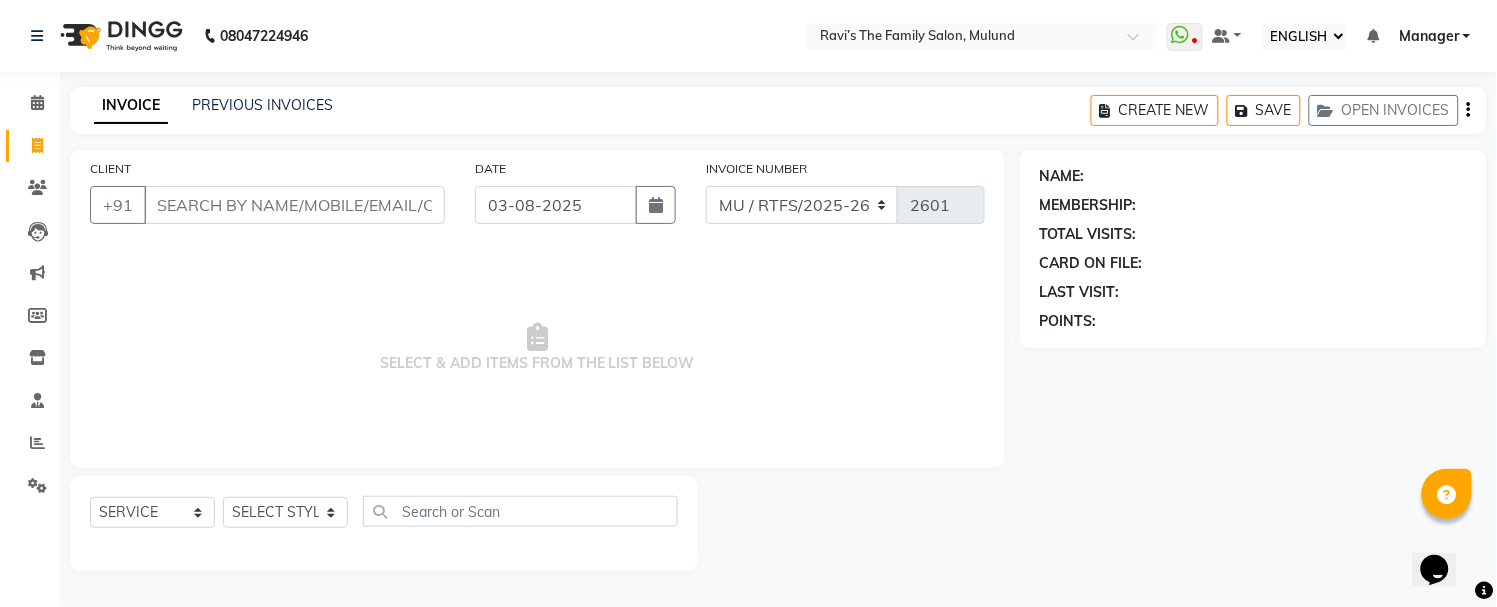 click on "CLIENT" at bounding box center [294, 205] 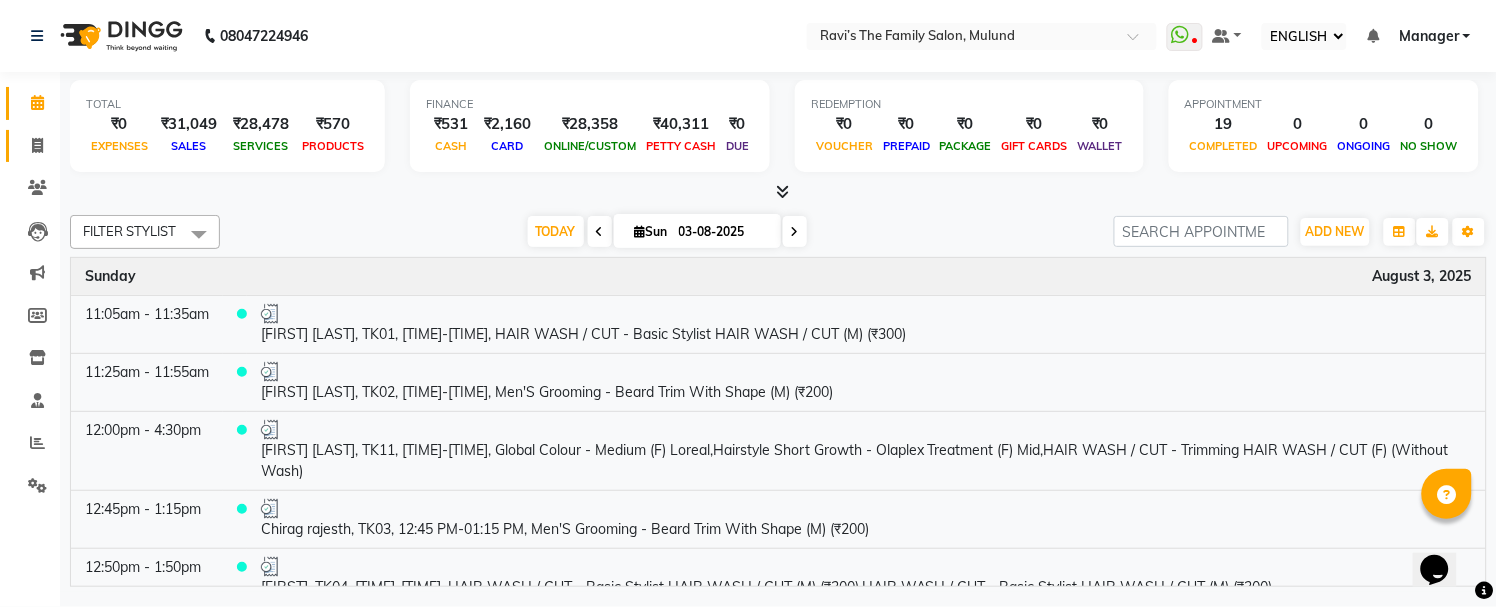 click 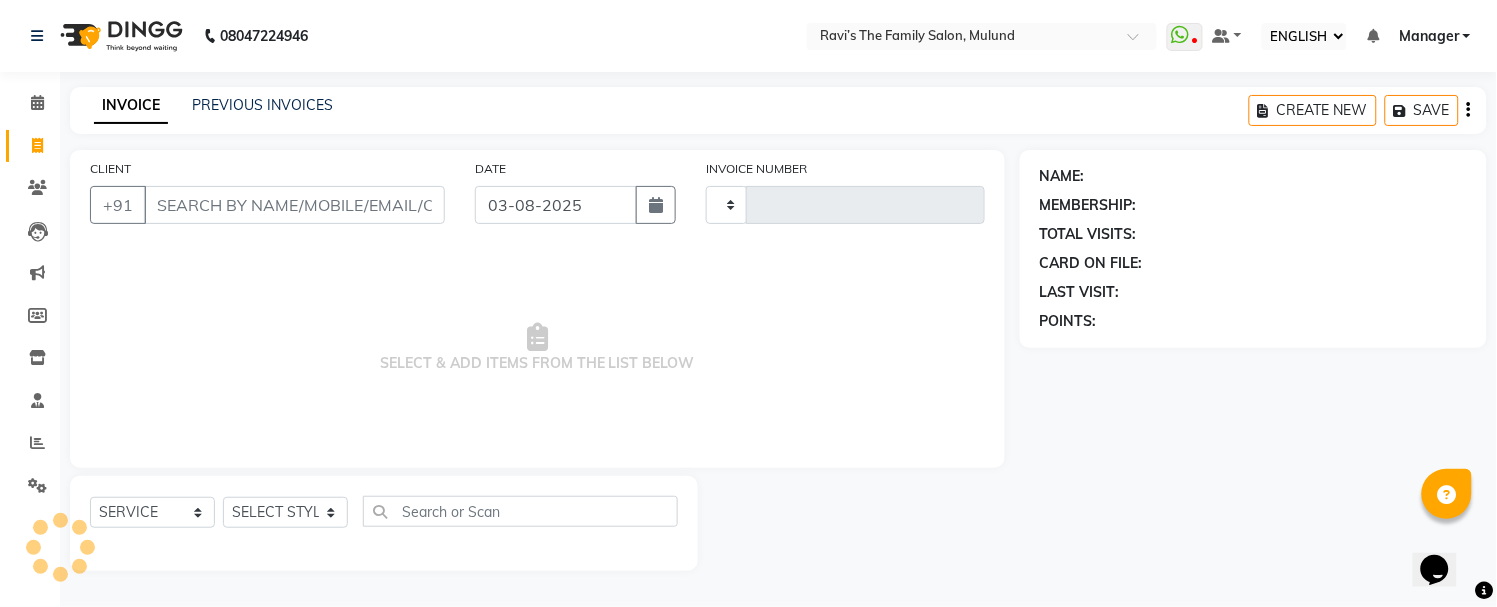 type on "2601" 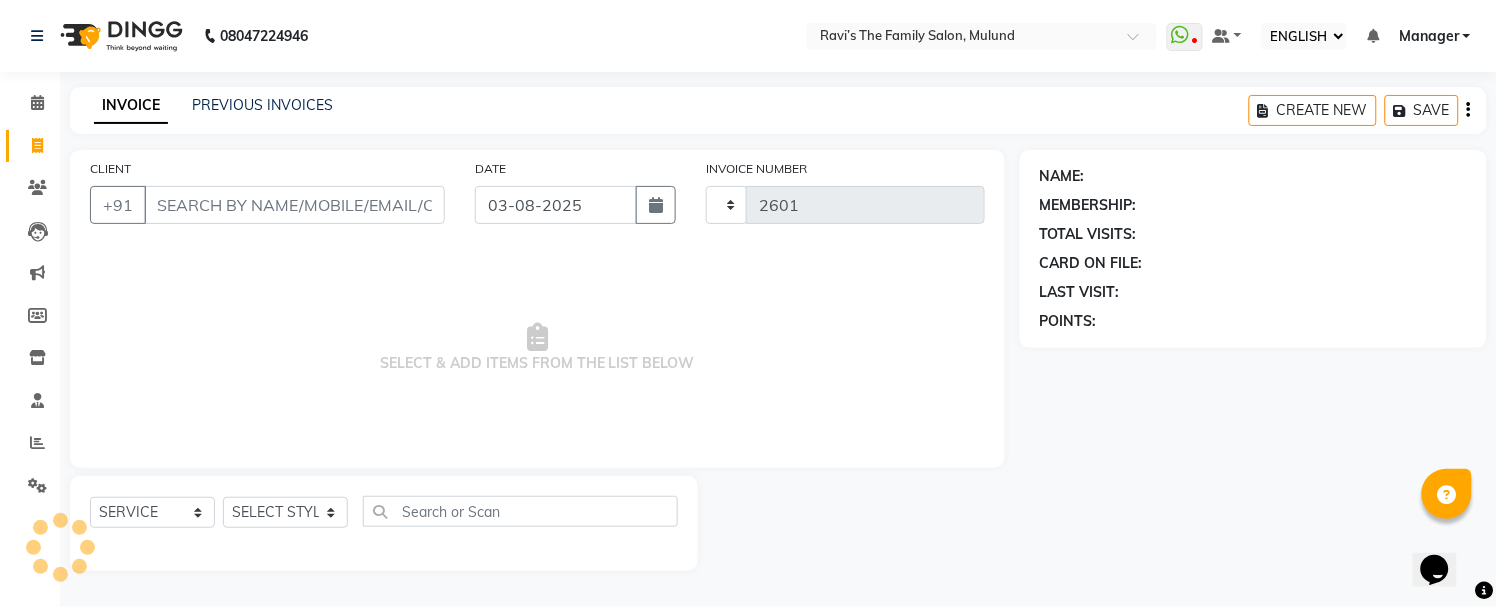 select on "8003" 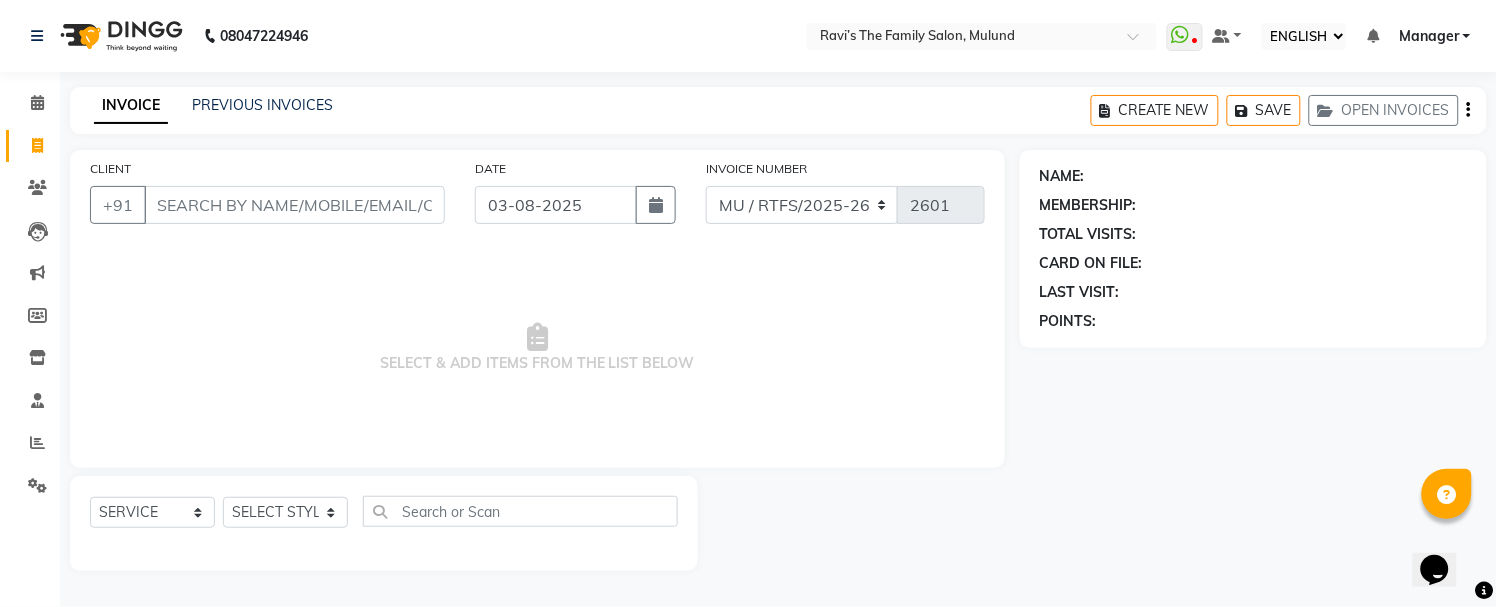 click on "CLIENT" at bounding box center (294, 205) 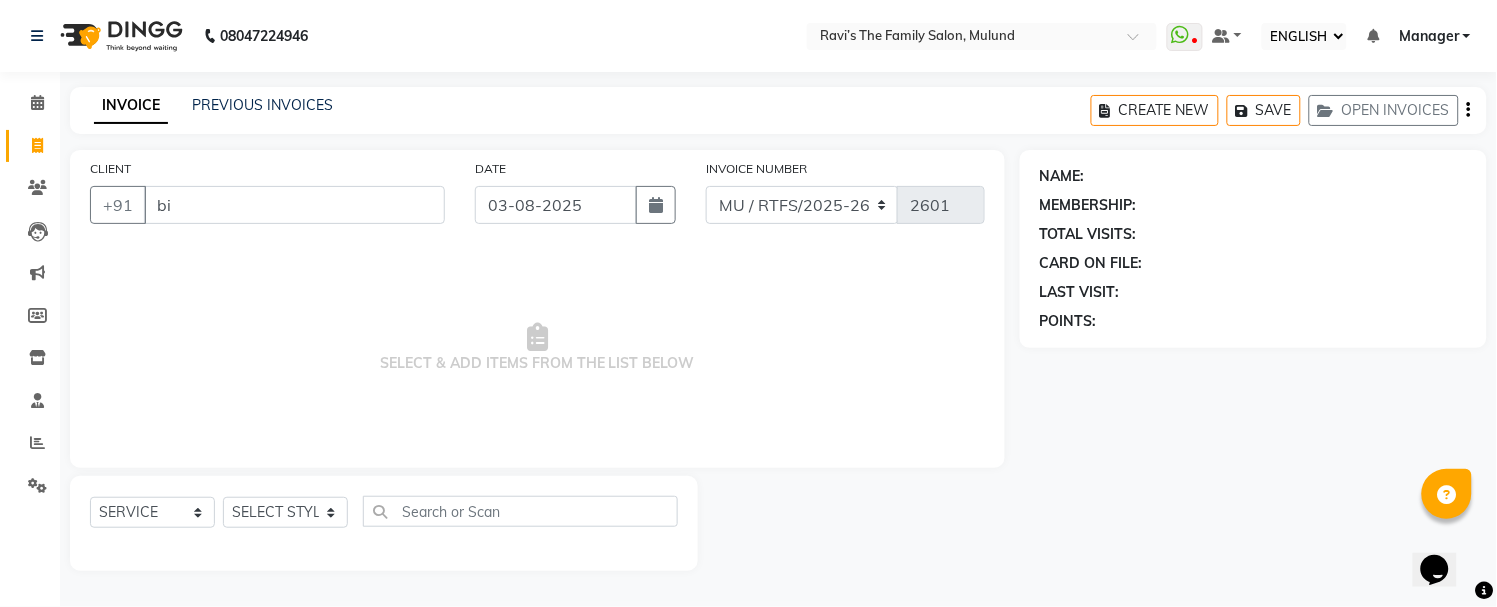 type on "b" 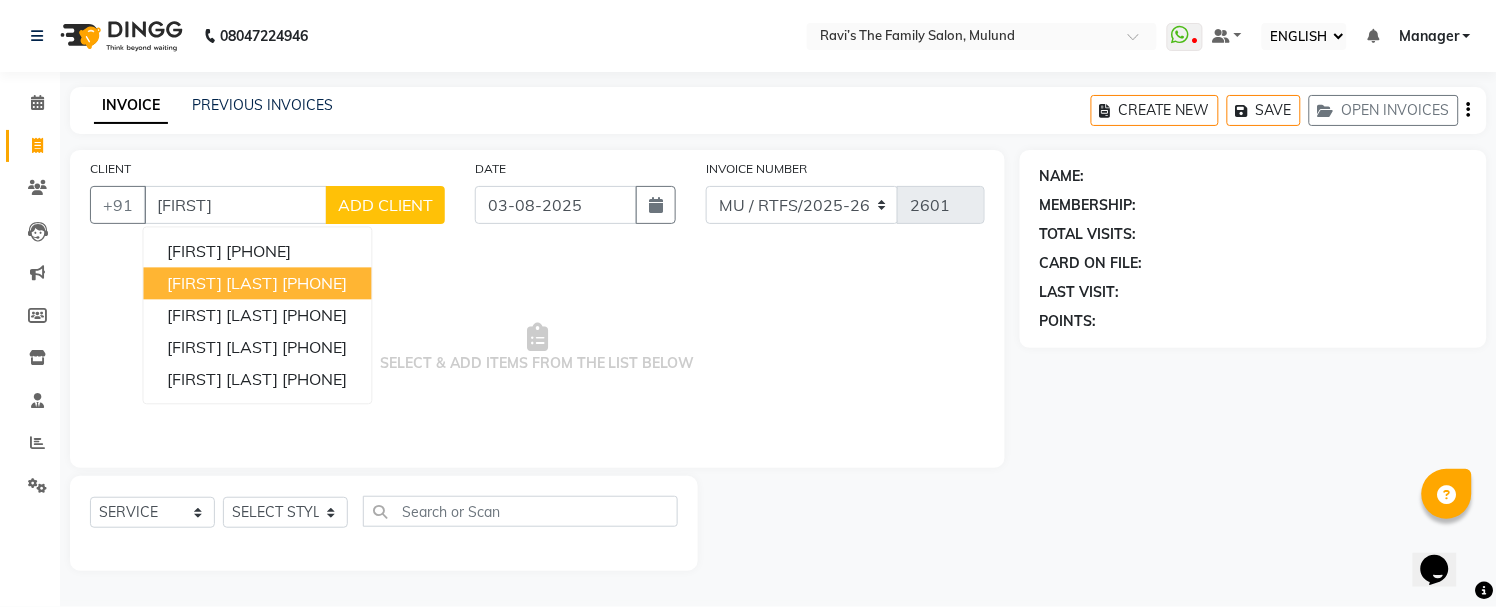 click on "[FIRST] [LAST]" at bounding box center [223, 284] 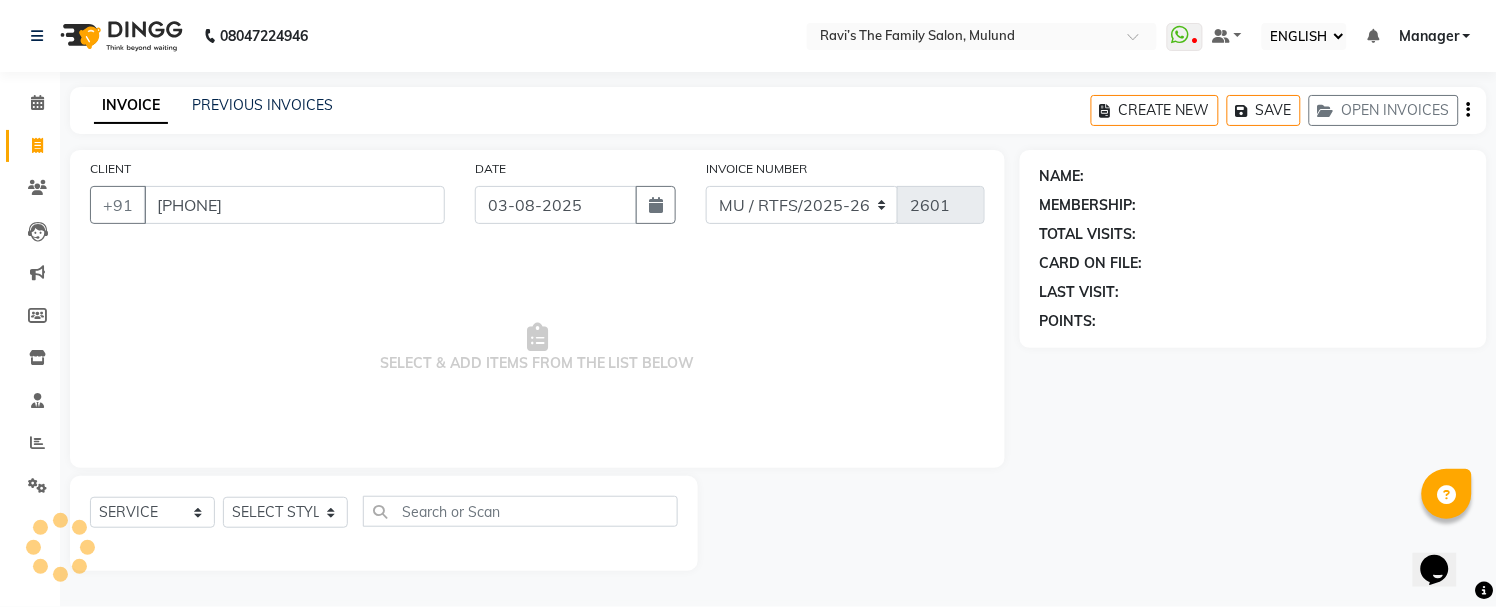 type on "[PHONE]" 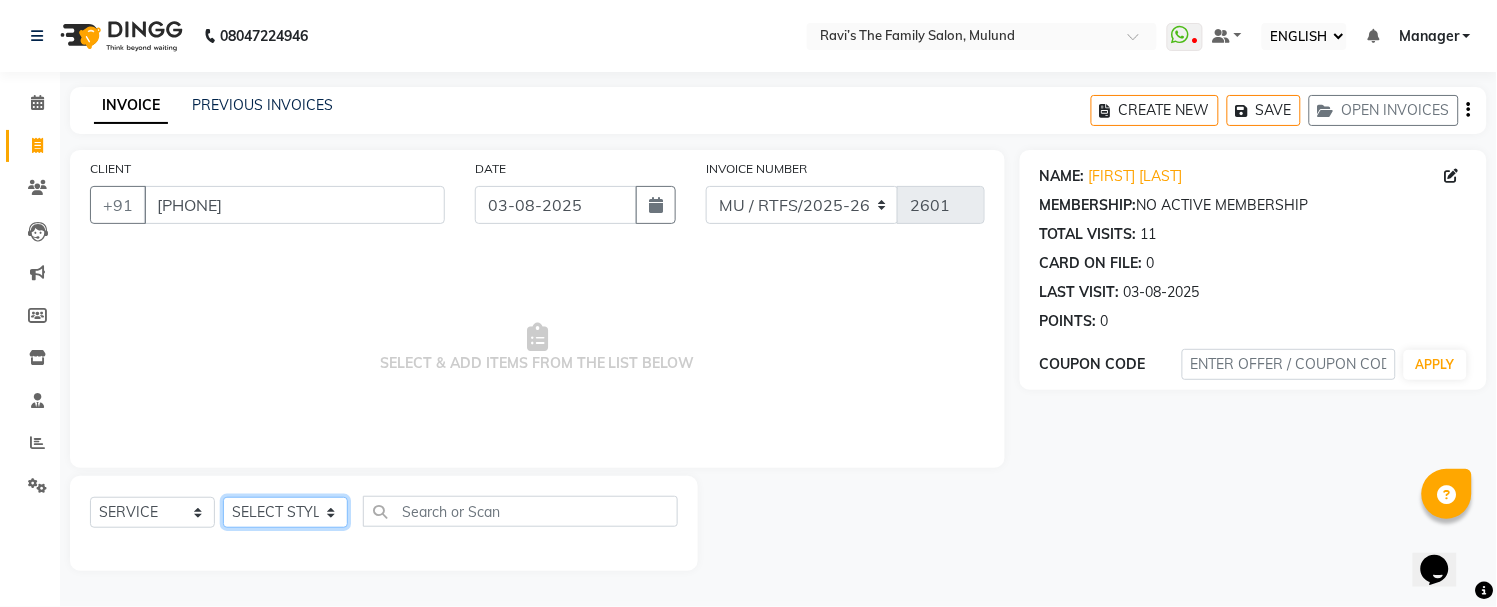 click on "SELECT STYLIST [FIRST] [LAST] [FIRST] [LAST] [FIRST] [LAST] [FIRST] [FIRST] [FIRST] [LAST] [FIRST] [FIRST] [FIRST] Manager [FIRST] [FIRST] Noor [FIRST] [FIRST] [LAST] [FIRST] Pawar [FIRST] [LAST] [FIRST] [LAST] [FIRST] [LAST] [FIRST]" 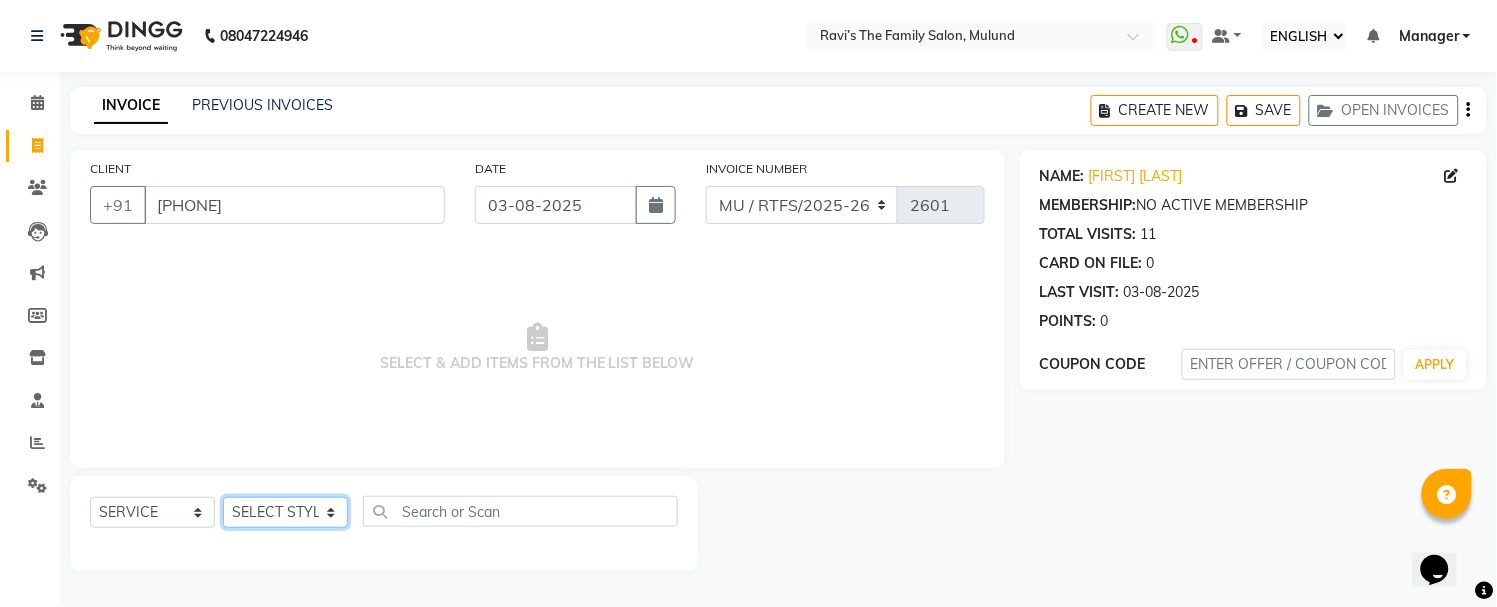 select on "59307" 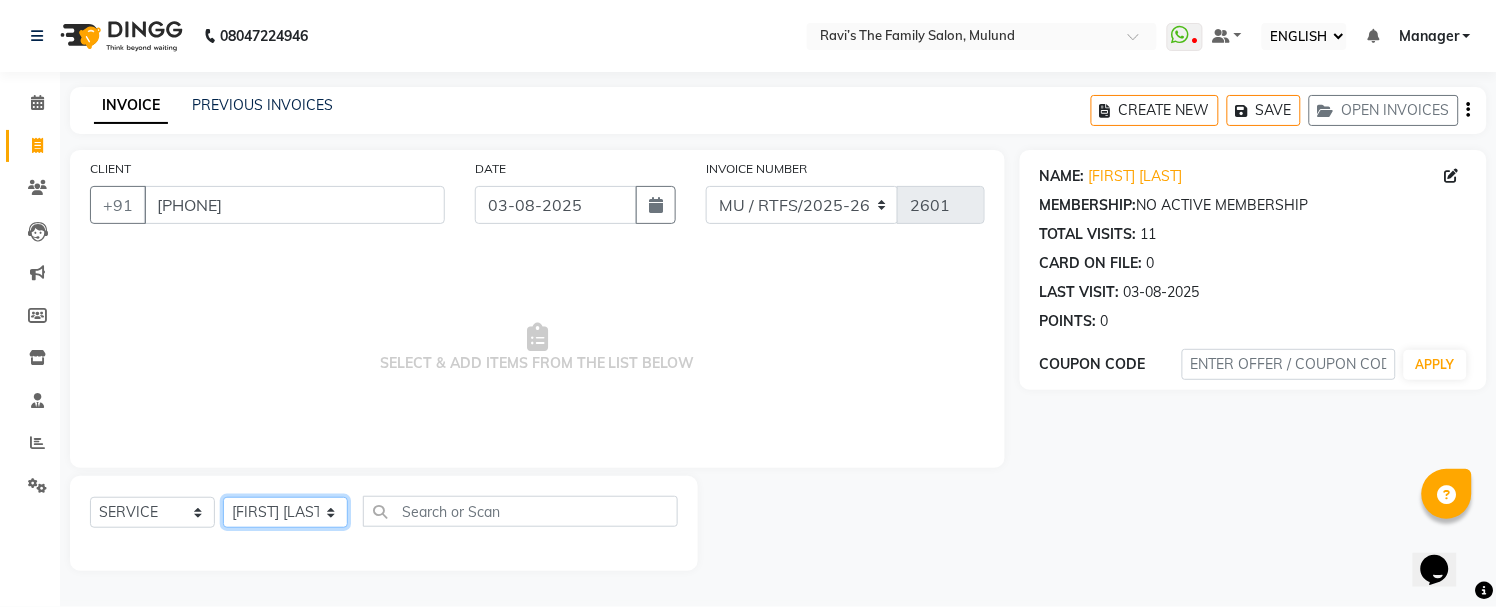 click on "SELECT STYLIST [FIRST] [LAST] [FIRST] [LAST] [FIRST] [LAST] [FIRST] [FIRST] [FIRST] [LAST] [FIRST] [FIRST] [FIRST] Manager [FIRST] [FIRST] Noor [FIRST] [FIRST] [LAST] [FIRST] Pawar [FIRST] [LAST] [FIRST] [LAST] [FIRST] [LAST] [FIRST]" 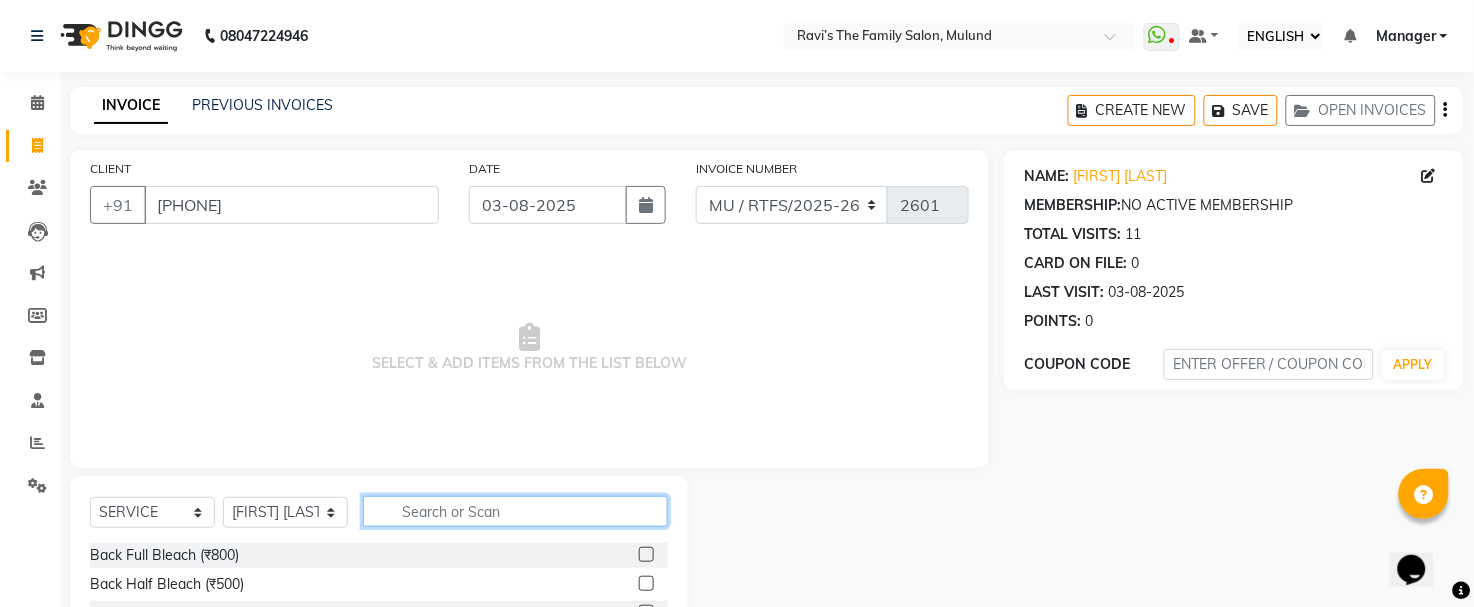 click 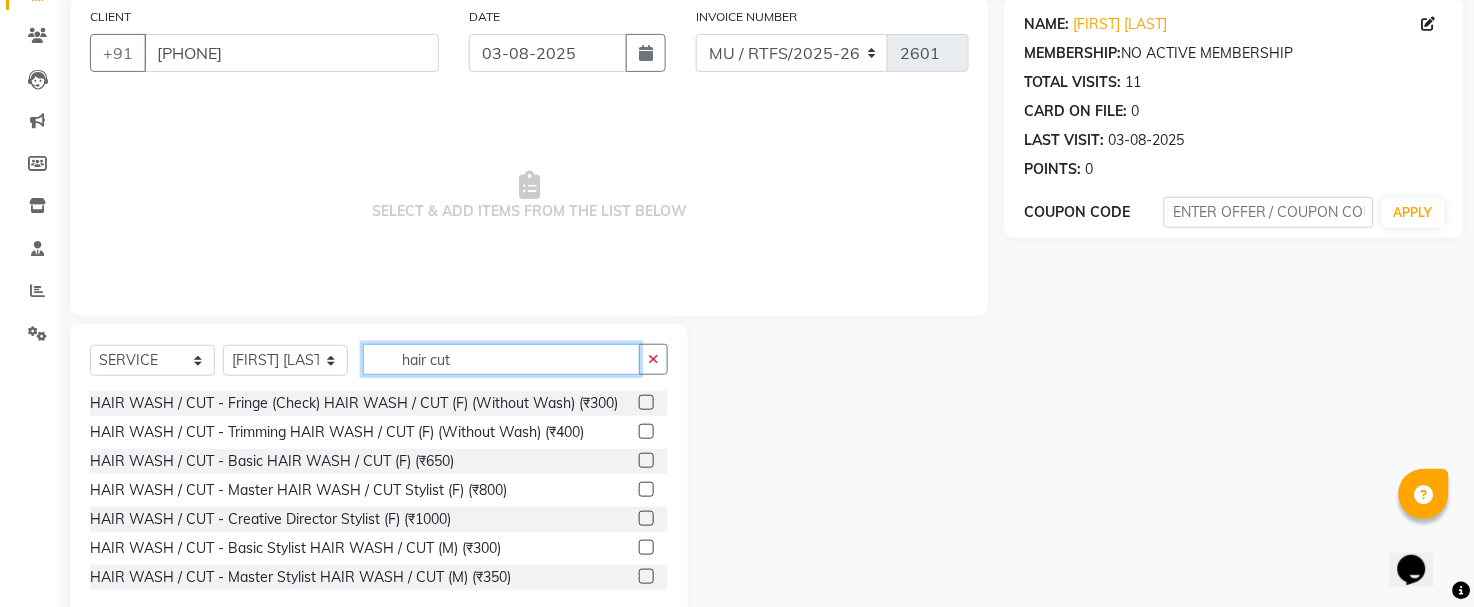 scroll, scrollTop: 193, scrollLeft: 0, axis: vertical 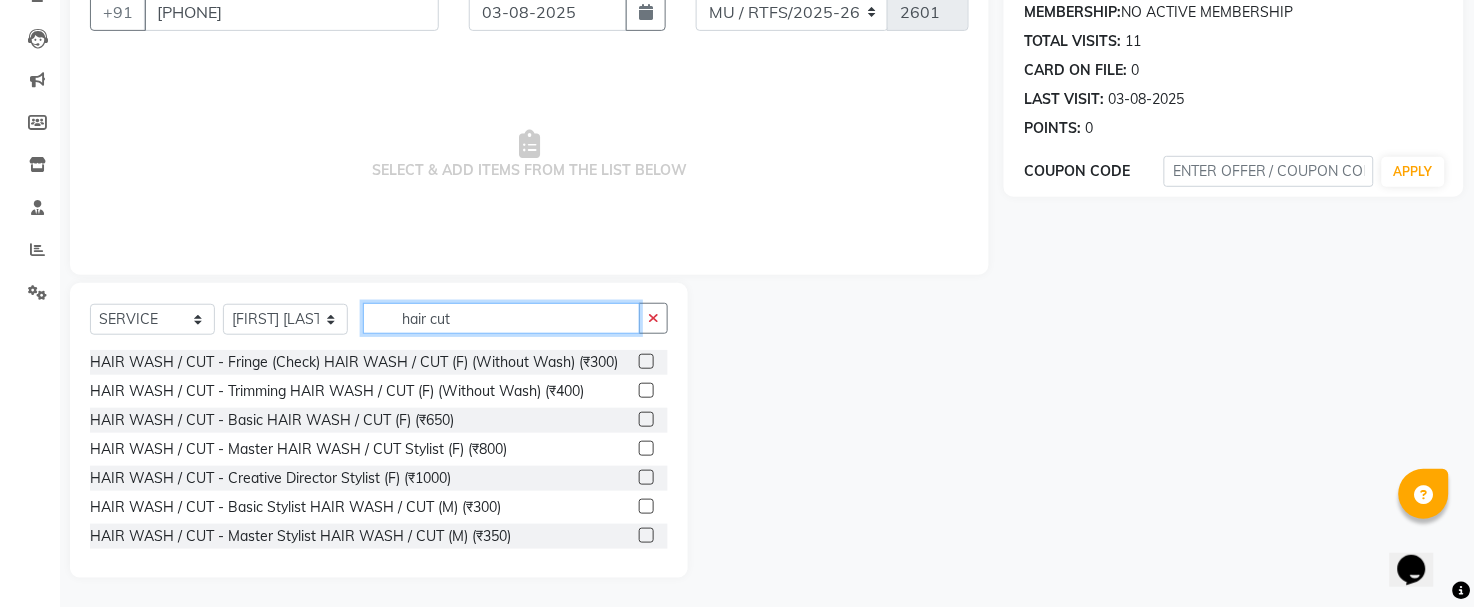 type on "hair cut" 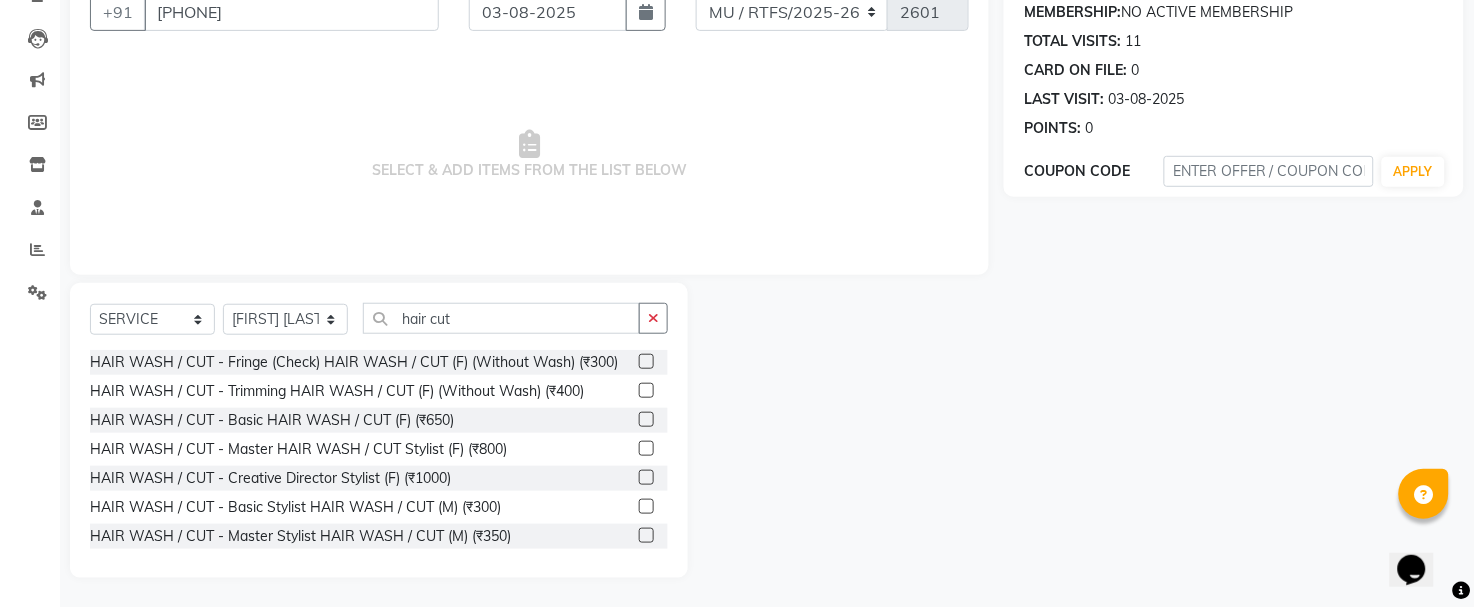 click 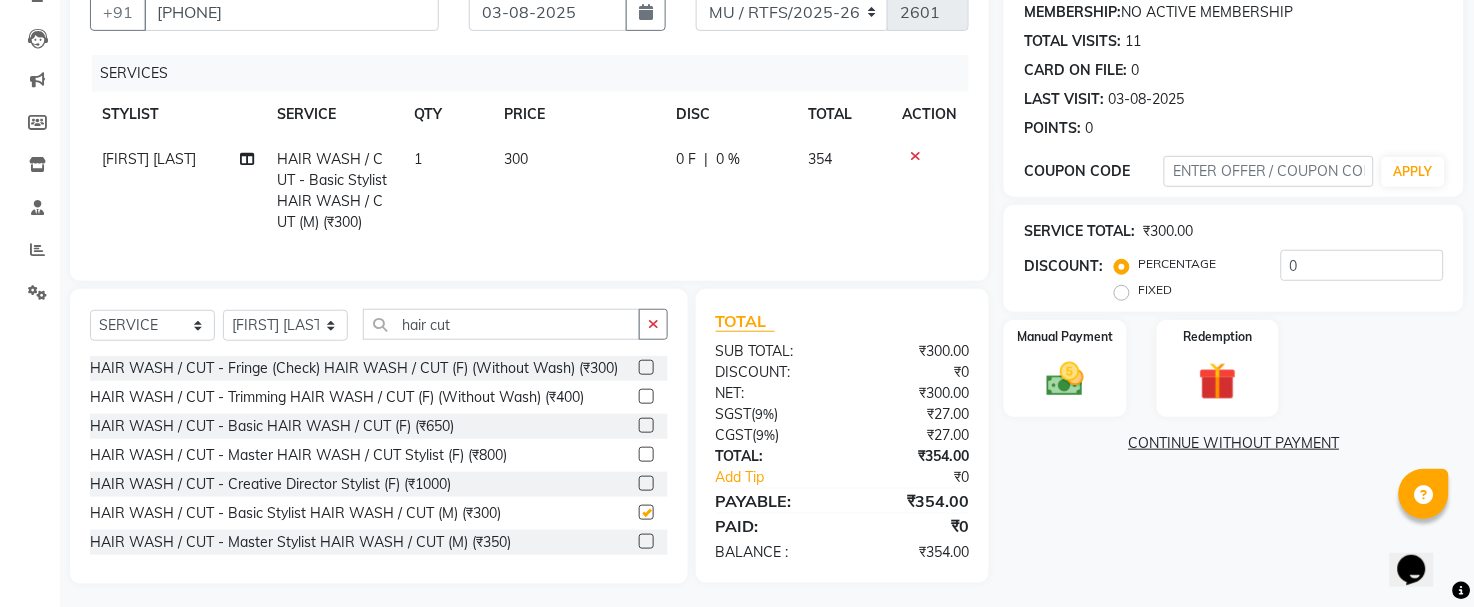 checkbox on "false" 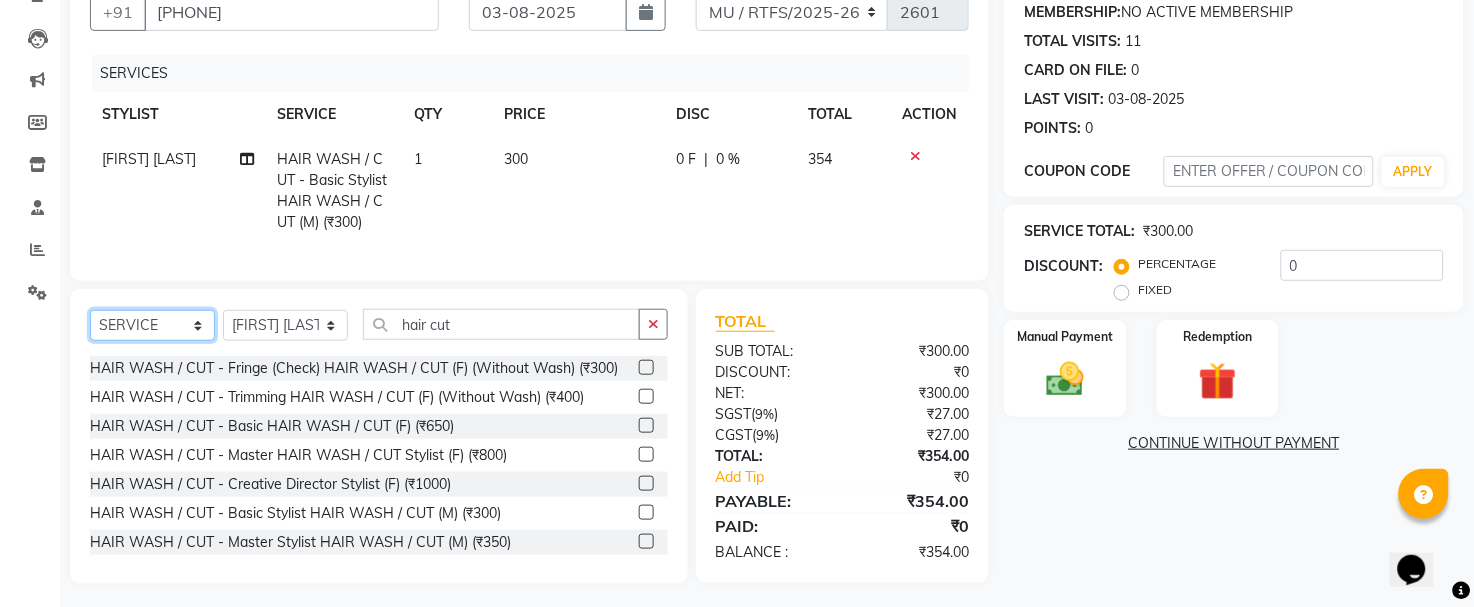 click on "SELECT  SERVICE  PRODUCT  MEMBERSHIP  PACKAGE VOUCHER PREPAID GIFT CARD" 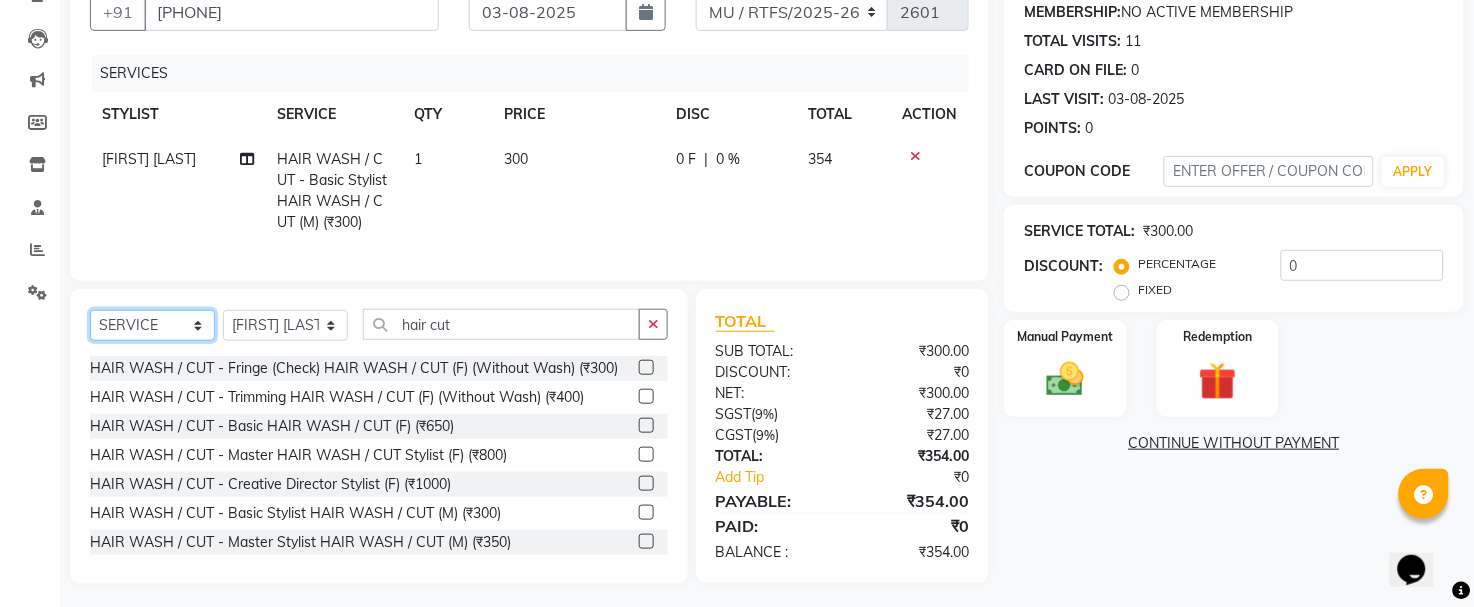 select on "product" 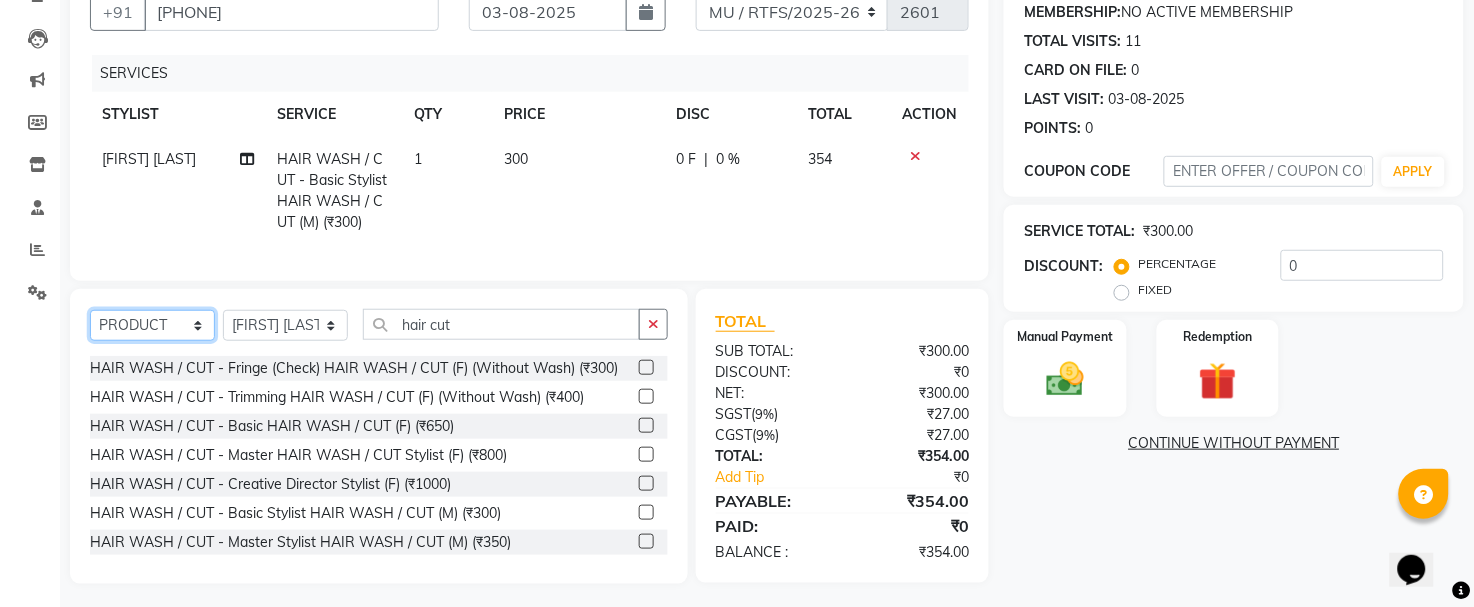 click on "SELECT  SERVICE  PRODUCT  MEMBERSHIP  PACKAGE VOUCHER PREPAID GIFT CARD" 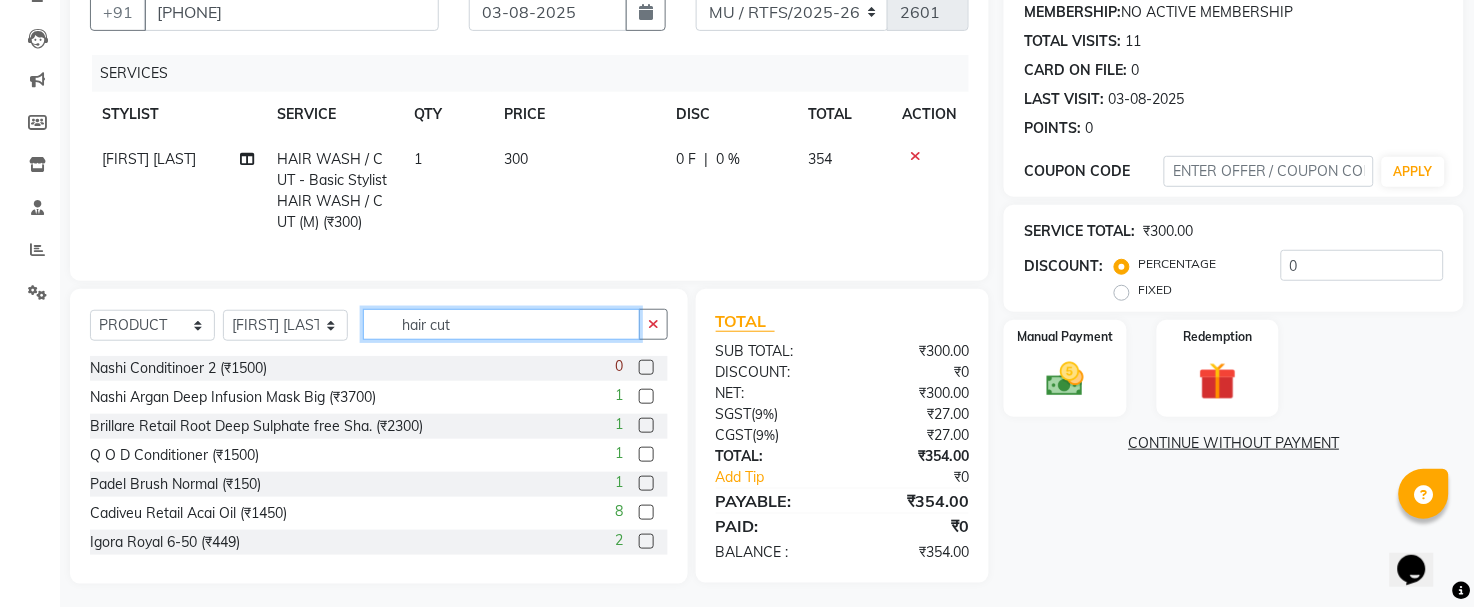click on "hair cut" 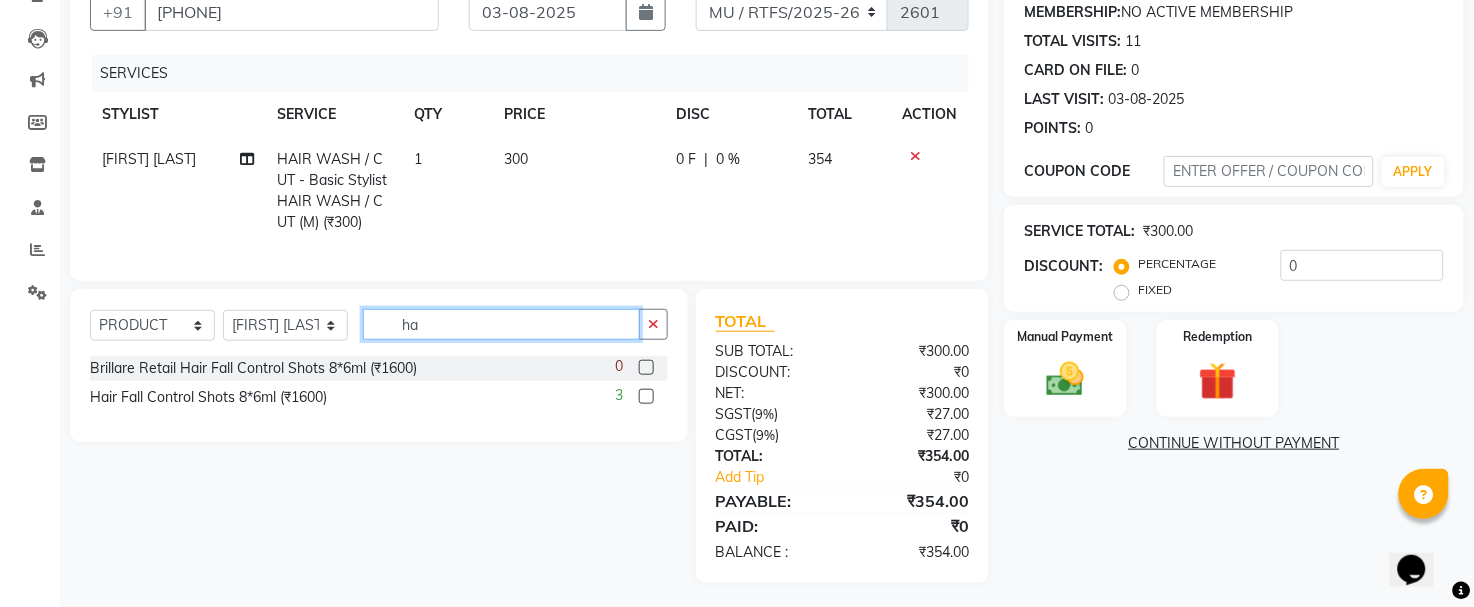 type on "h" 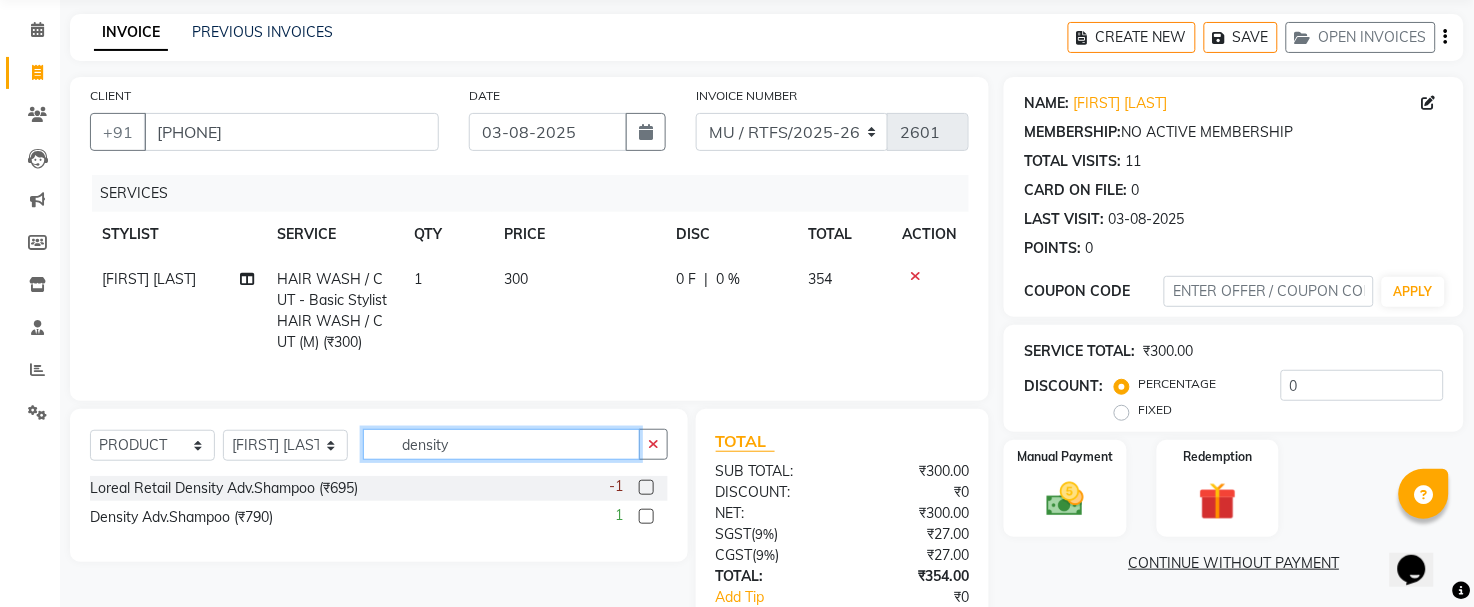 scroll, scrollTop: 14, scrollLeft: 0, axis: vertical 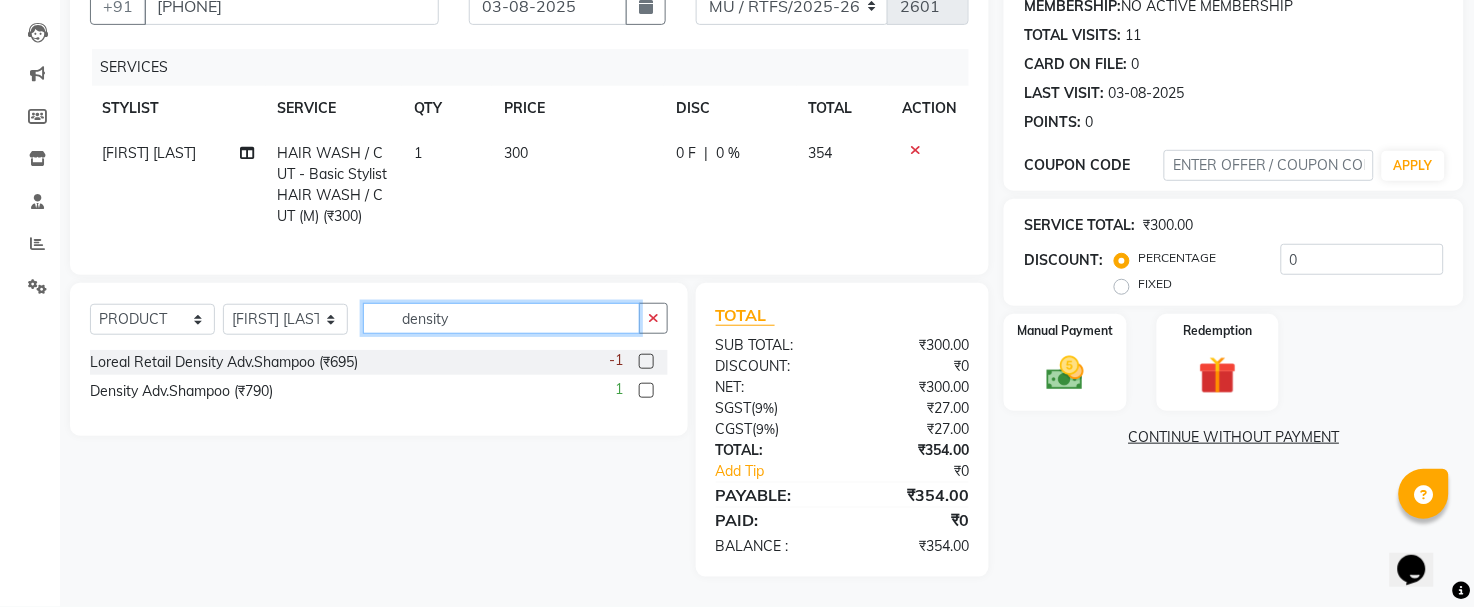 type on "density" 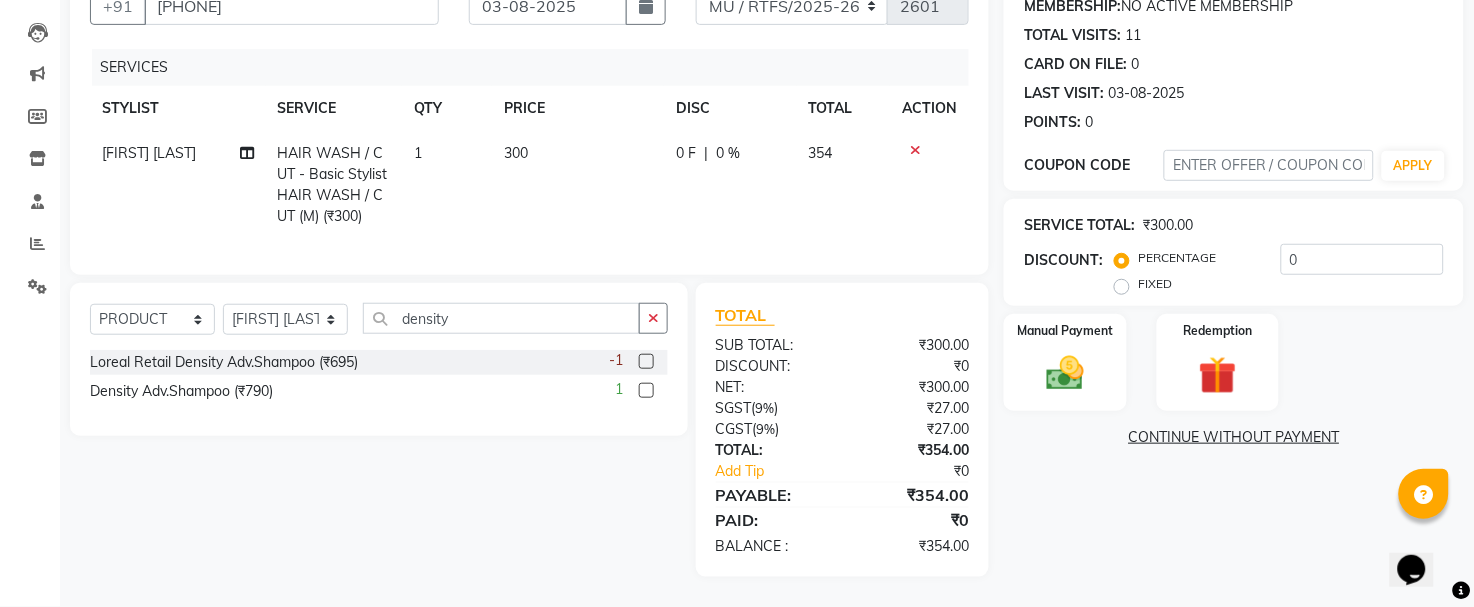 click 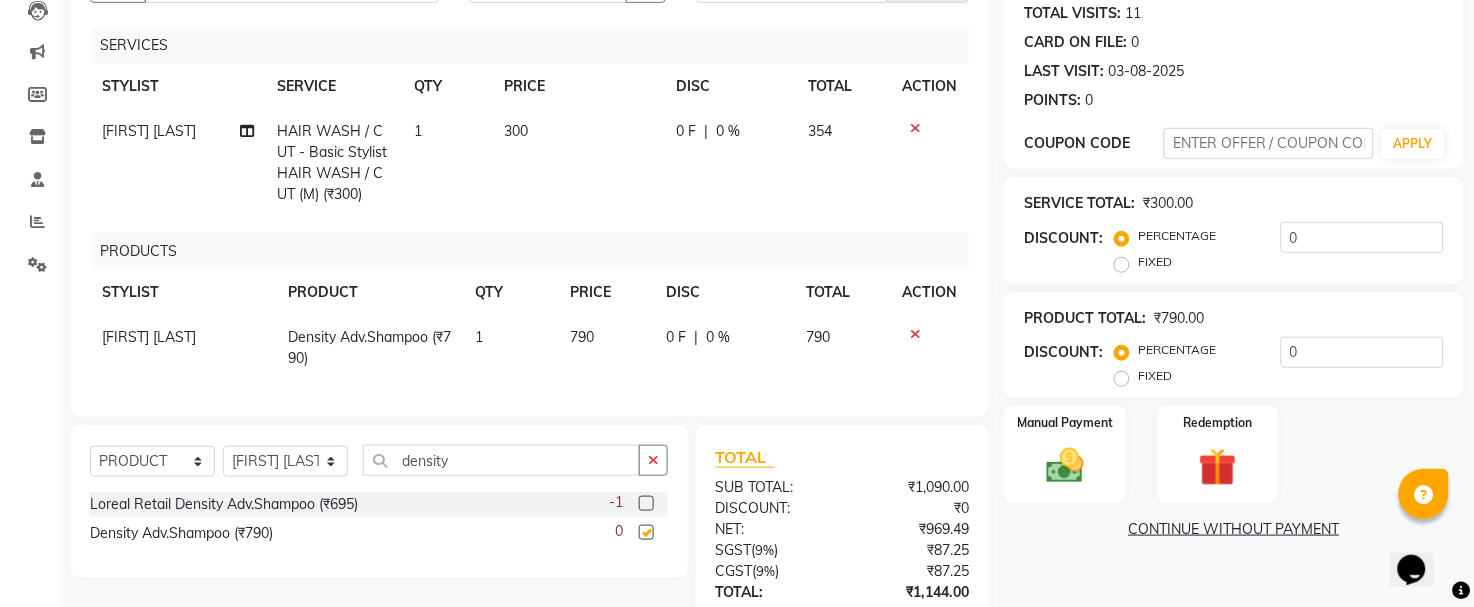 checkbox on "false" 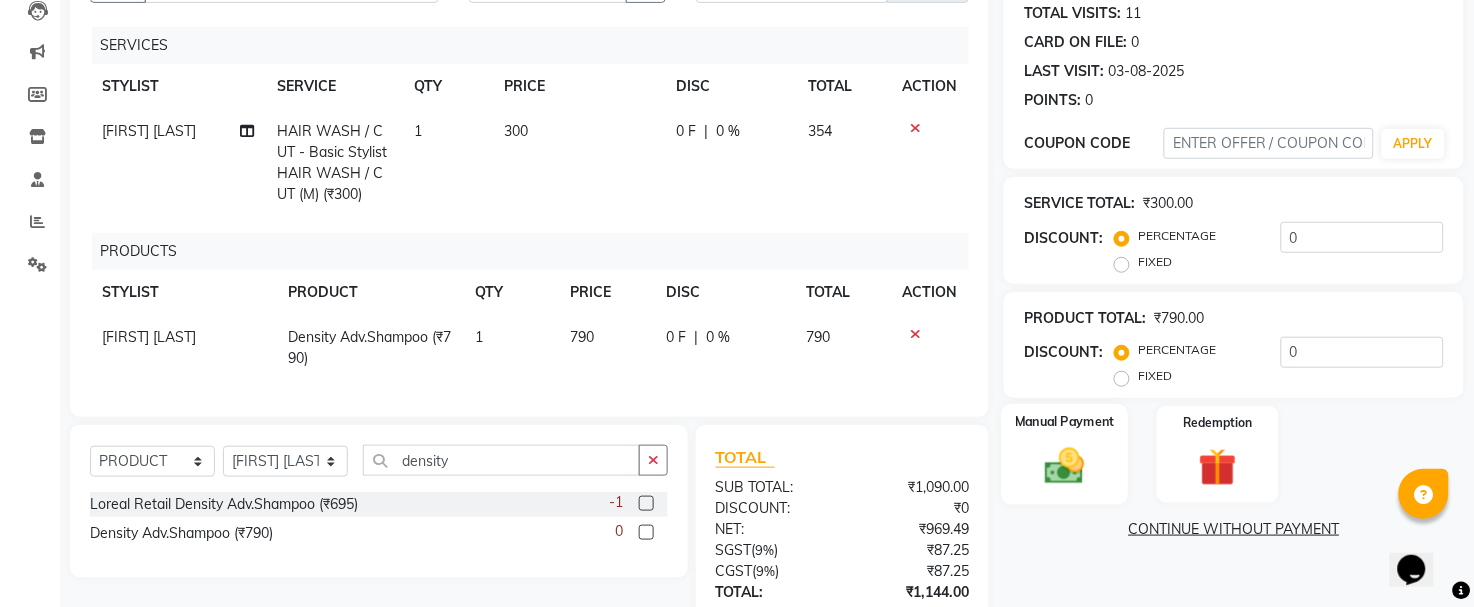 click 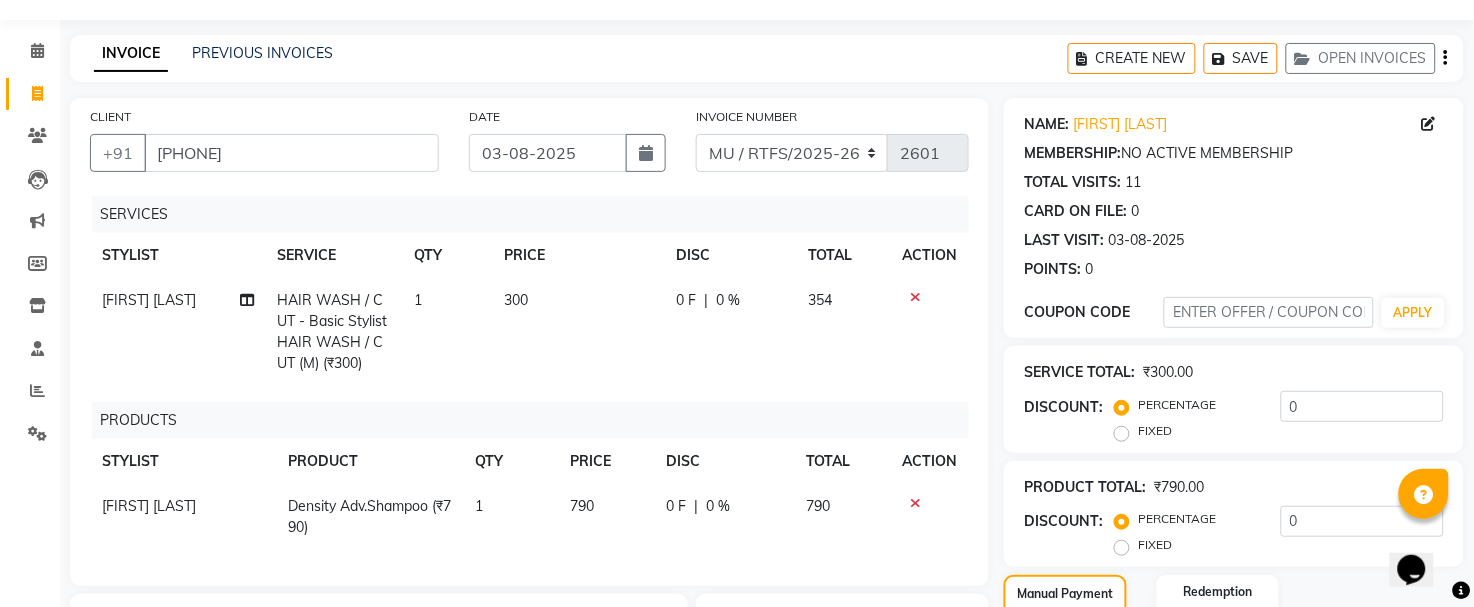 scroll, scrollTop: 0, scrollLeft: 0, axis: both 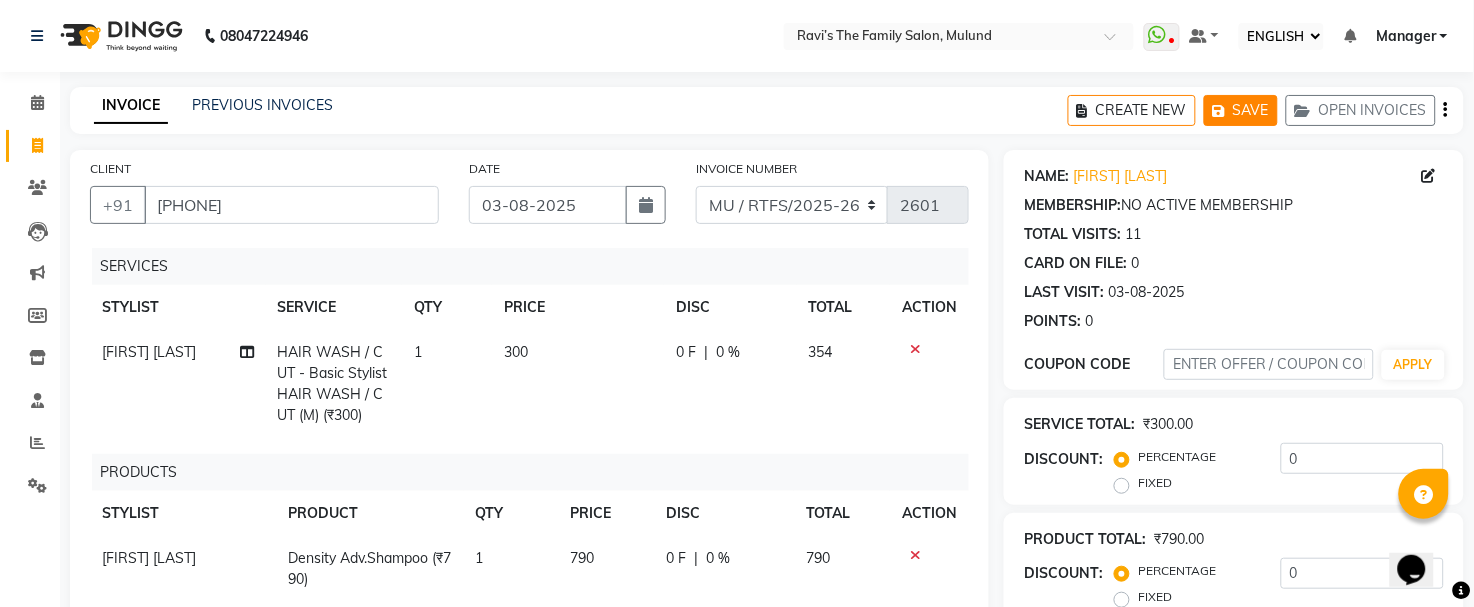 click on "SAVE" 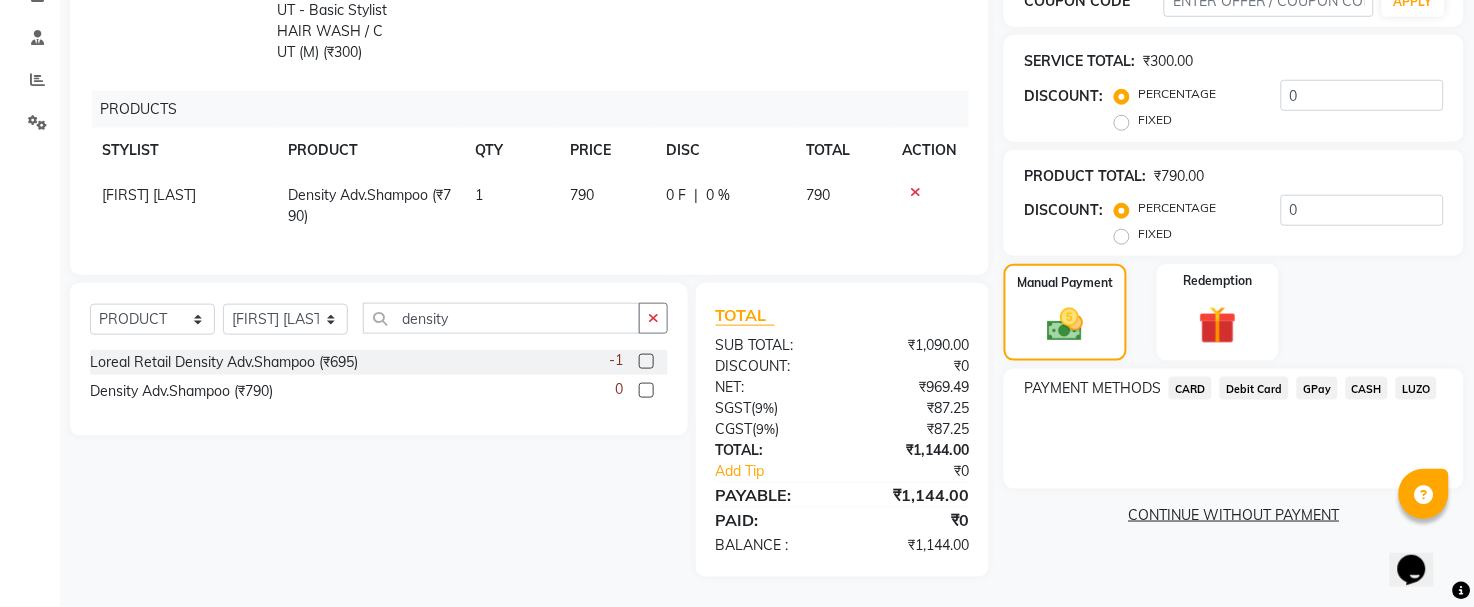 scroll, scrollTop: 385, scrollLeft: 0, axis: vertical 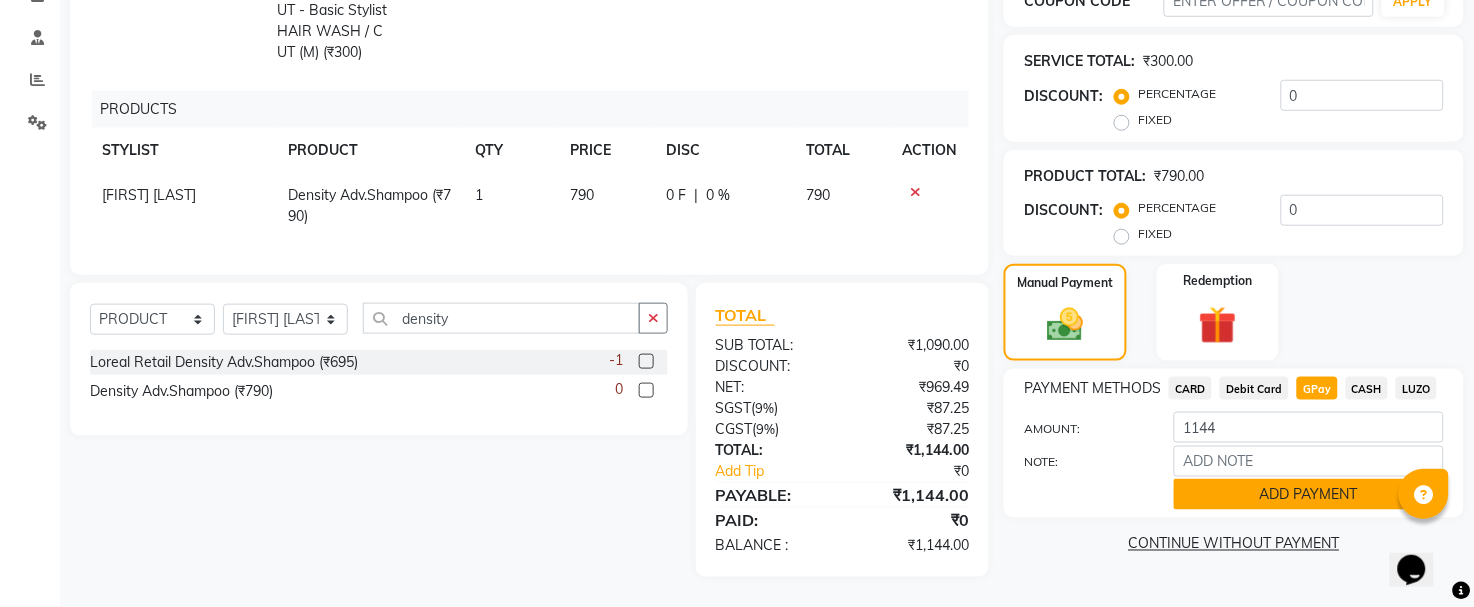 click on "ADD PAYMENT" 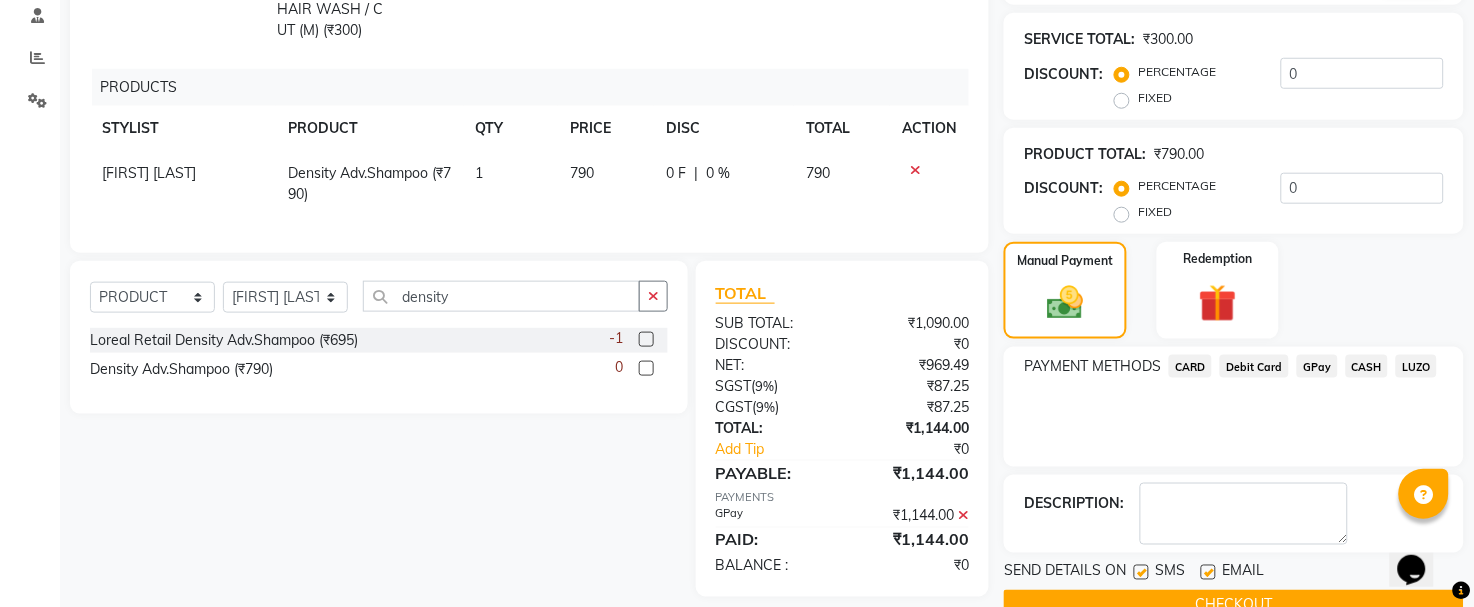 drag, startPoint x: 1263, startPoint y: 467, endPoint x: 1484, endPoint y: 552, distance: 236.78261 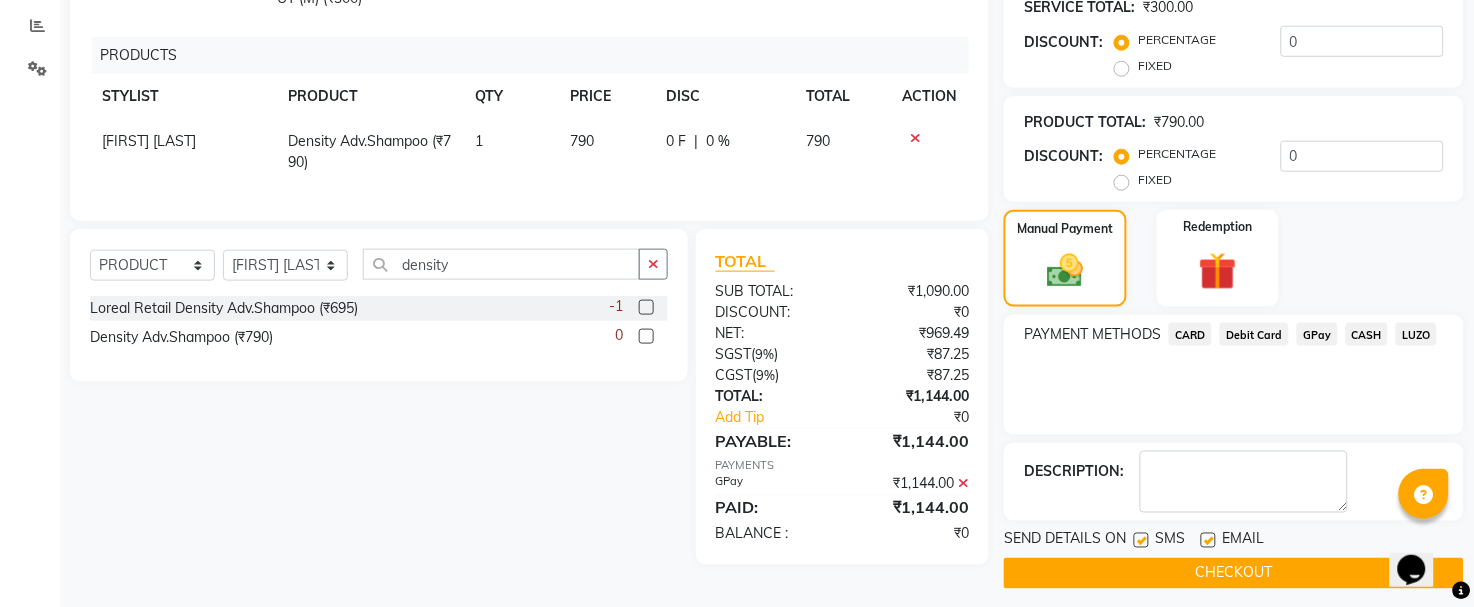 scroll, scrollTop: 429, scrollLeft: 0, axis: vertical 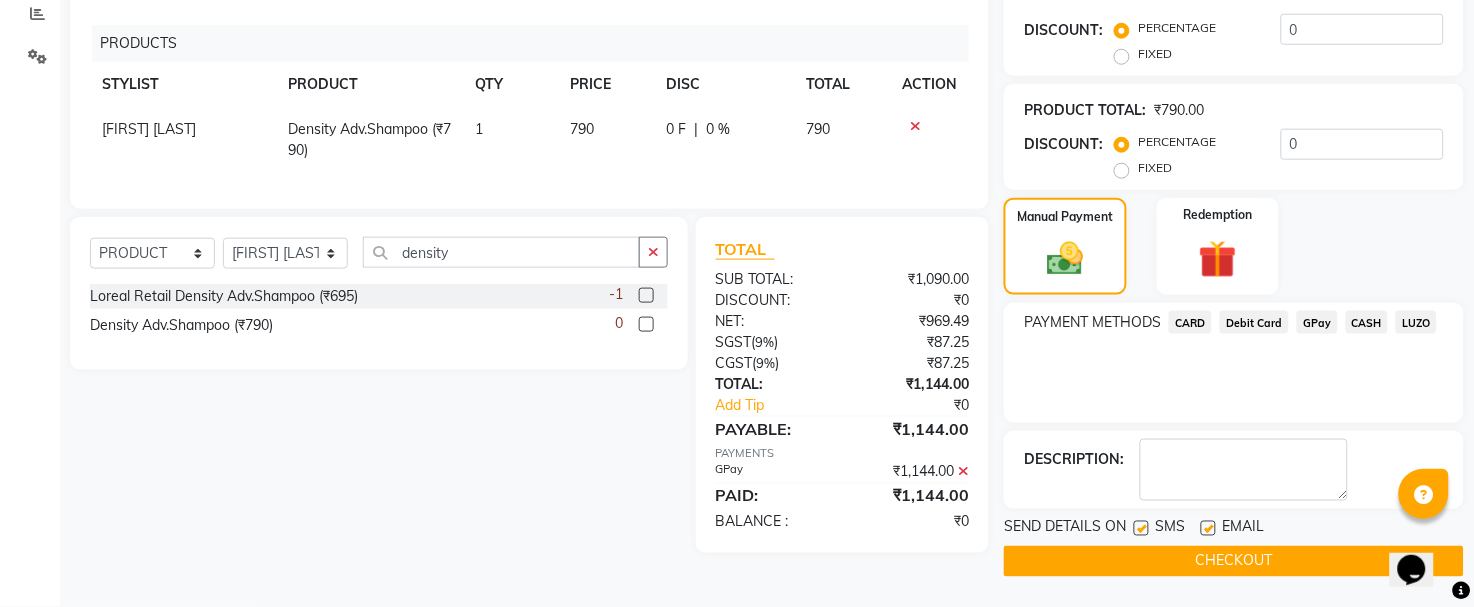 click on "CHECKOUT" 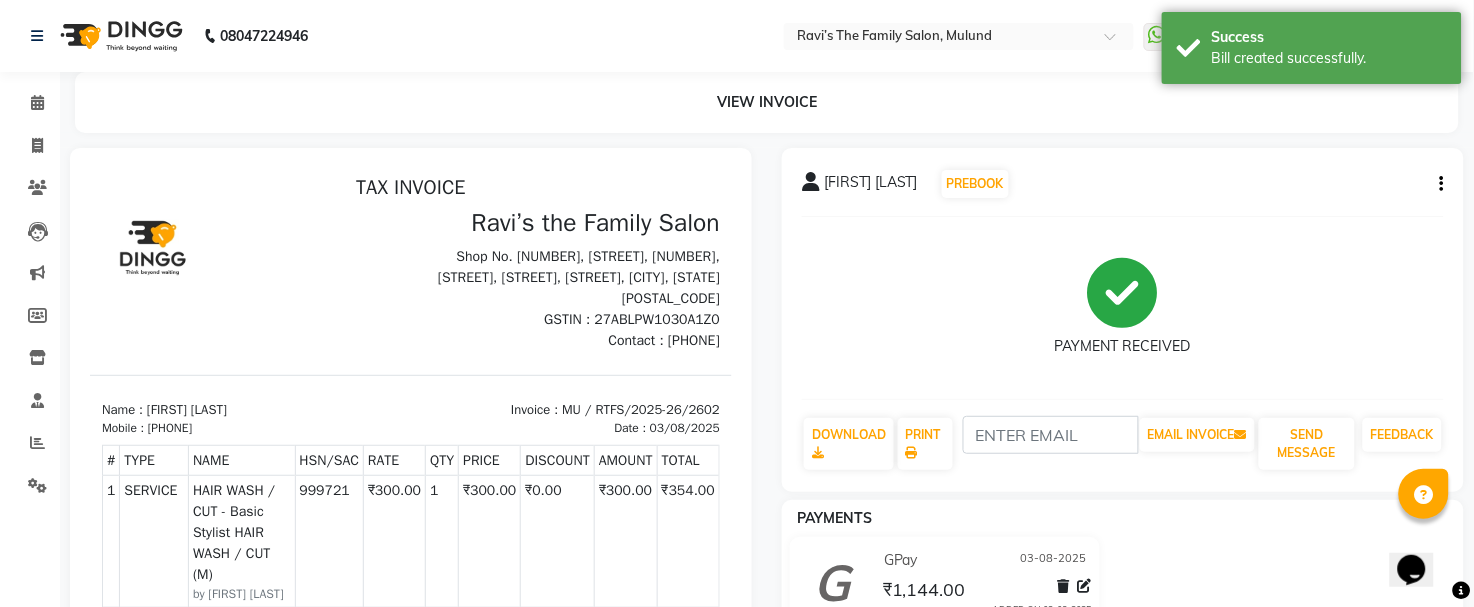 scroll, scrollTop: 0, scrollLeft: 0, axis: both 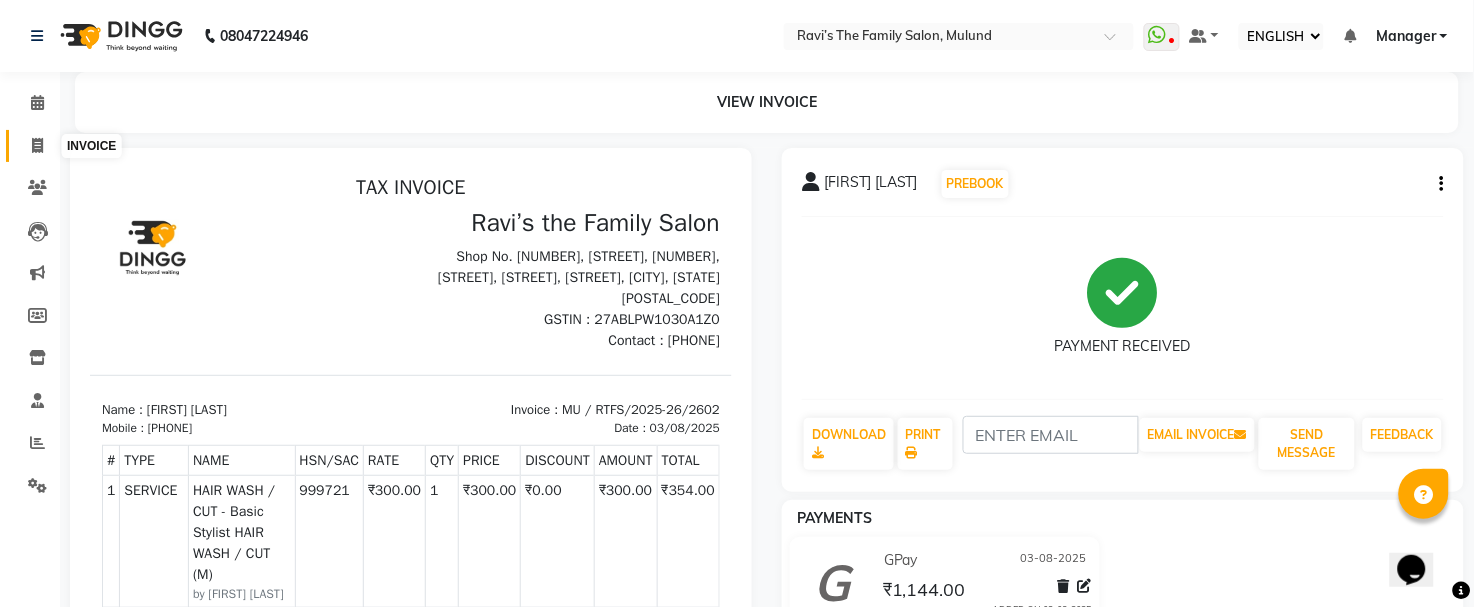 click 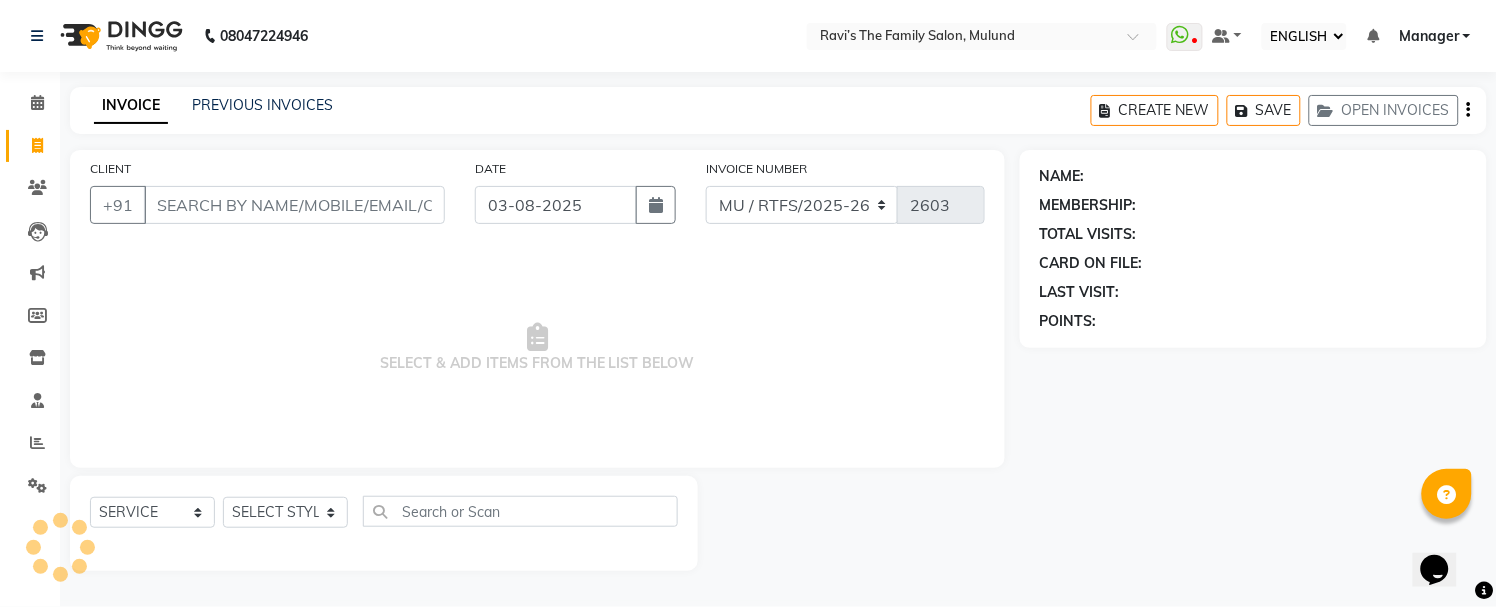 click on "CLIENT" at bounding box center (294, 205) 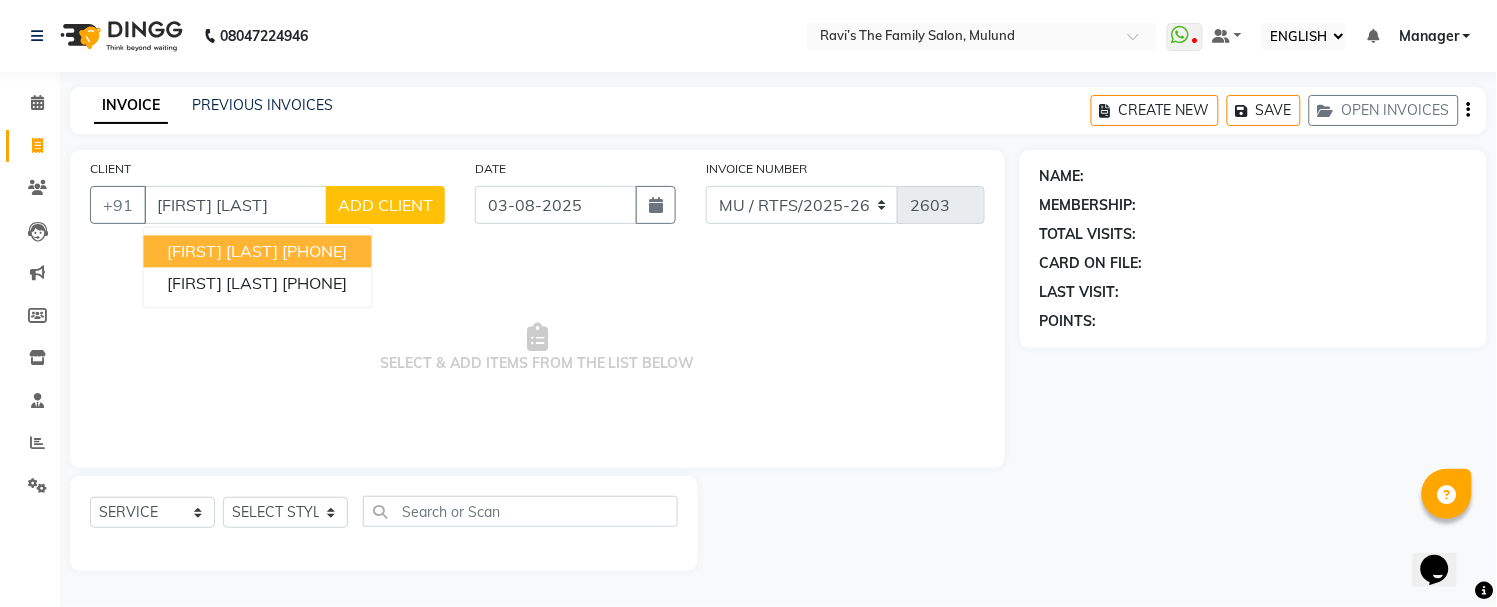 click on "[FIRST] [LAST] [PHONE]" at bounding box center (258, 252) 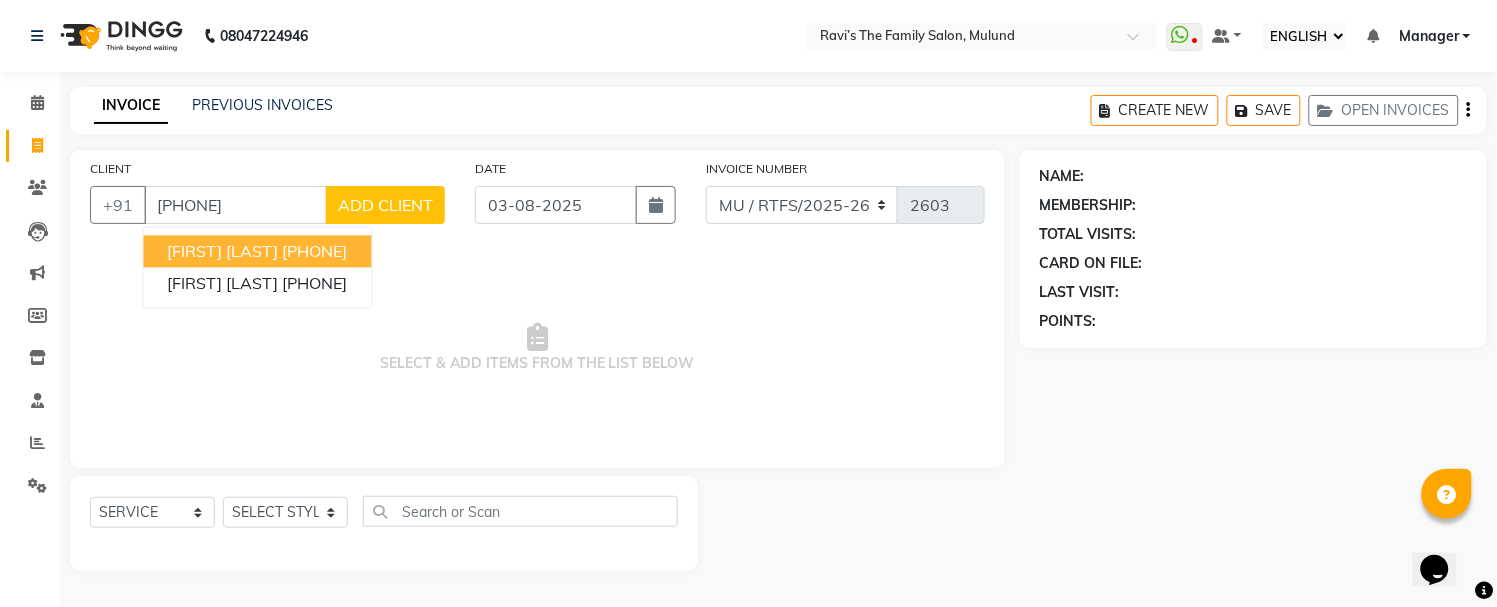 type on "[PHONE]" 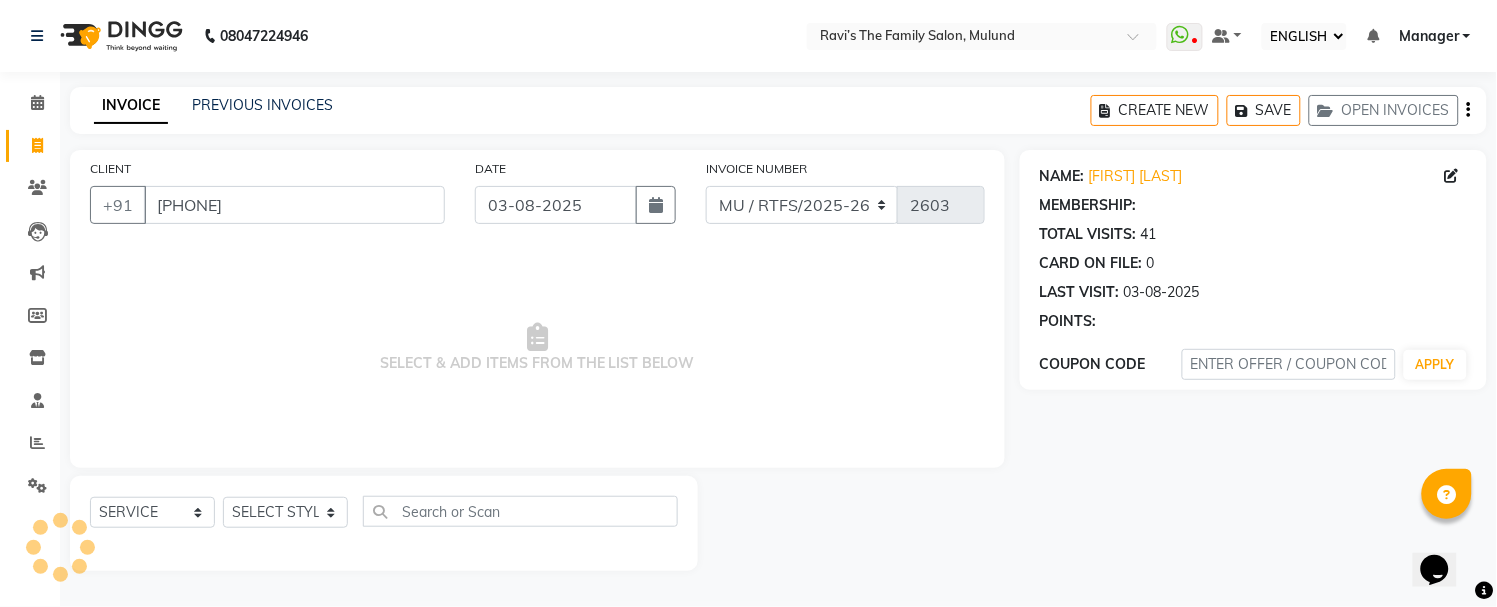 select on "1: Object" 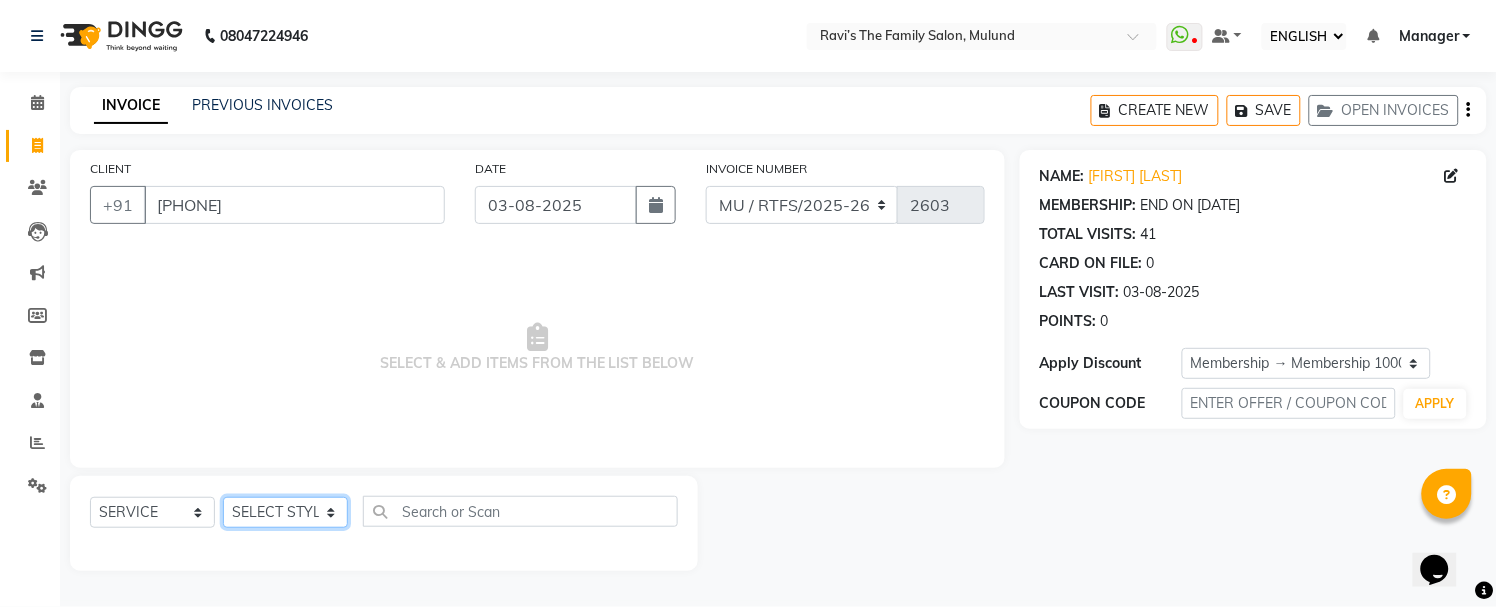 click on "SELECT STYLIST [FIRST] [LAST] [FIRST] [LAST] [FIRST] [LAST] [FIRST] [FIRST] [FIRST] [LAST] [FIRST] [FIRST] [FIRST] Manager [FIRST] [FIRST] Noor [FIRST] [FIRST] [LAST] [FIRST] Pawar [FIRST] [LAST] [FIRST] [LAST] [FIRST] [LAST] [FIRST]" 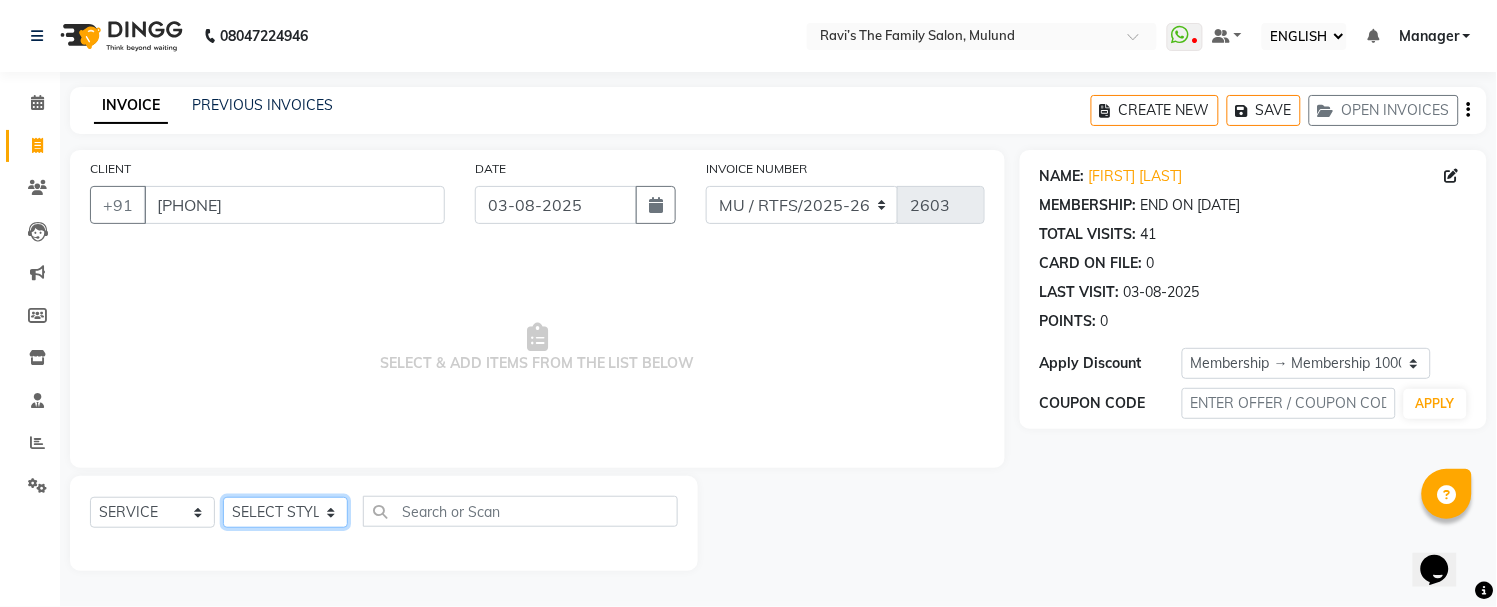 select on "35995" 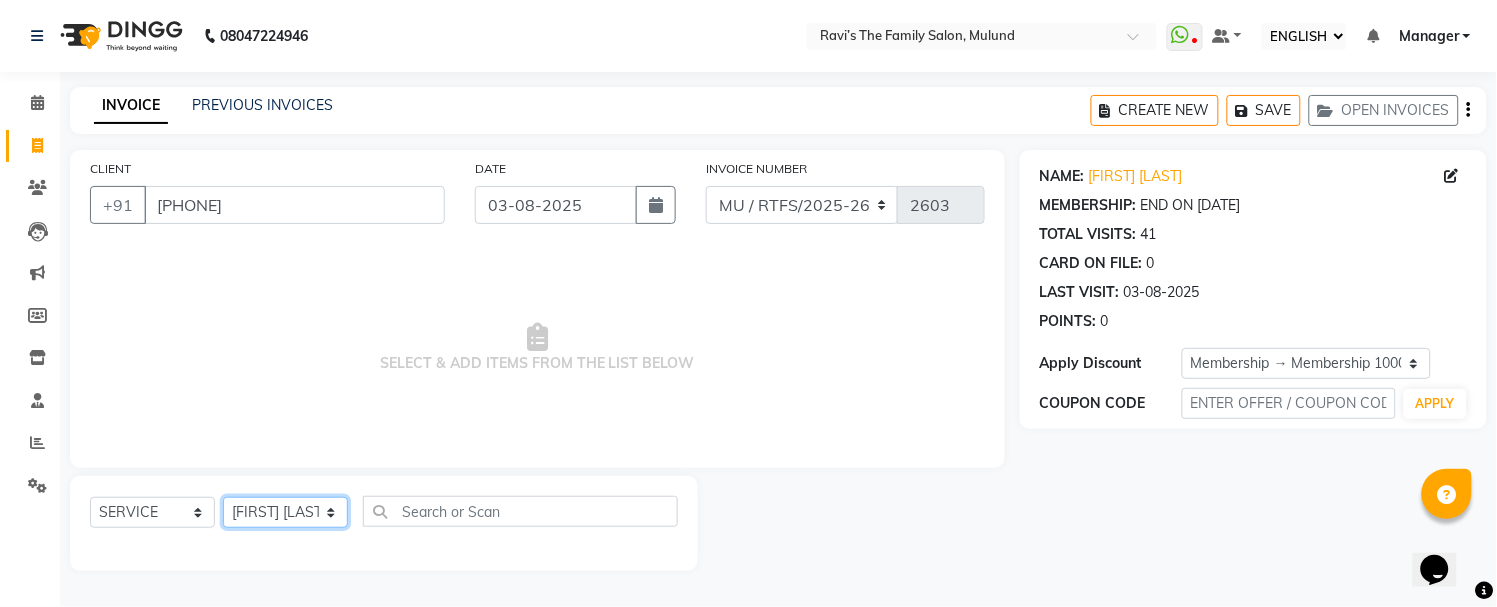 click on "SELECT STYLIST [FIRST] [LAST] [FIRST] [LAST] [FIRST] [LAST] [FIRST] [FIRST] [FIRST] [LAST] [FIRST] [FIRST] [FIRST] Manager [FIRST] [FIRST] Noor [FIRST] [FIRST] [LAST] [FIRST] Pawar [FIRST] [LAST] [FIRST] [LAST] [FIRST] [LAST] [FIRST]" 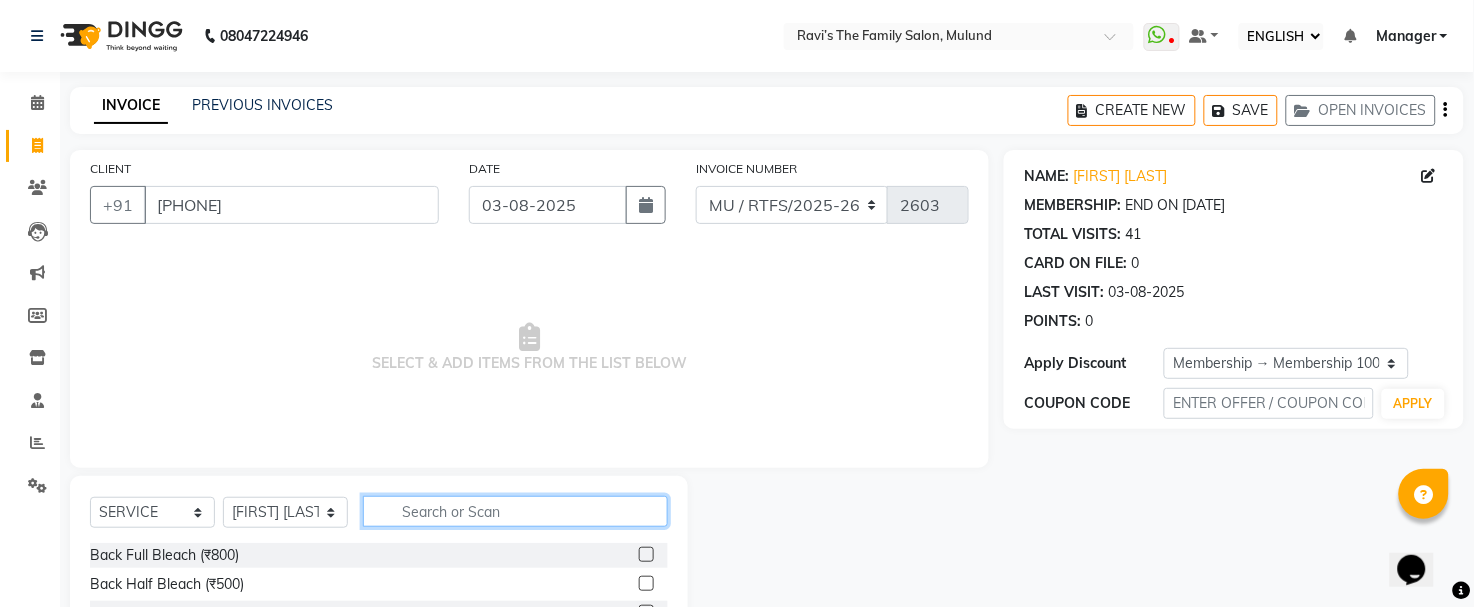 click 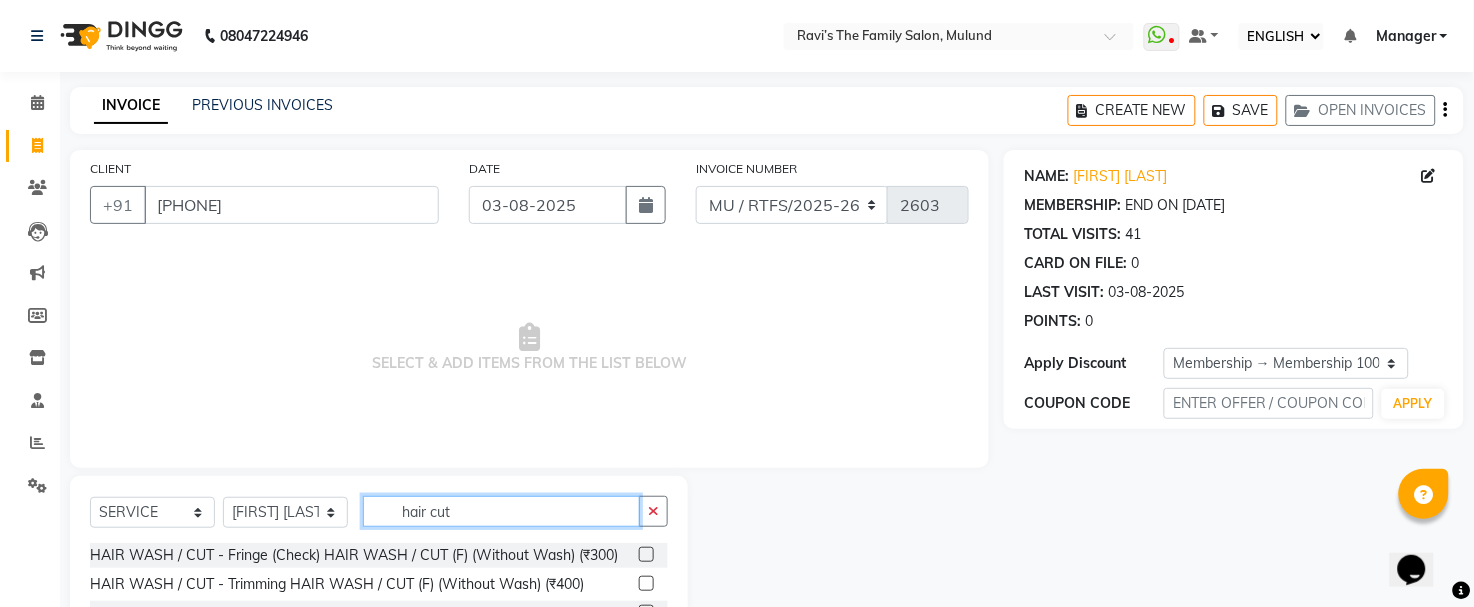 scroll, scrollTop: 193, scrollLeft: 0, axis: vertical 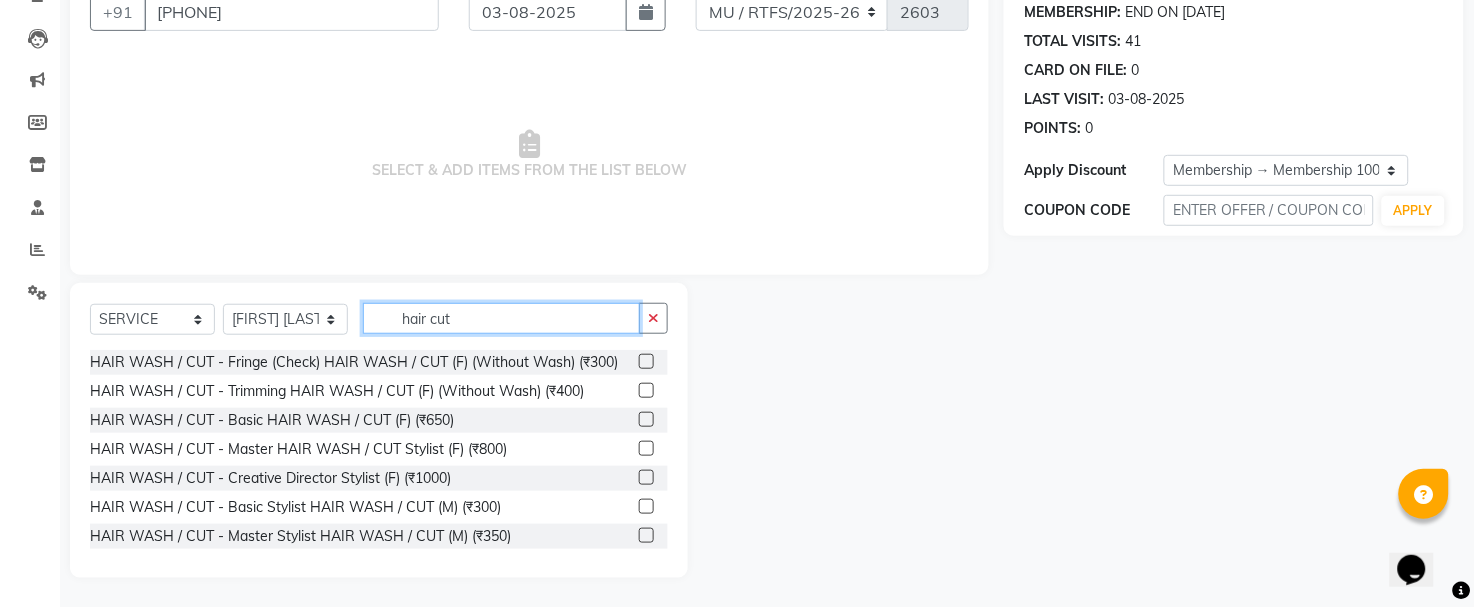 type on "hair cut" 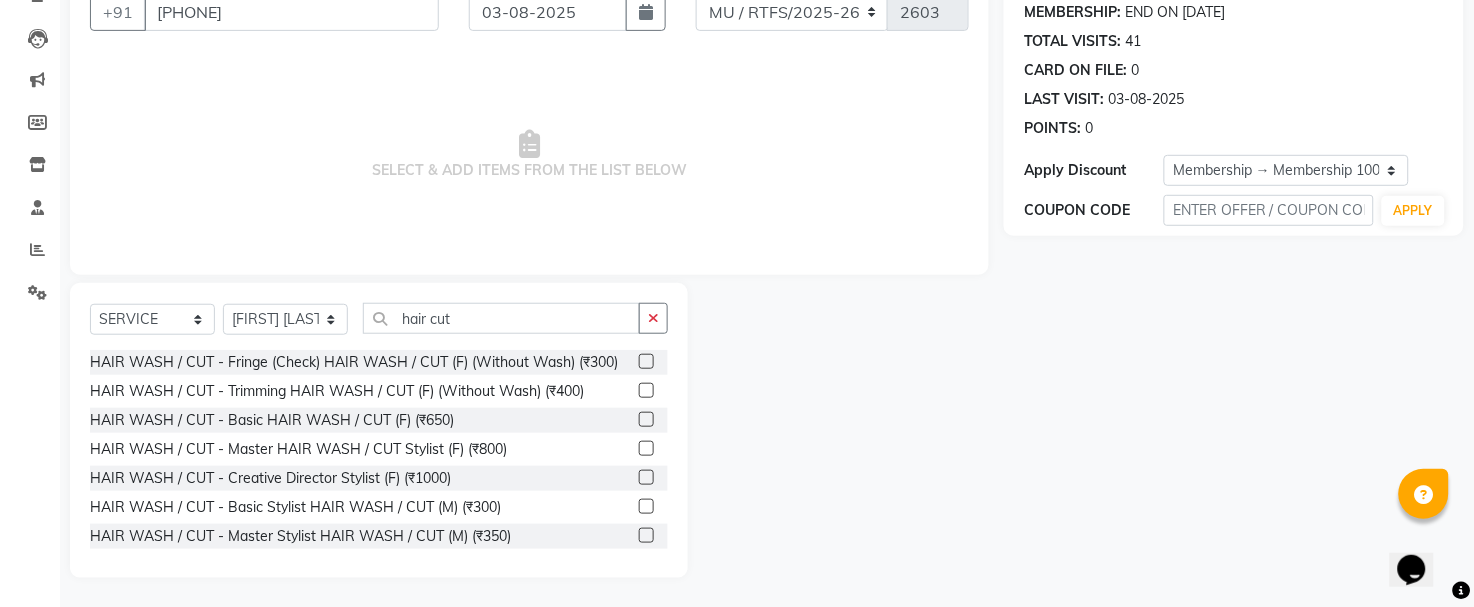 click 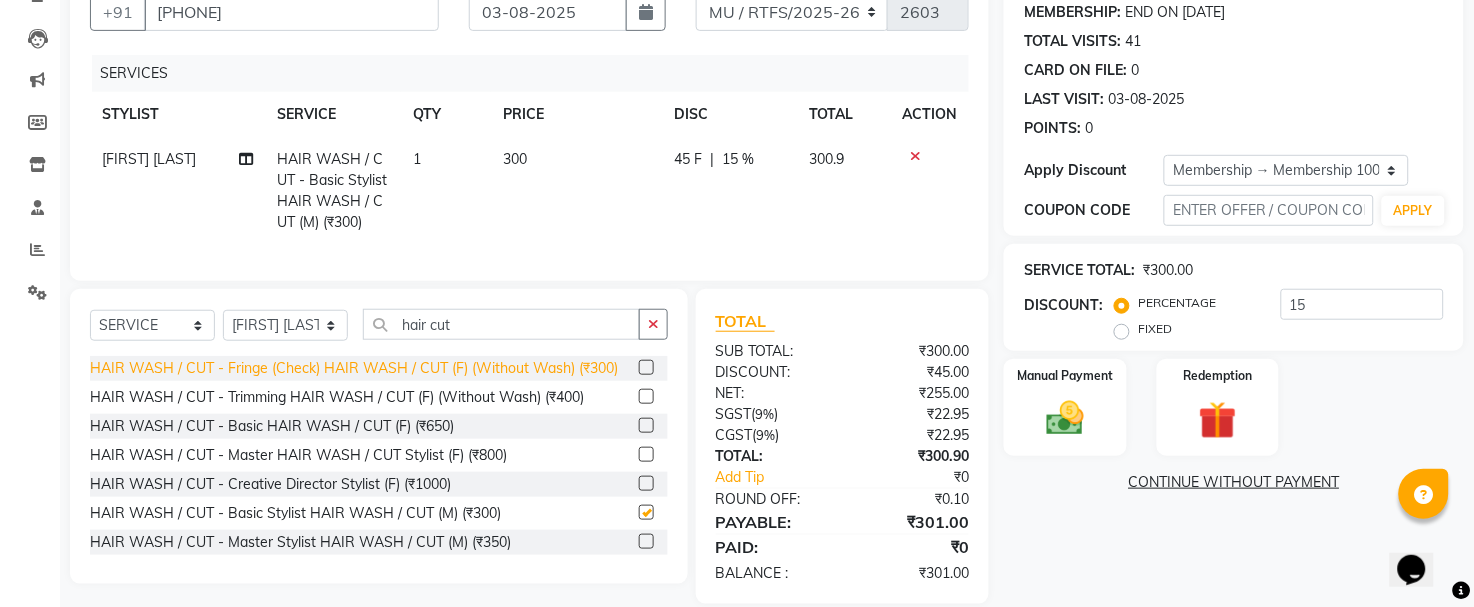 checkbox on "false" 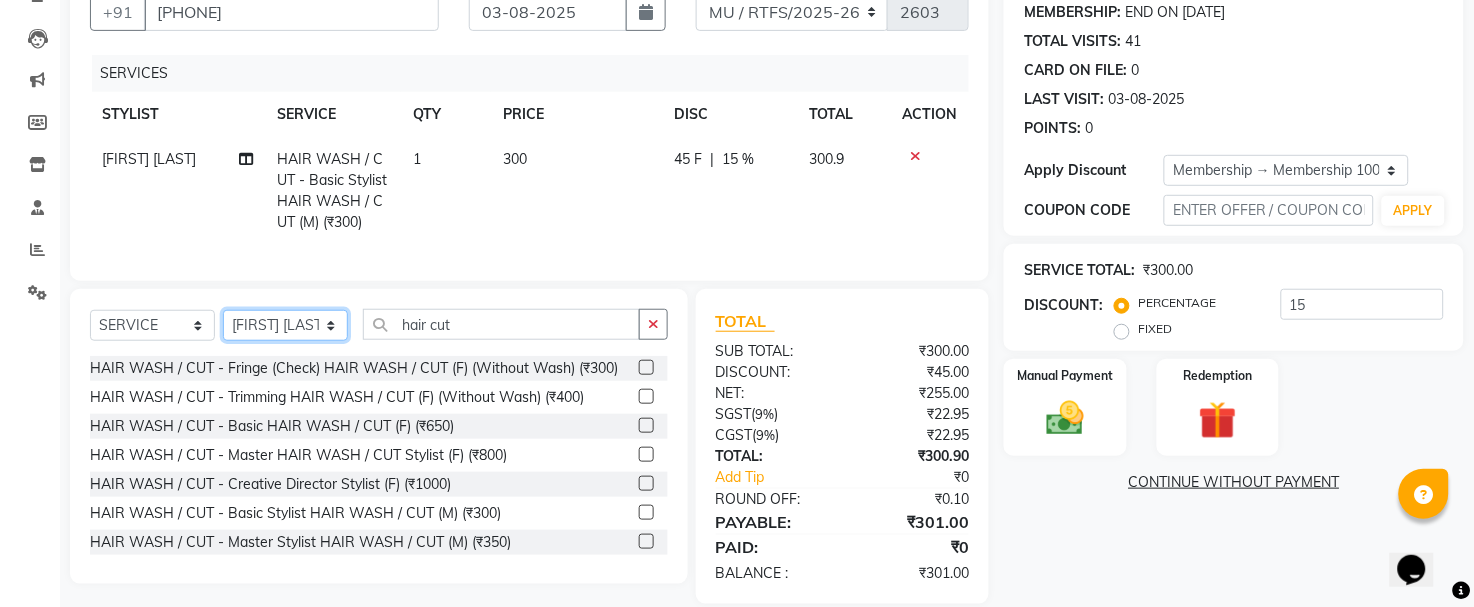 click on "SELECT STYLIST [FIRST] [LAST] [FIRST] [LAST] [FIRST] [LAST] [FIRST] [FIRST] [FIRST] [LAST] [FIRST] [FIRST] [FIRST] Manager [FIRST] [FIRST] Noor [FIRST] [FIRST] [LAST] [FIRST] Pawar [FIRST] [LAST] [FIRST] [LAST] [FIRST] [LAST] [FIRST]" 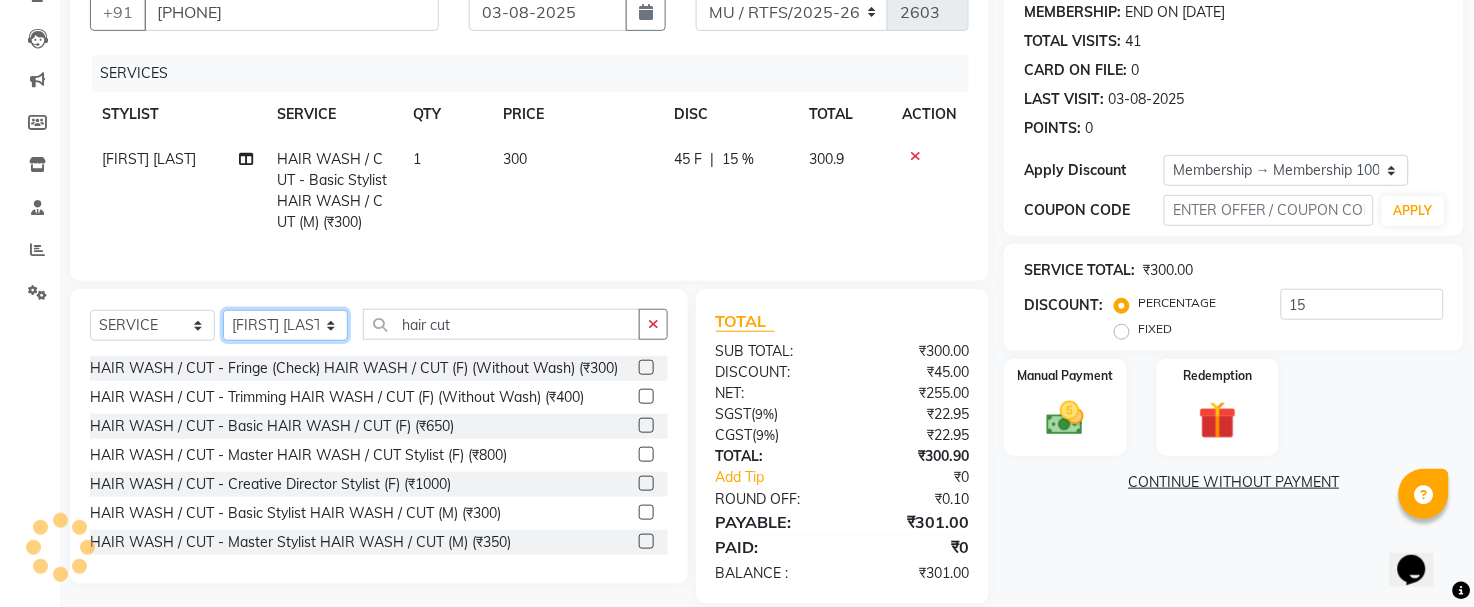 select on "59307" 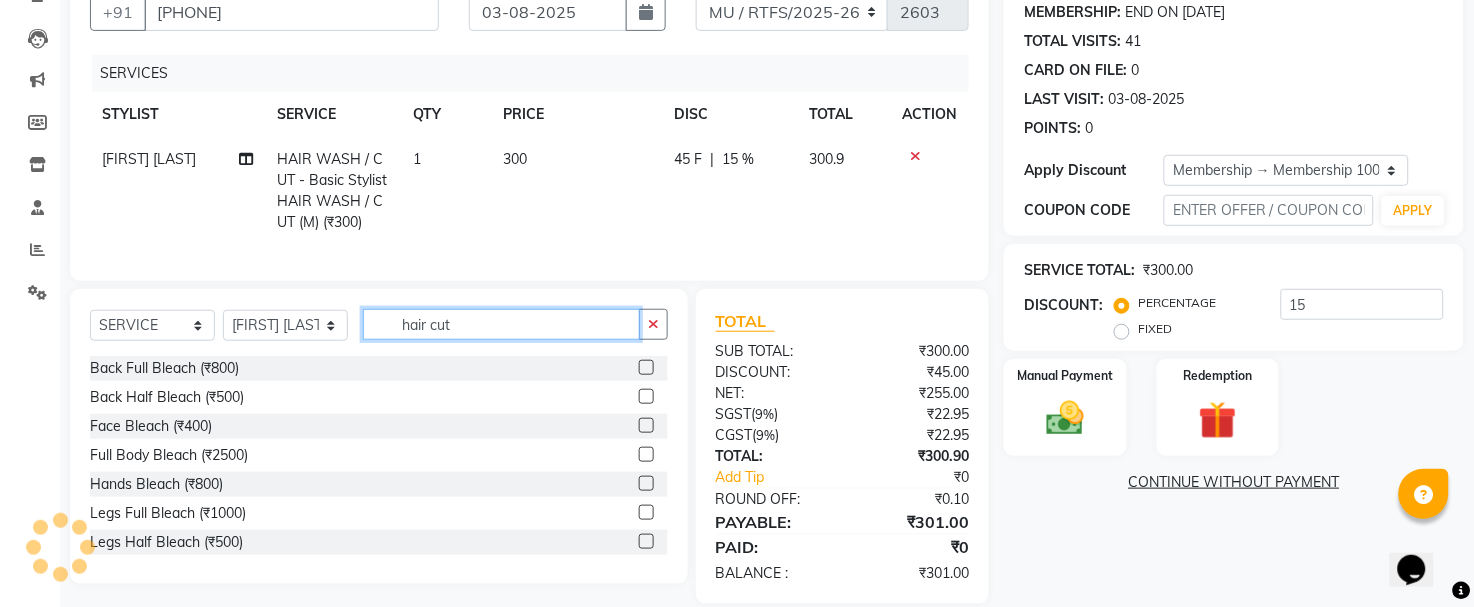 click on "hair cut" 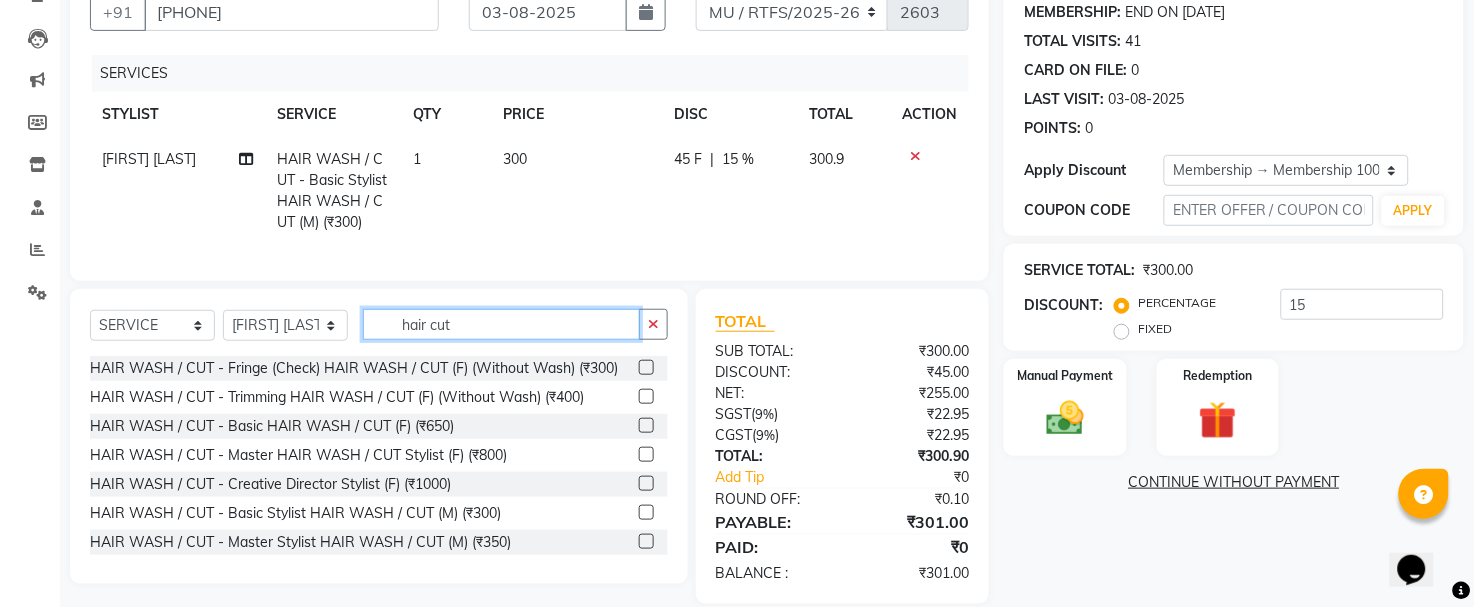 type on "hair cut" 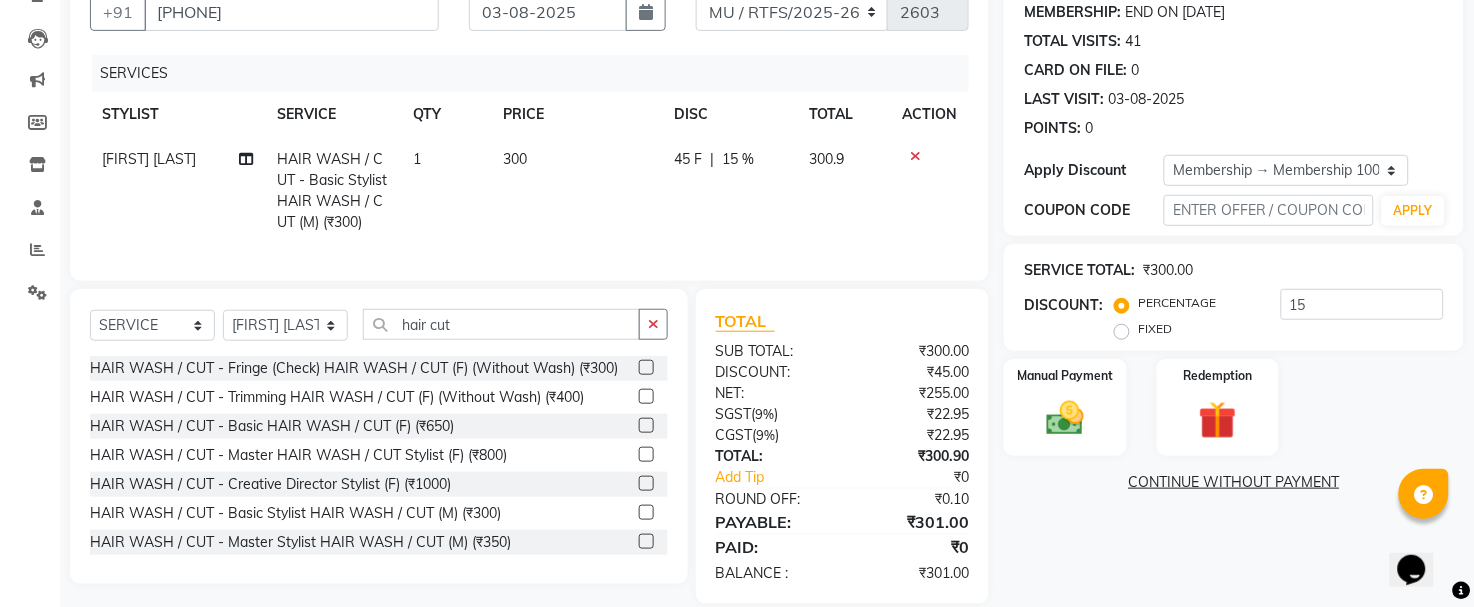 click 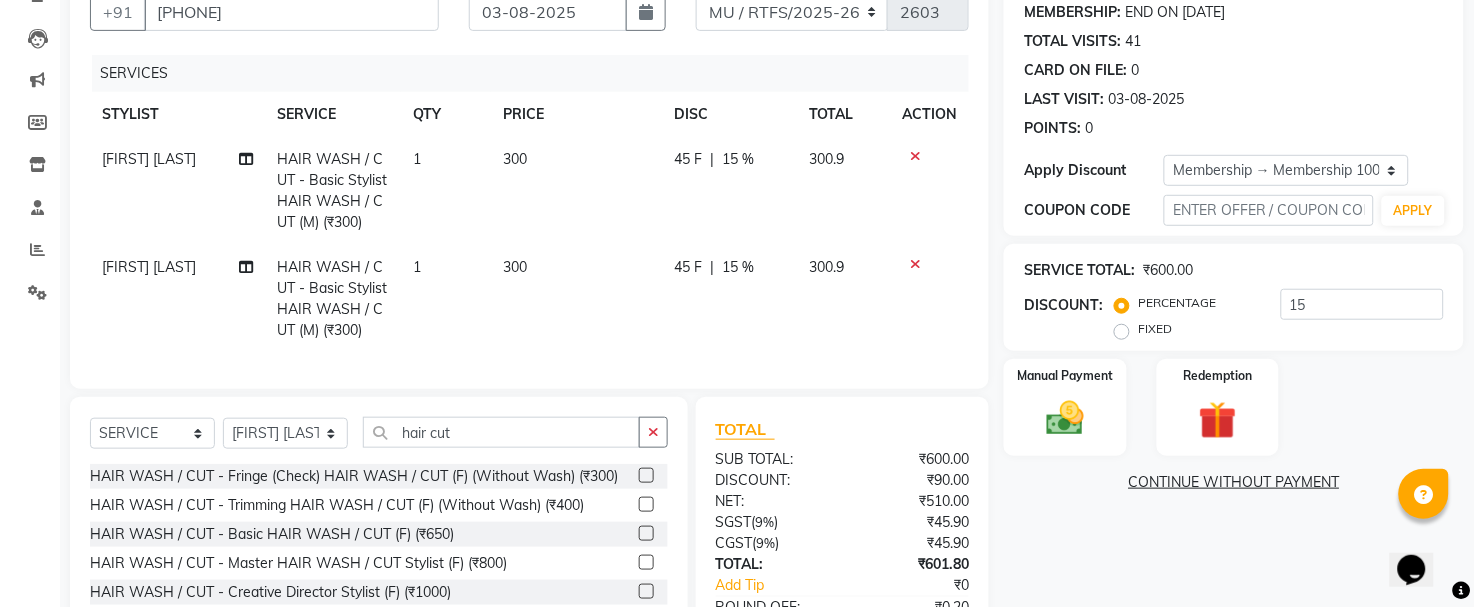 checkbox on "false" 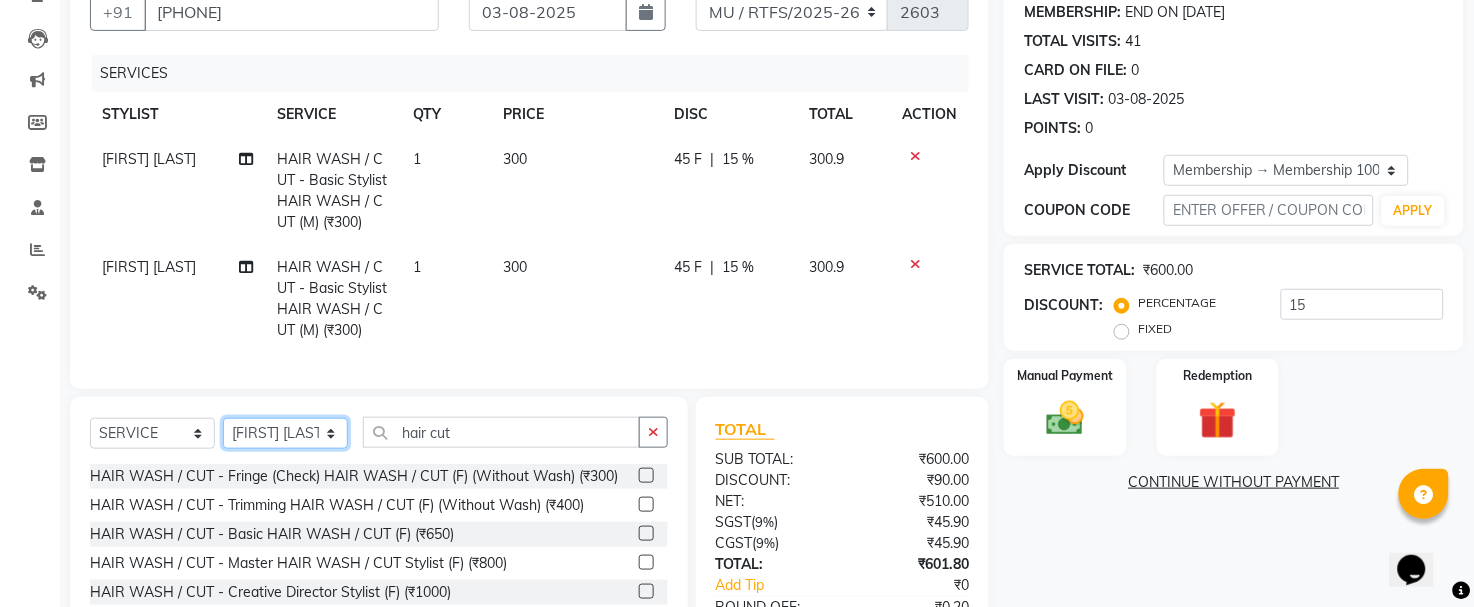 click on "SELECT STYLIST [FIRST] [LAST] [FIRST] [LAST] [FIRST] [LAST] [FIRST] [FIRST] [FIRST] [LAST] [FIRST] [FIRST] [FIRST] Manager [FIRST] [FIRST] Noor [FIRST] [FIRST] [LAST] [FIRST] Pawar [FIRST] [LAST] [FIRST] [LAST] [FIRST] [LAST] [FIRST]" 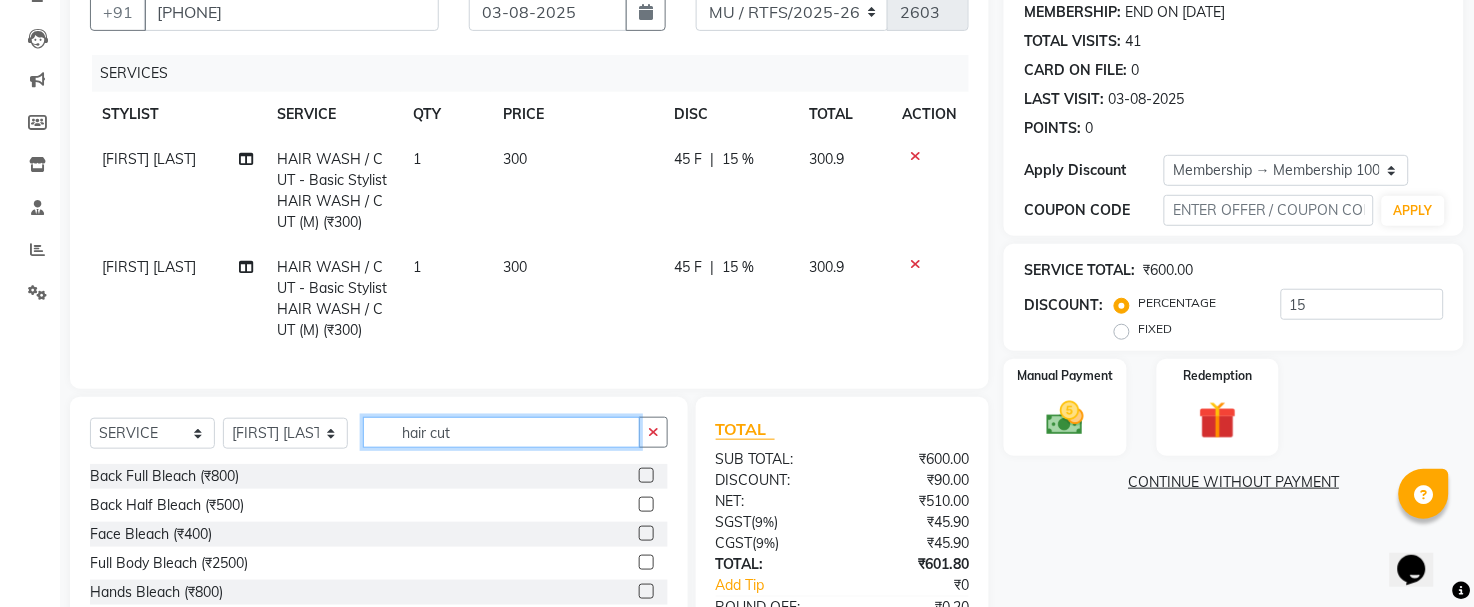 click on "hair cut" 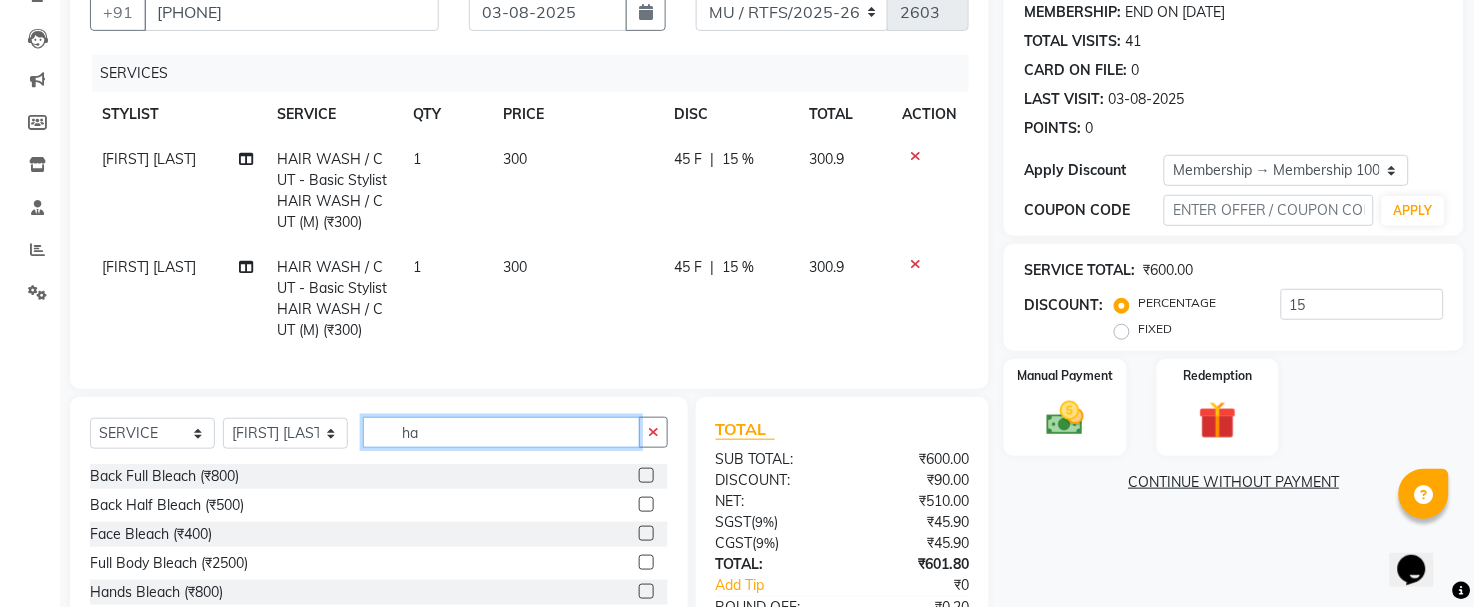 type on "h" 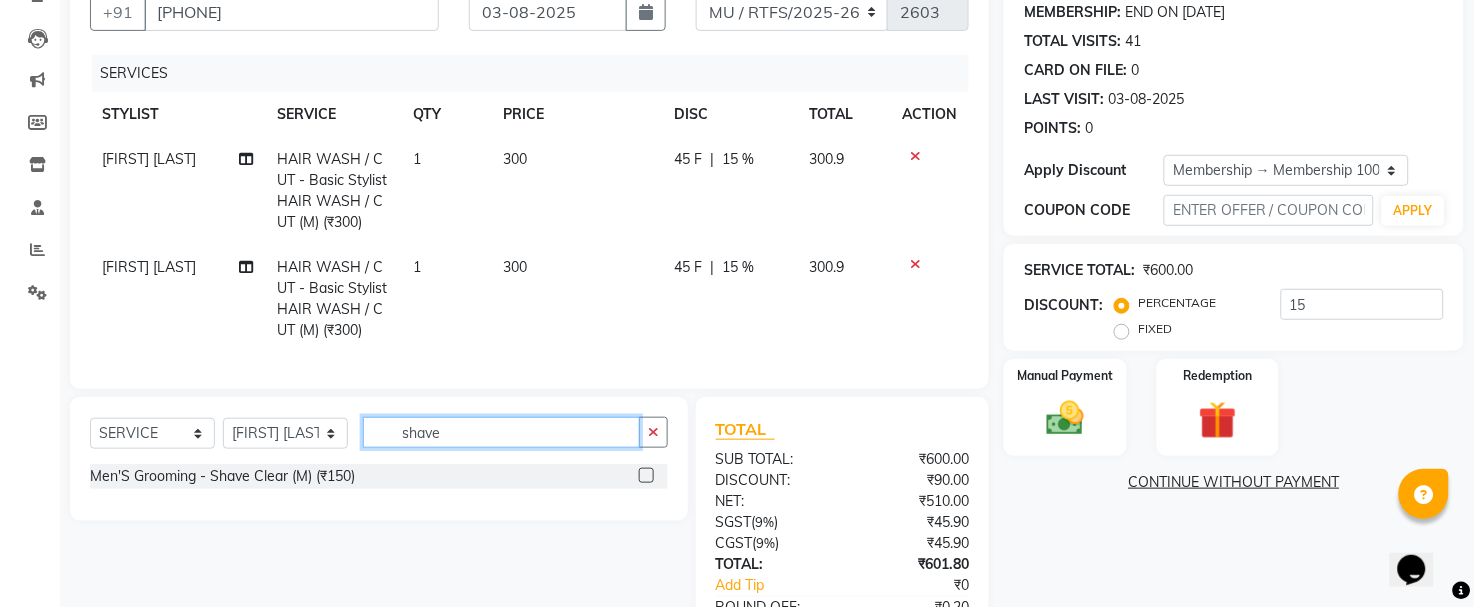 type on "shave" 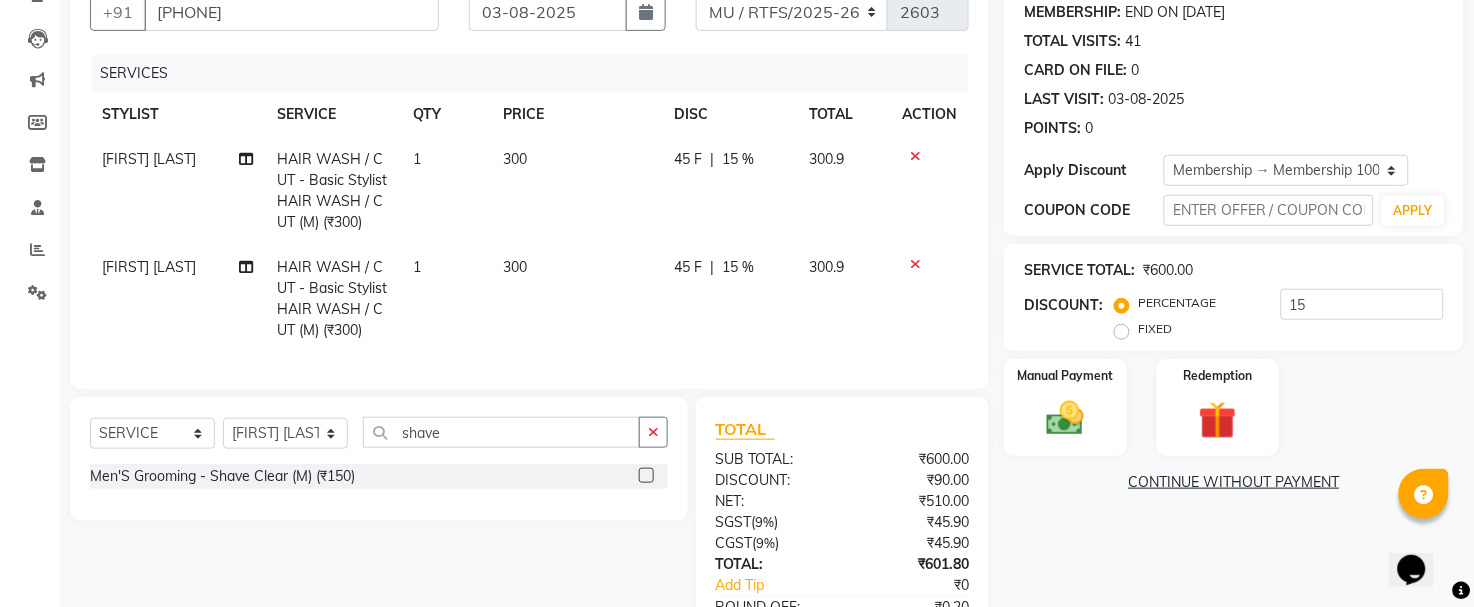 click 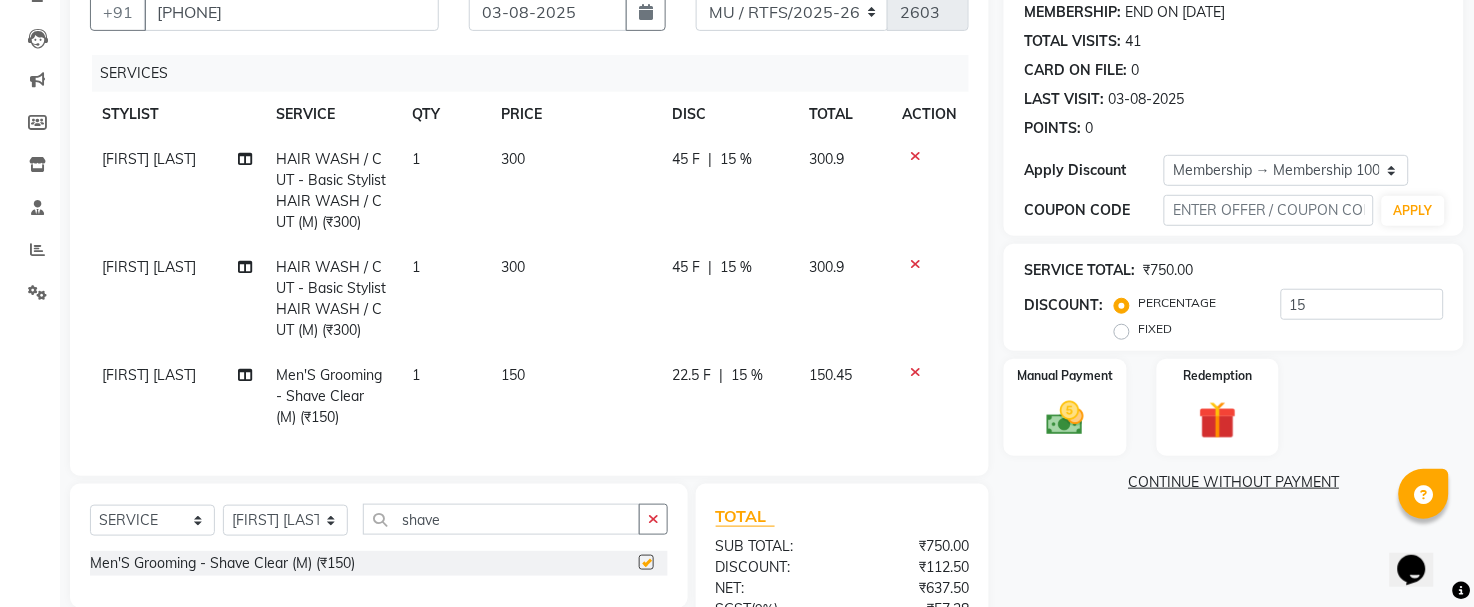 checkbox on "false" 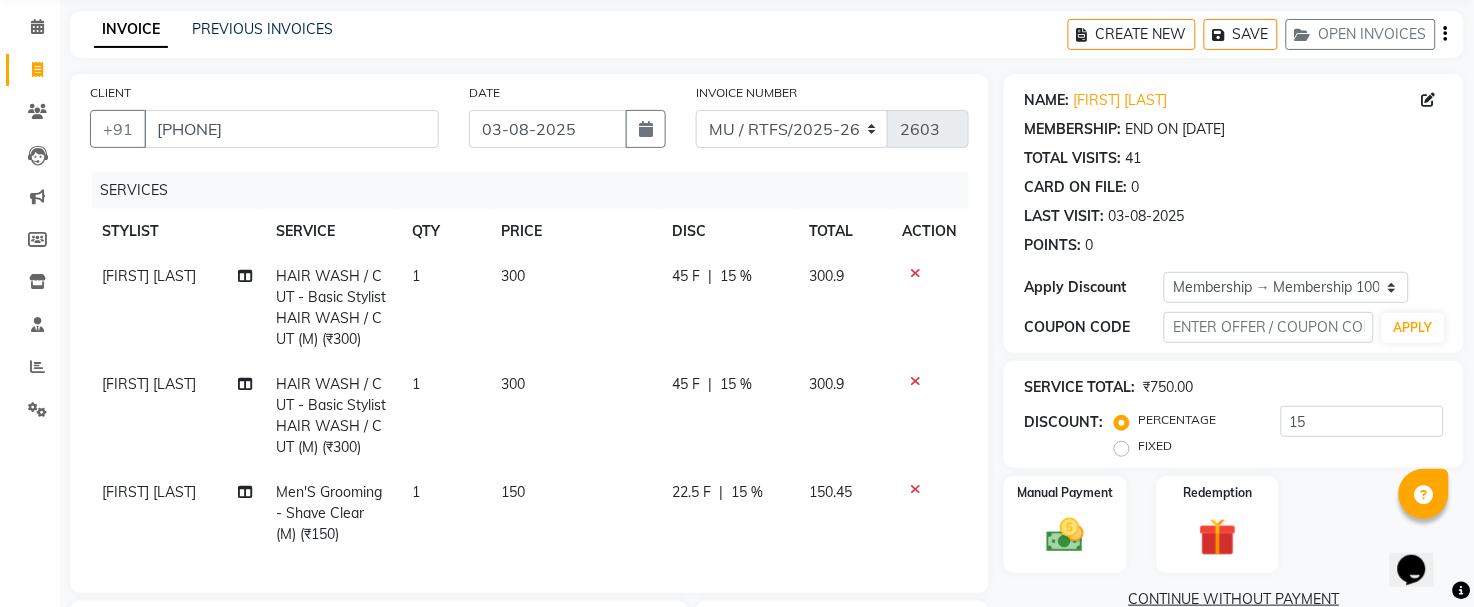 scroll, scrollTop: 75, scrollLeft: 0, axis: vertical 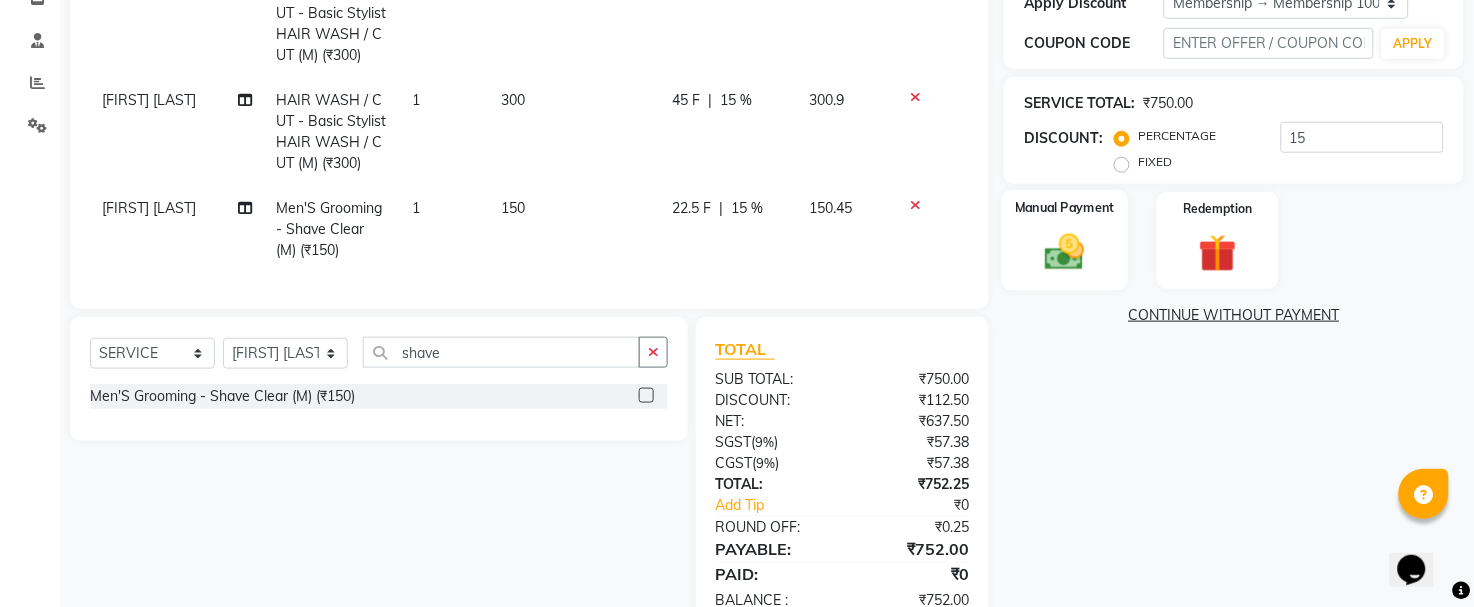 click 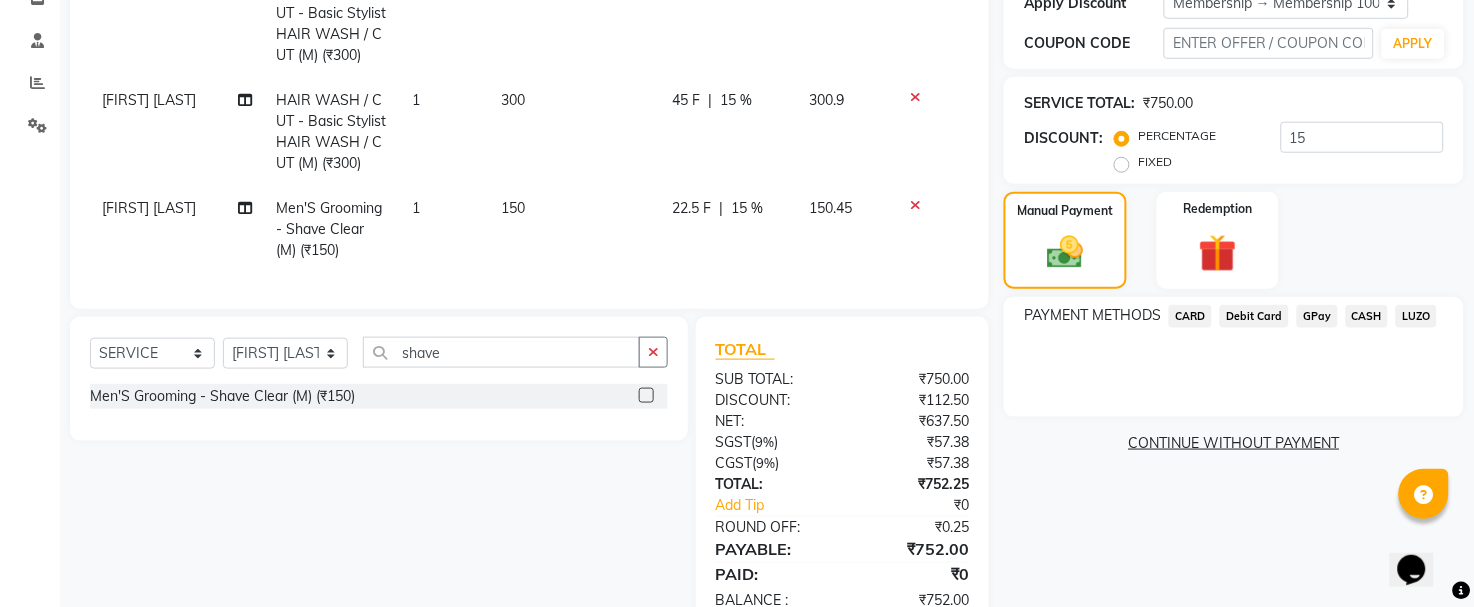 click on "GPay" 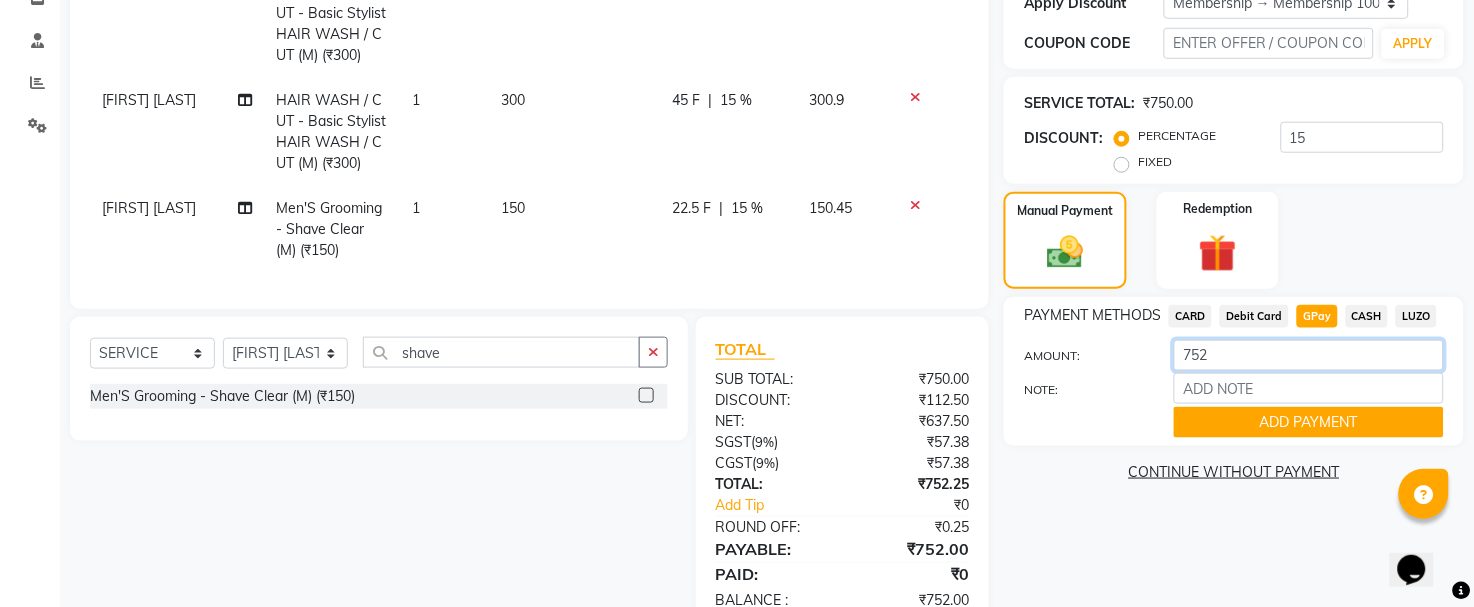 click on "752" 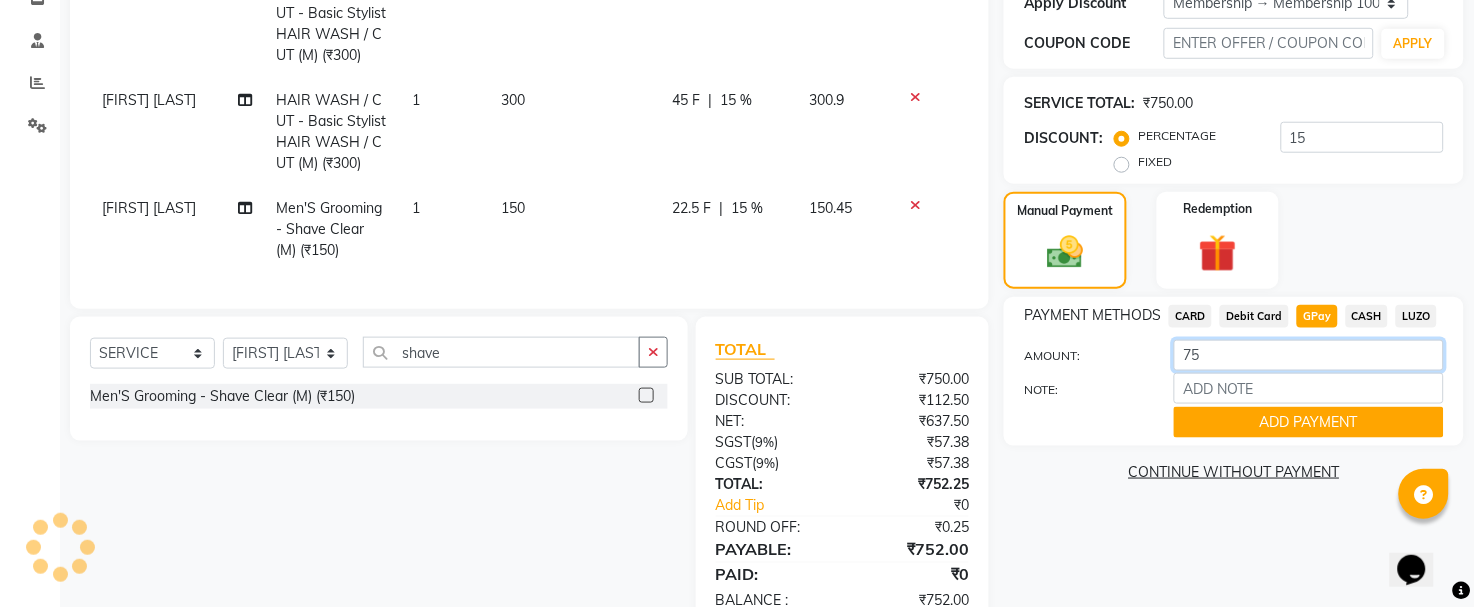 type on "7" 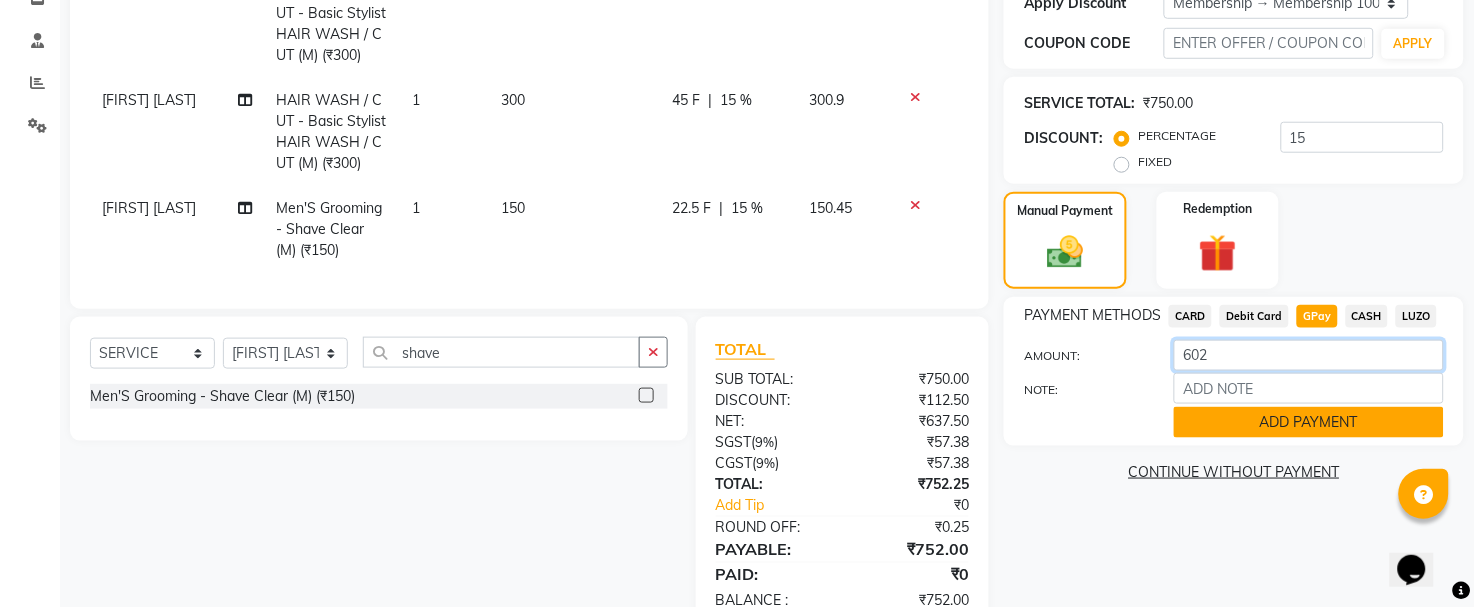 type on "602" 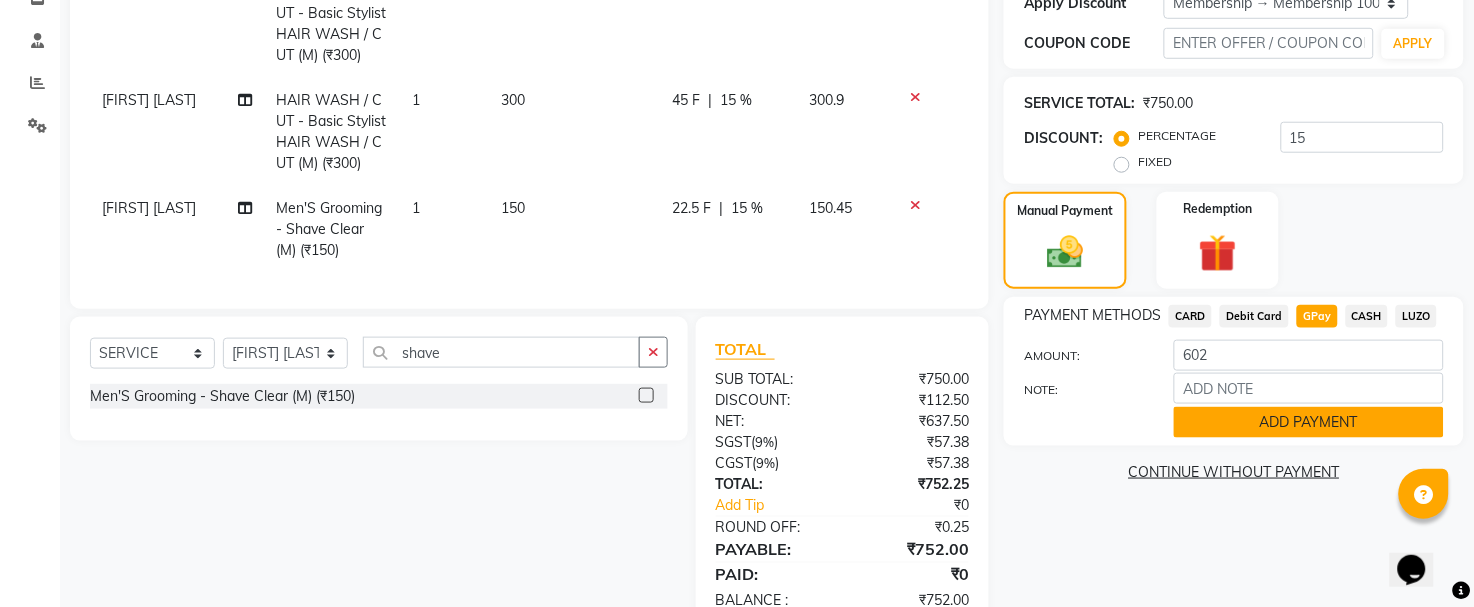 click on "ADD PAYMENT" 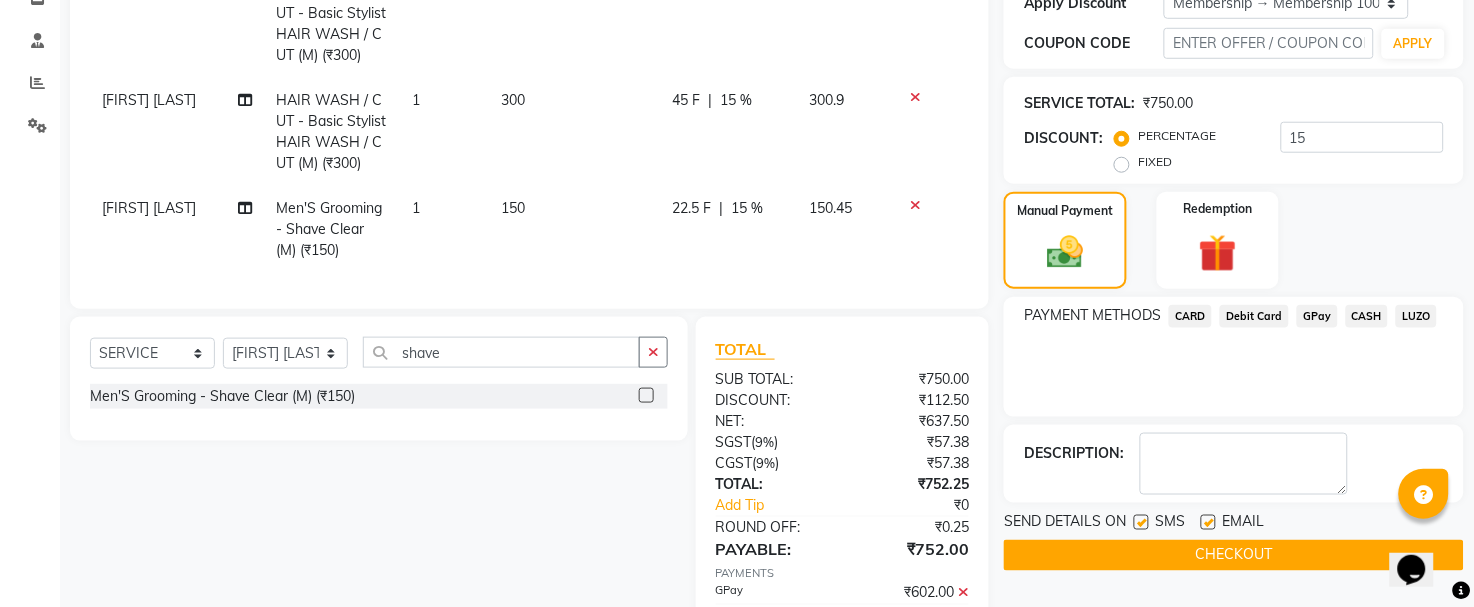 click on "CHECKOUT" 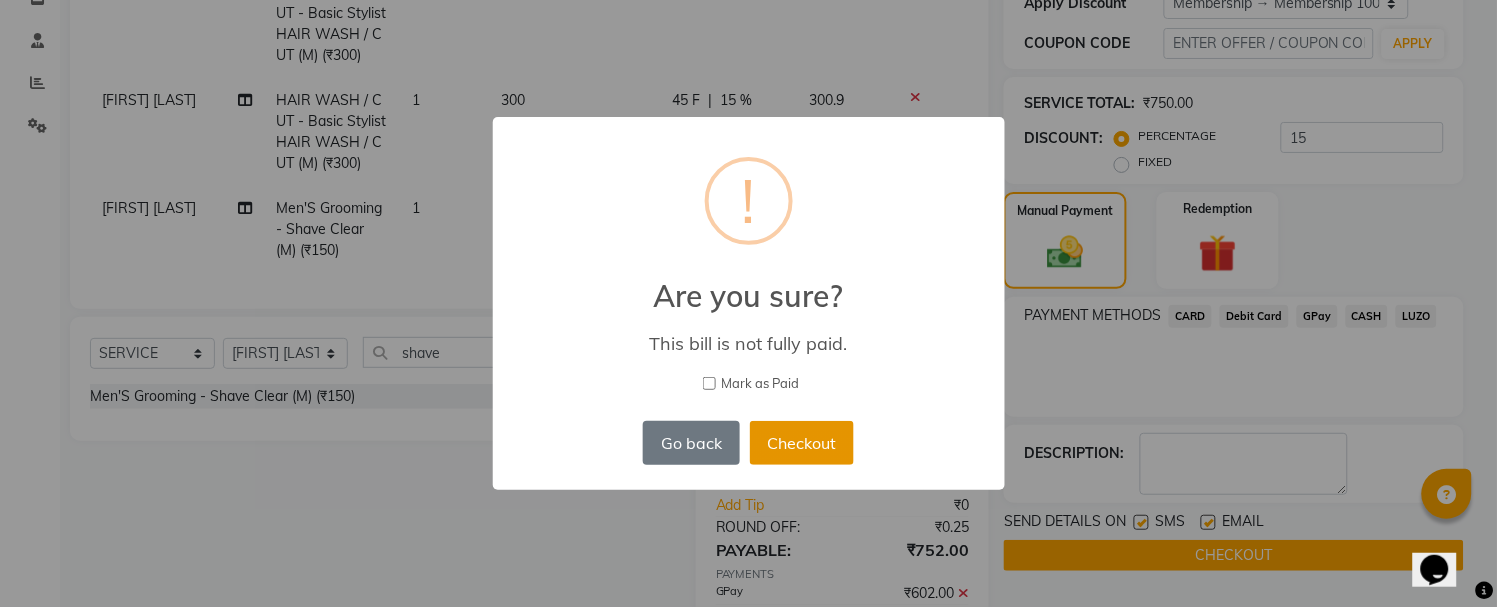 click on "Checkout" at bounding box center [802, 443] 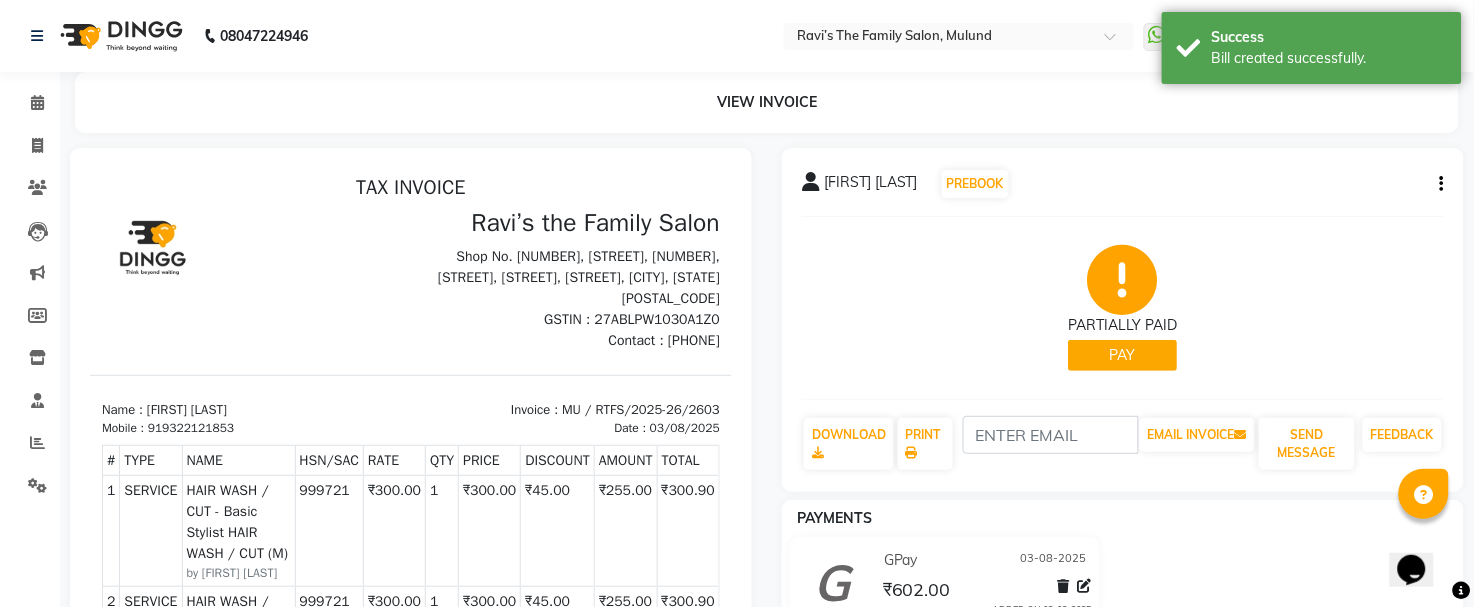 scroll, scrollTop: 0, scrollLeft: 0, axis: both 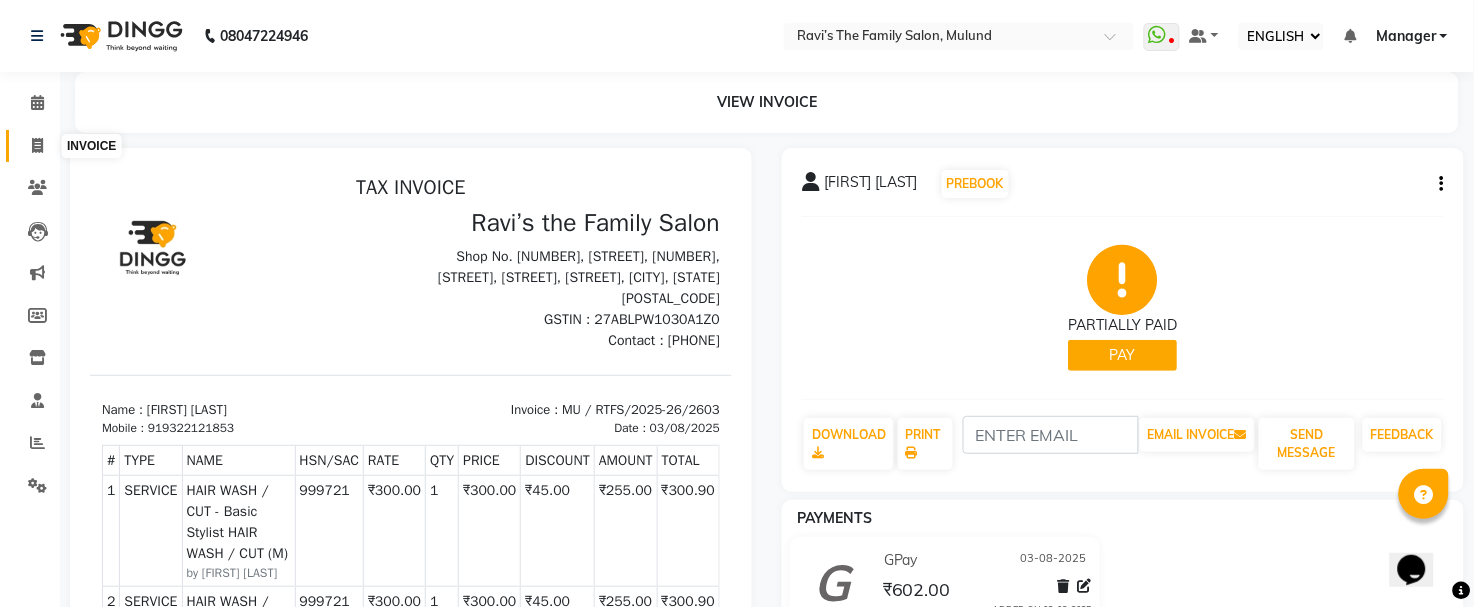 click 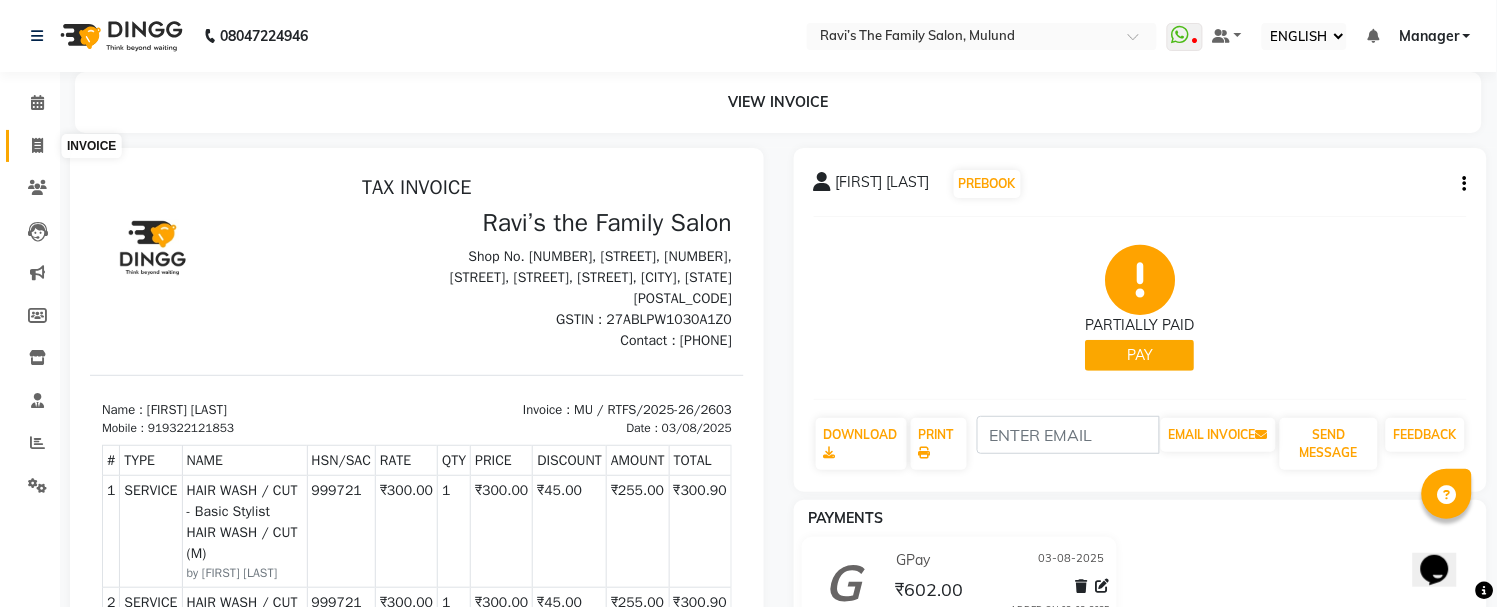 select on "service" 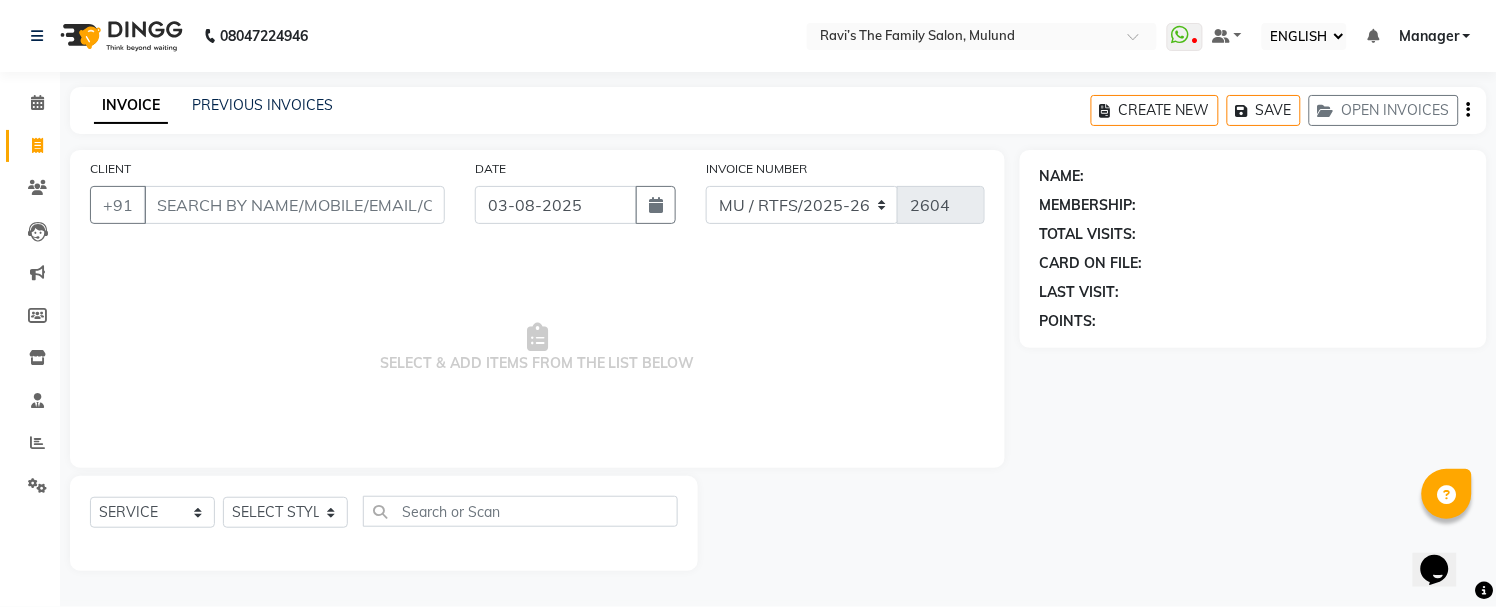 click on "CLIENT" at bounding box center (294, 205) 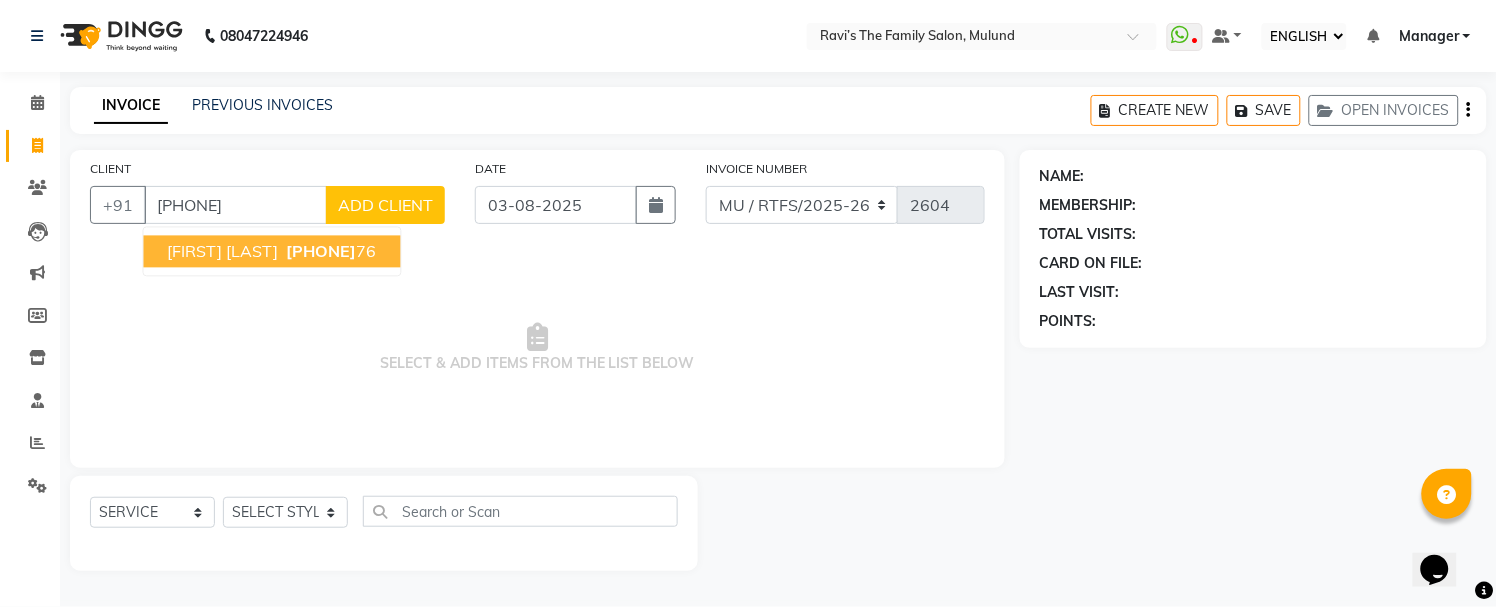 click on "[FIRST] [LAST]" at bounding box center [223, 252] 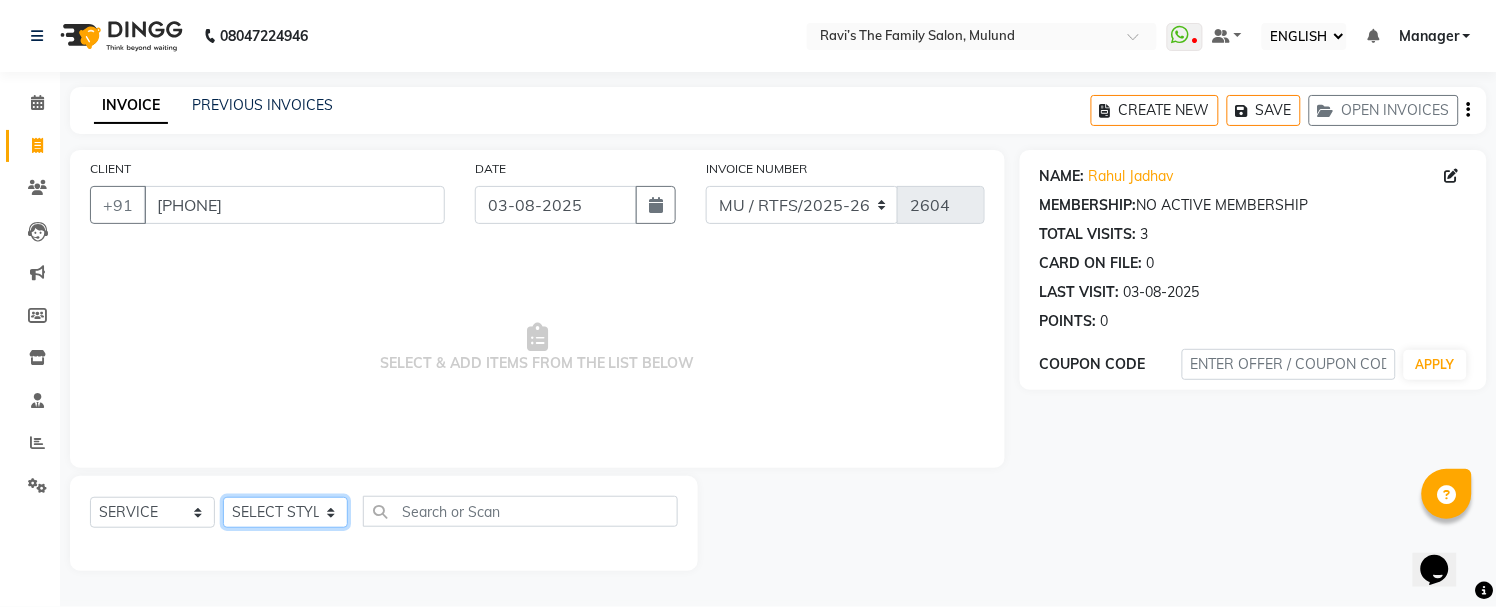 click on "SELECT STYLIST [FIRST] [LAST] [FIRST] [LAST] [FIRST] [LAST] [FIRST] [FIRST] [FIRST] [LAST] [FIRST] [FIRST] [FIRST] Manager [FIRST] [FIRST] Noor [FIRST] [FIRST] [LAST] [FIRST] Pawar [FIRST] [LAST] [FIRST] [LAST] [FIRST] [LAST] [FIRST]" 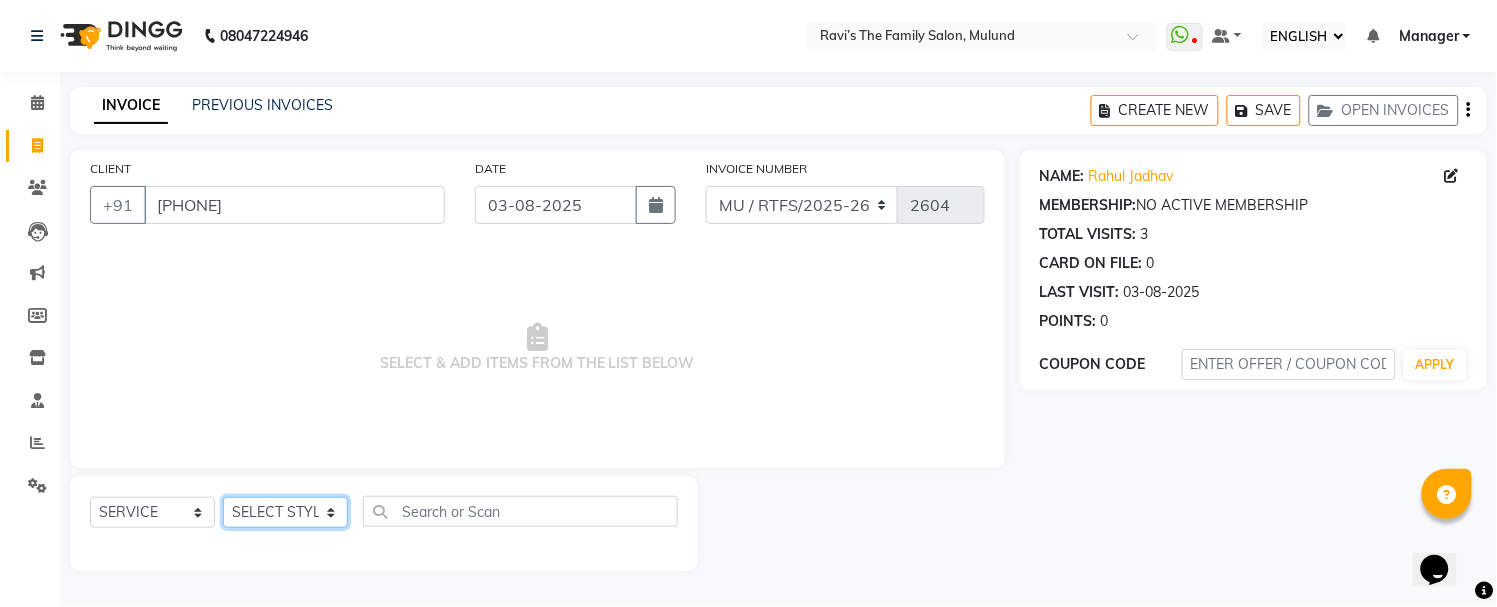 select on "75237" 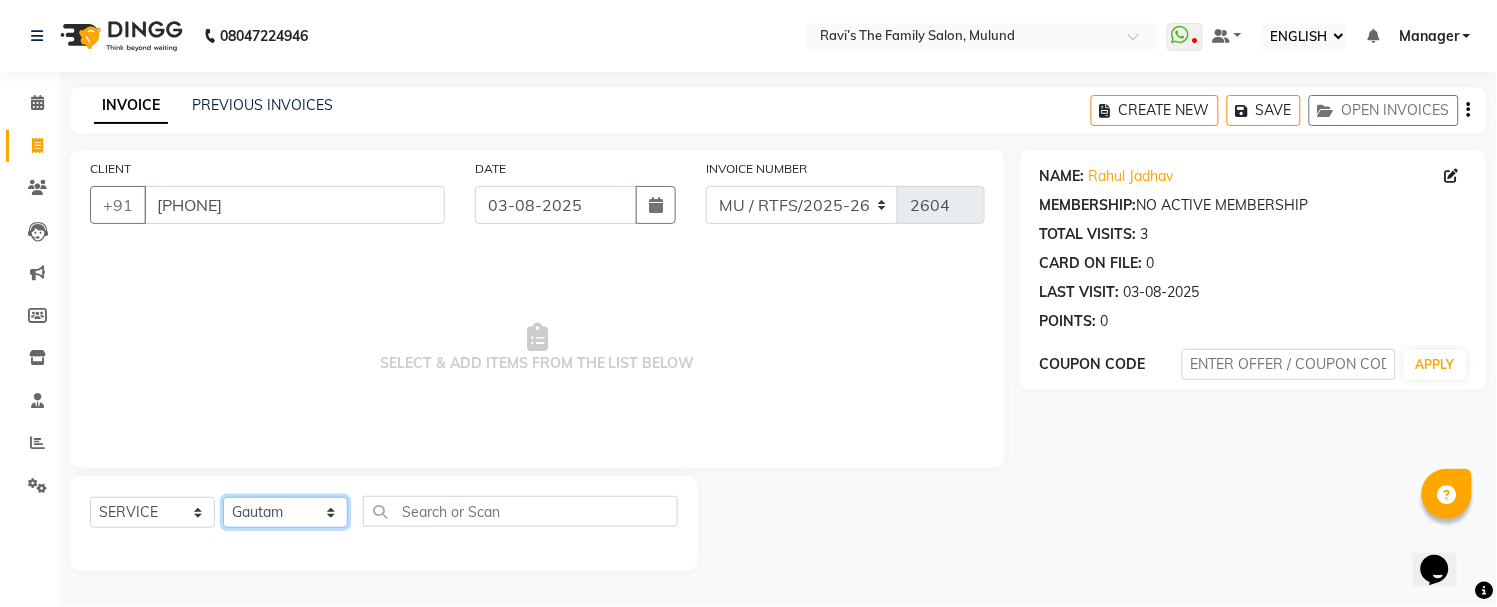 click on "SELECT STYLIST [FIRST] [LAST] [FIRST] [LAST] [FIRST] [LAST] [FIRST] [FIRST] [FIRST] [LAST] [FIRST] [FIRST] [FIRST] Manager [FIRST] [FIRST] Noor [FIRST] [FIRST] [LAST] [FIRST] Pawar [FIRST] [LAST] [FIRST] [LAST] [FIRST] [LAST] [FIRST]" 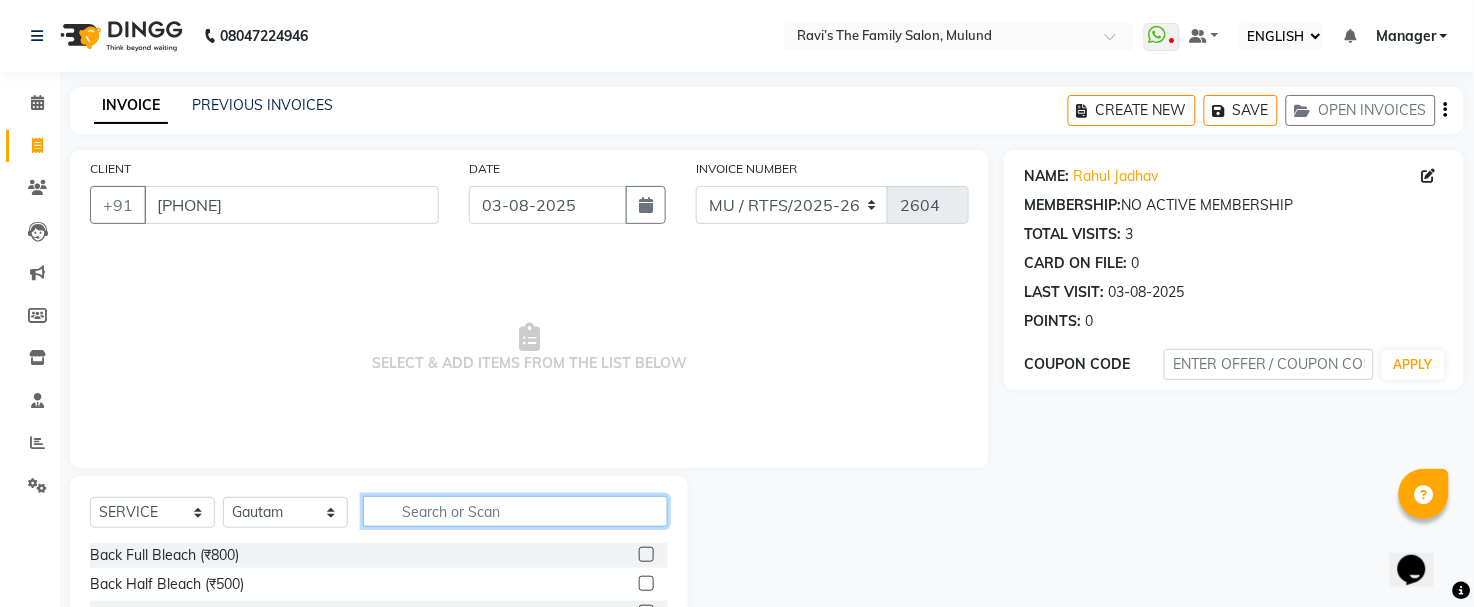 click 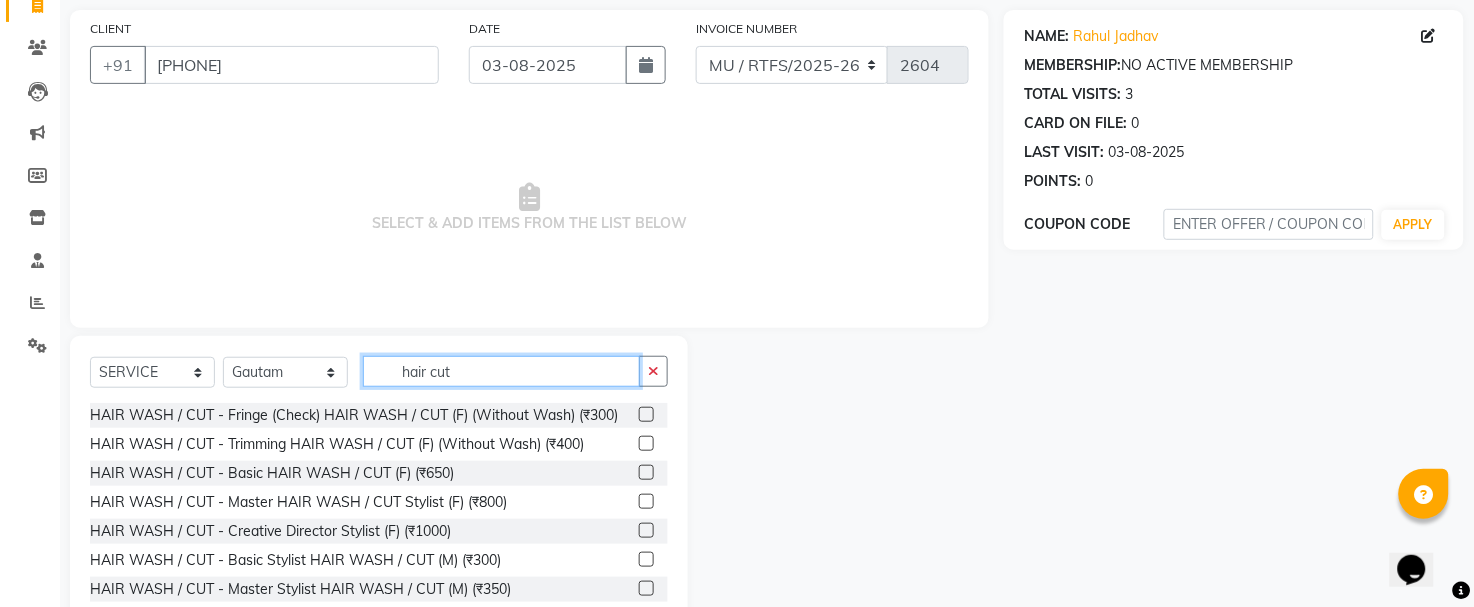 scroll, scrollTop: 193, scrollLeft: 0, axis: vertical 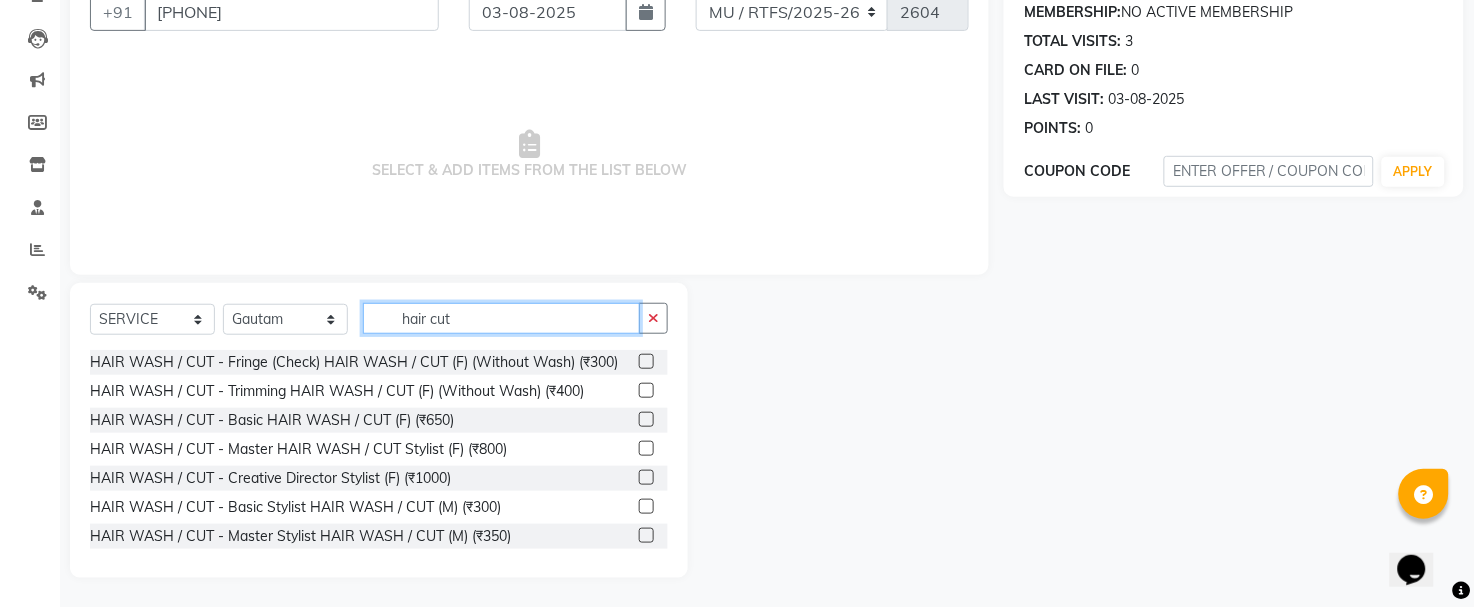 type on "hair cut" 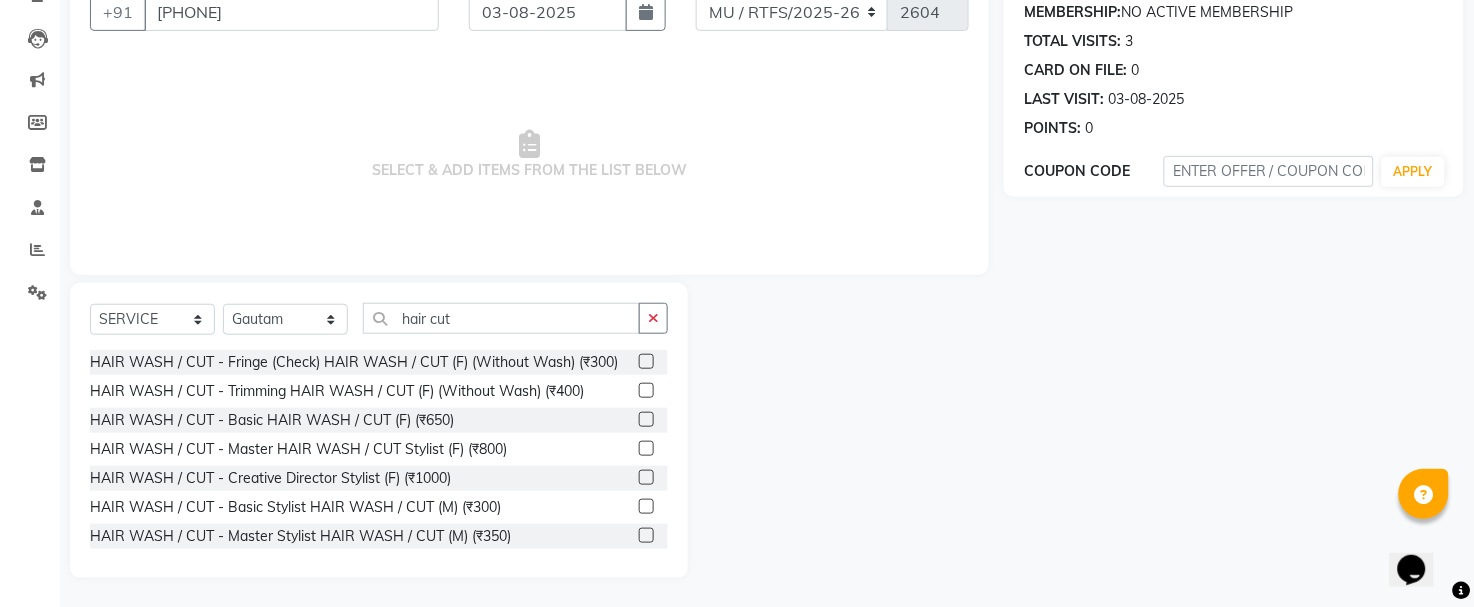 click 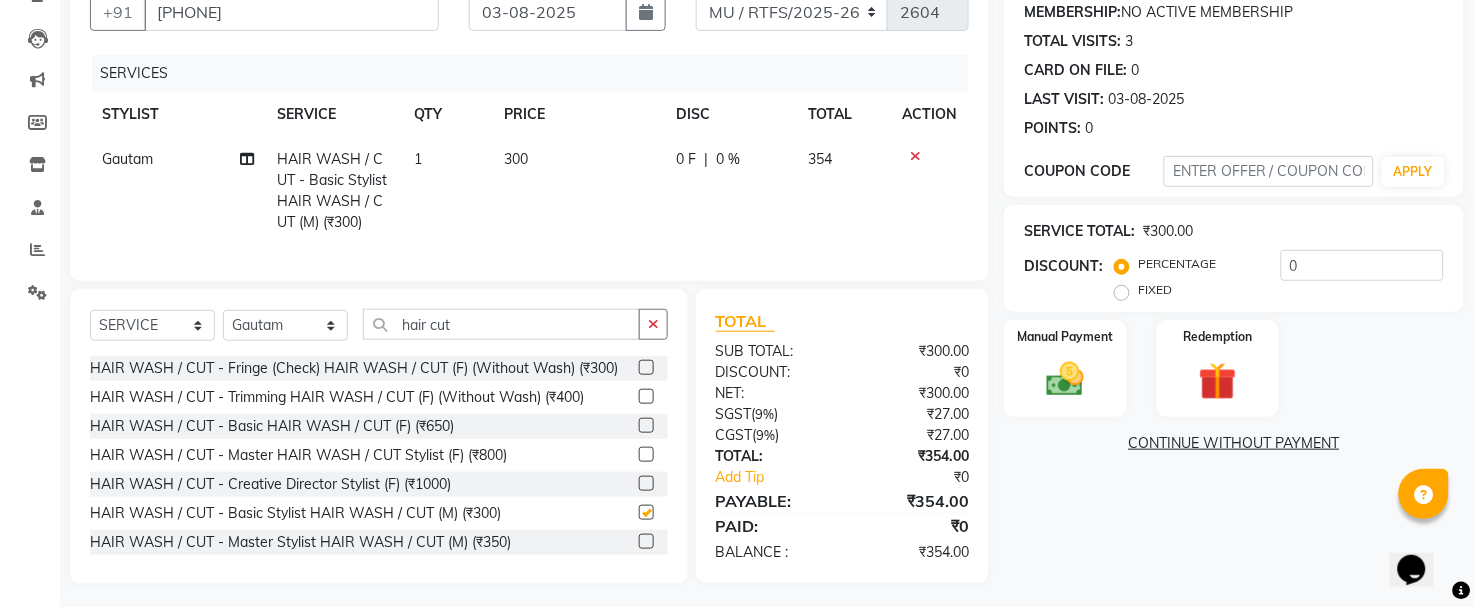 checkbox on "false" 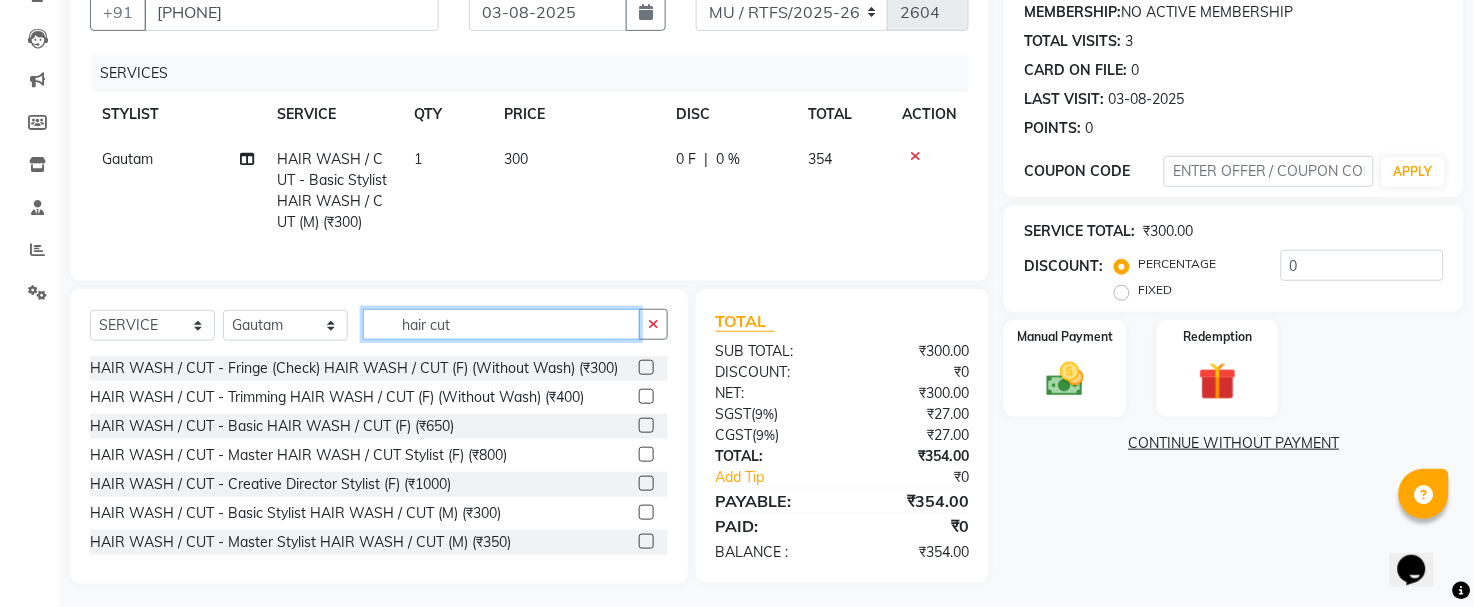 click on "hair cut" 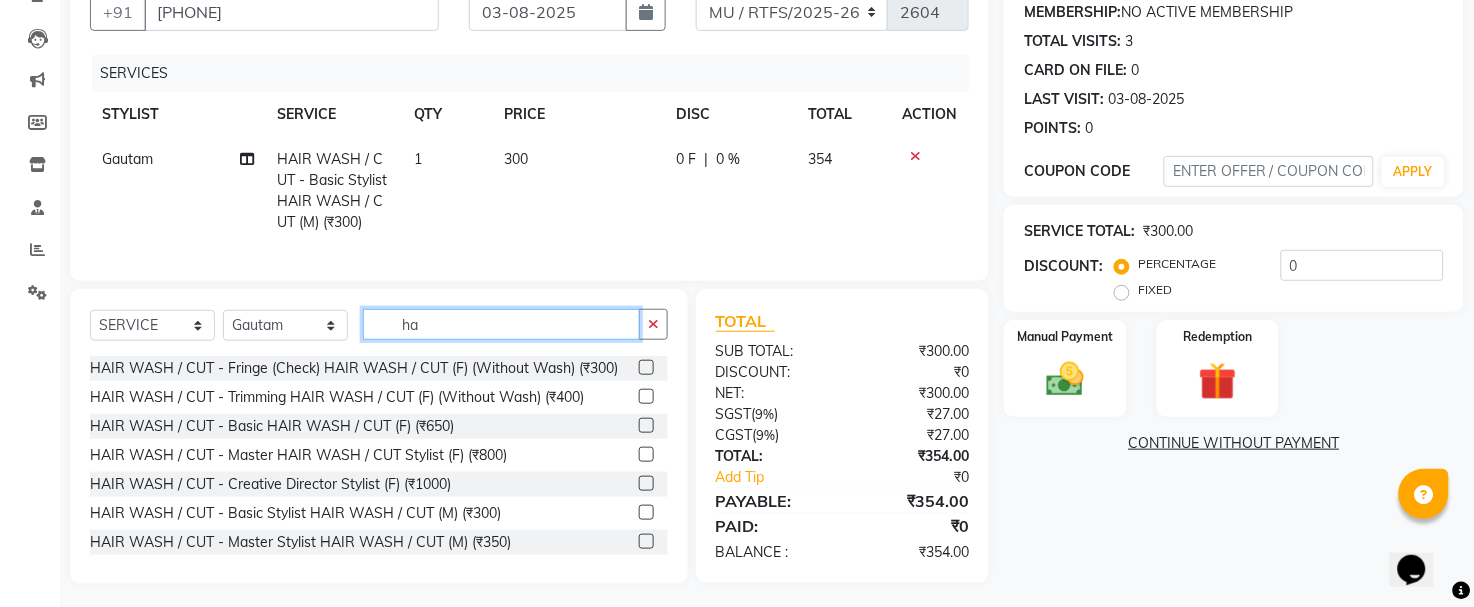 type on "h" 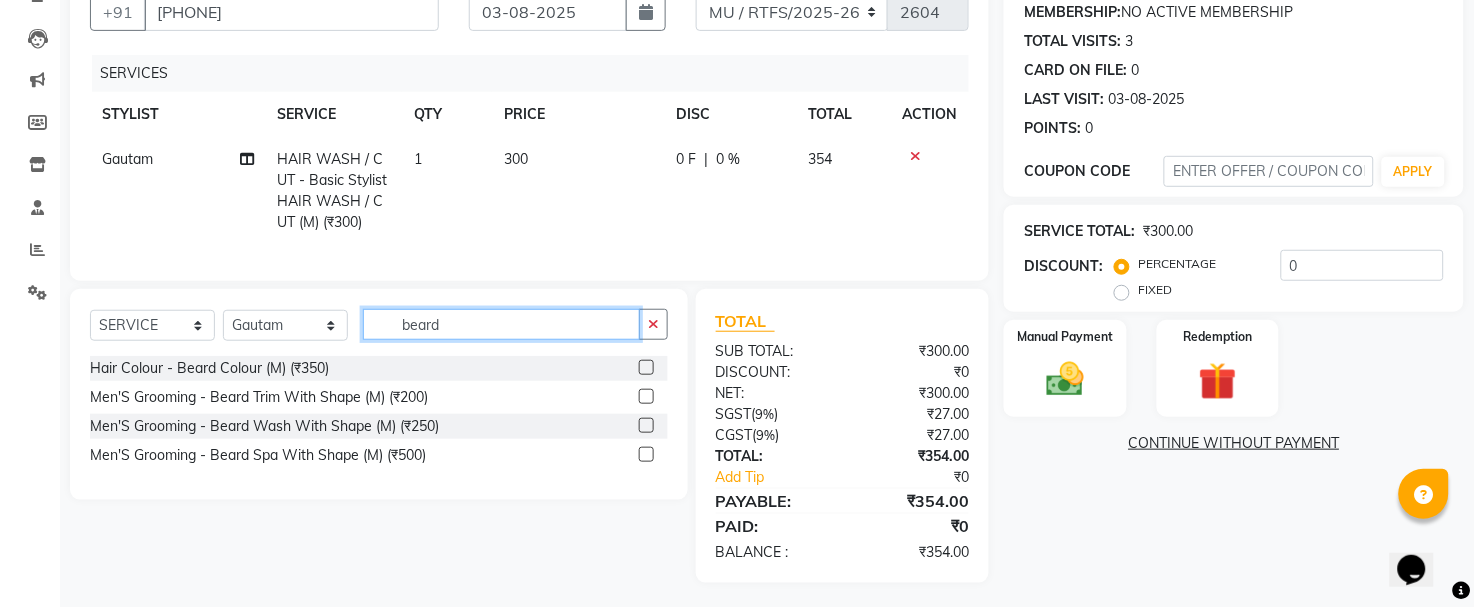type on "beard" 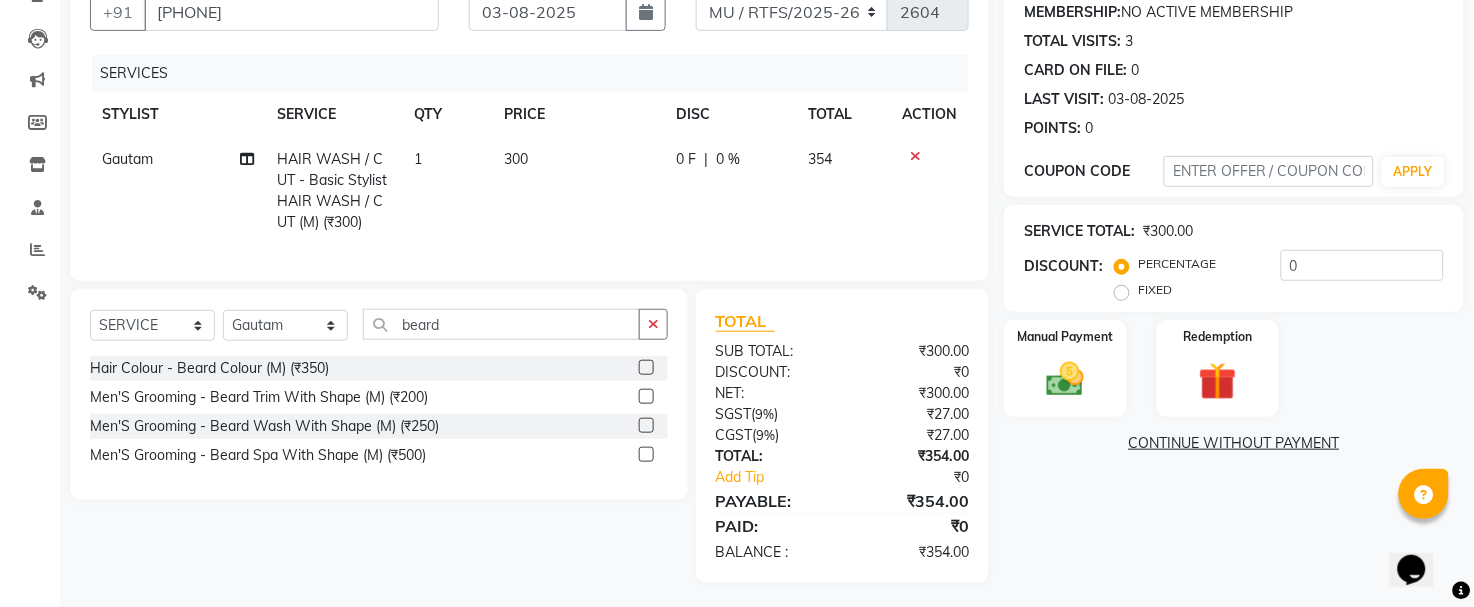 click 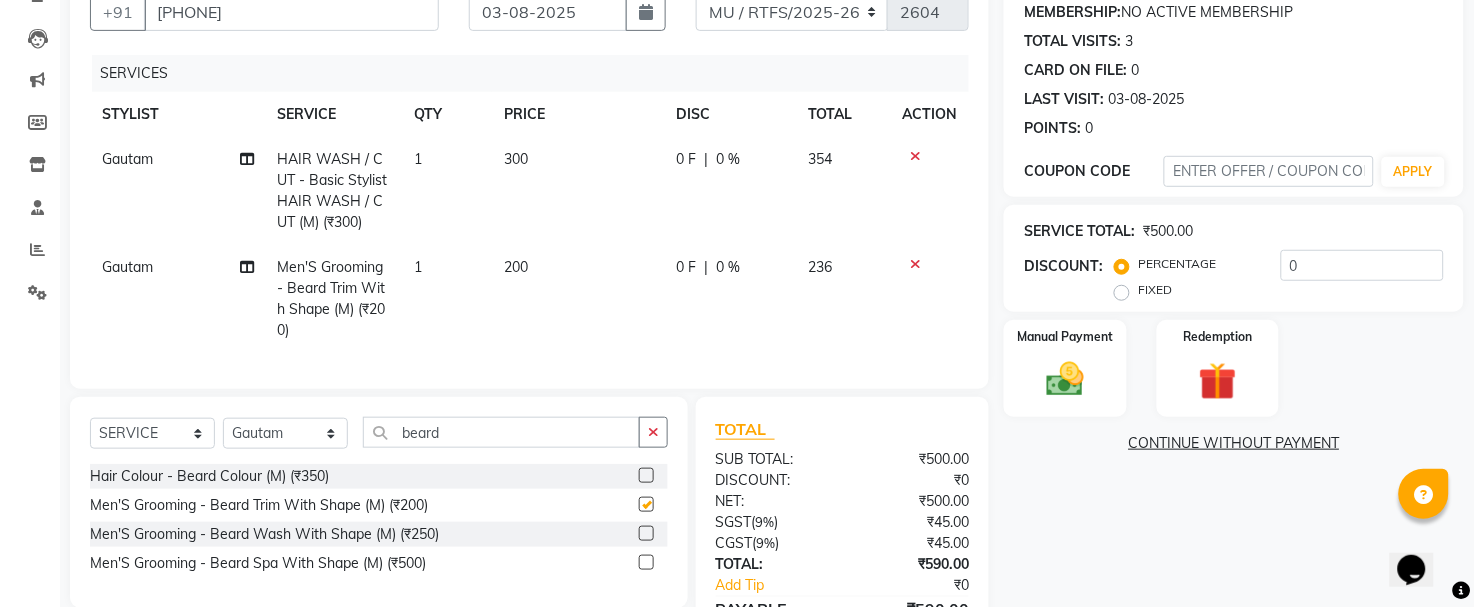 checkbox on "false" 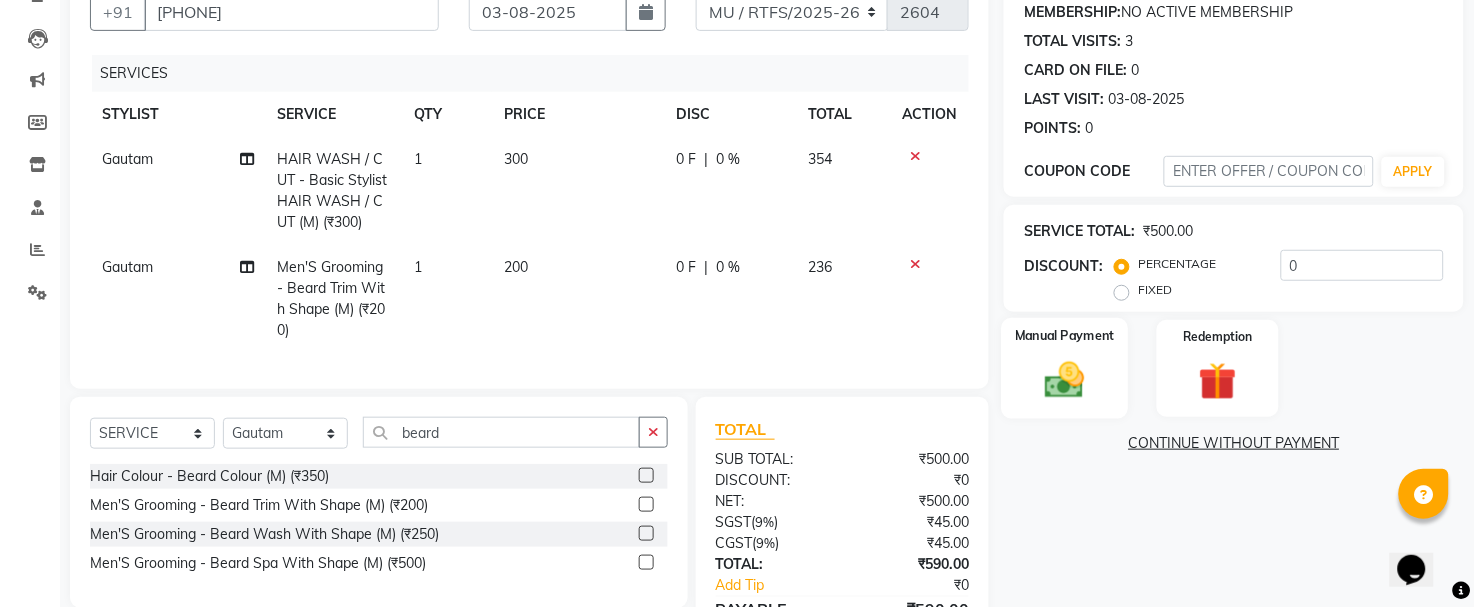 click 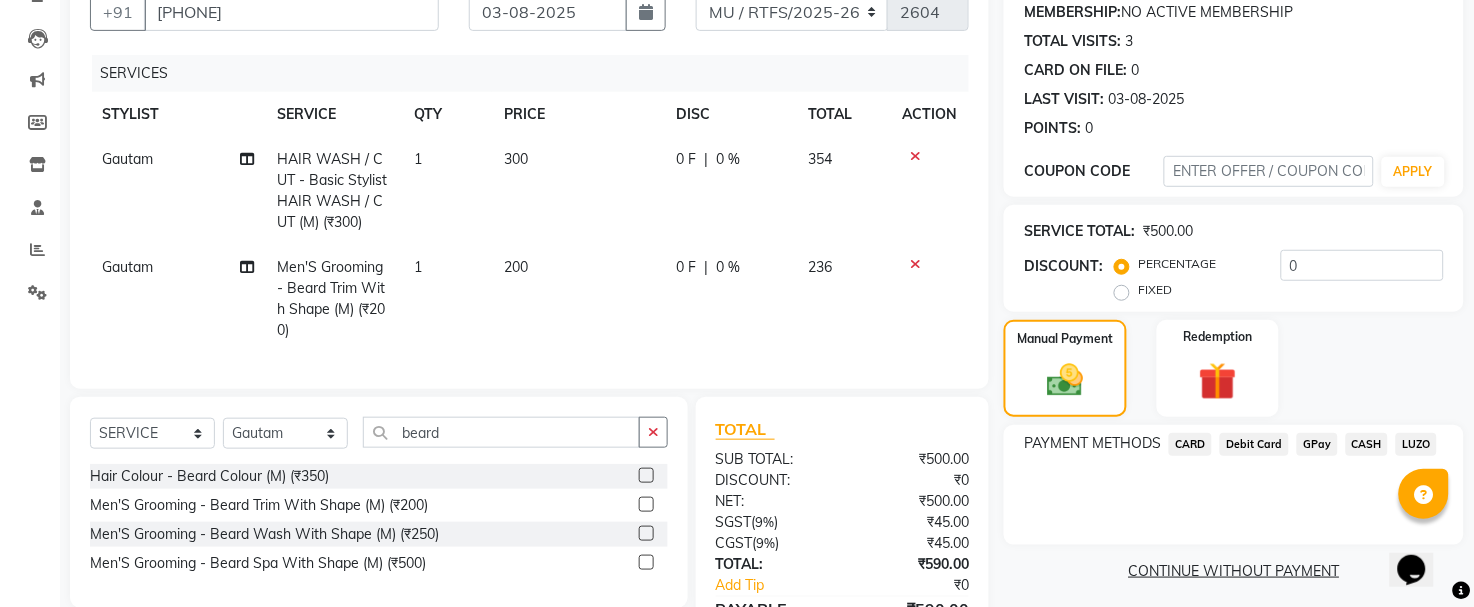 click on "GPay" 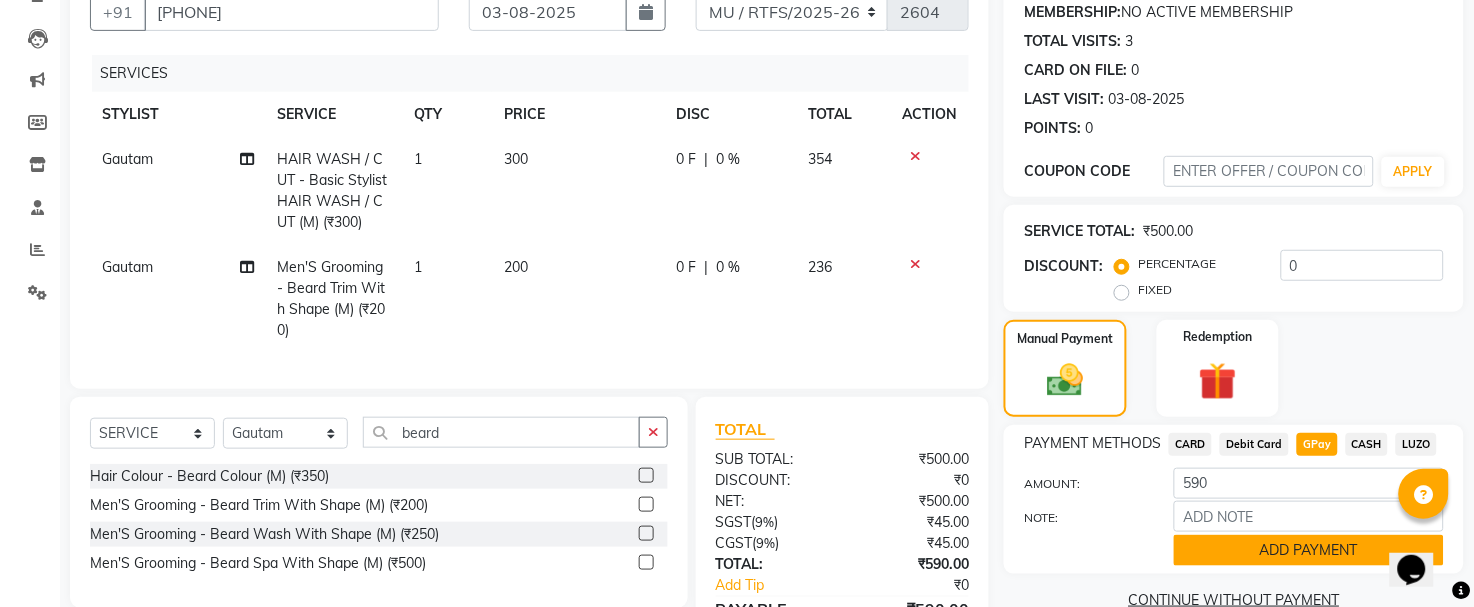 click on "ADD PAYMENT" 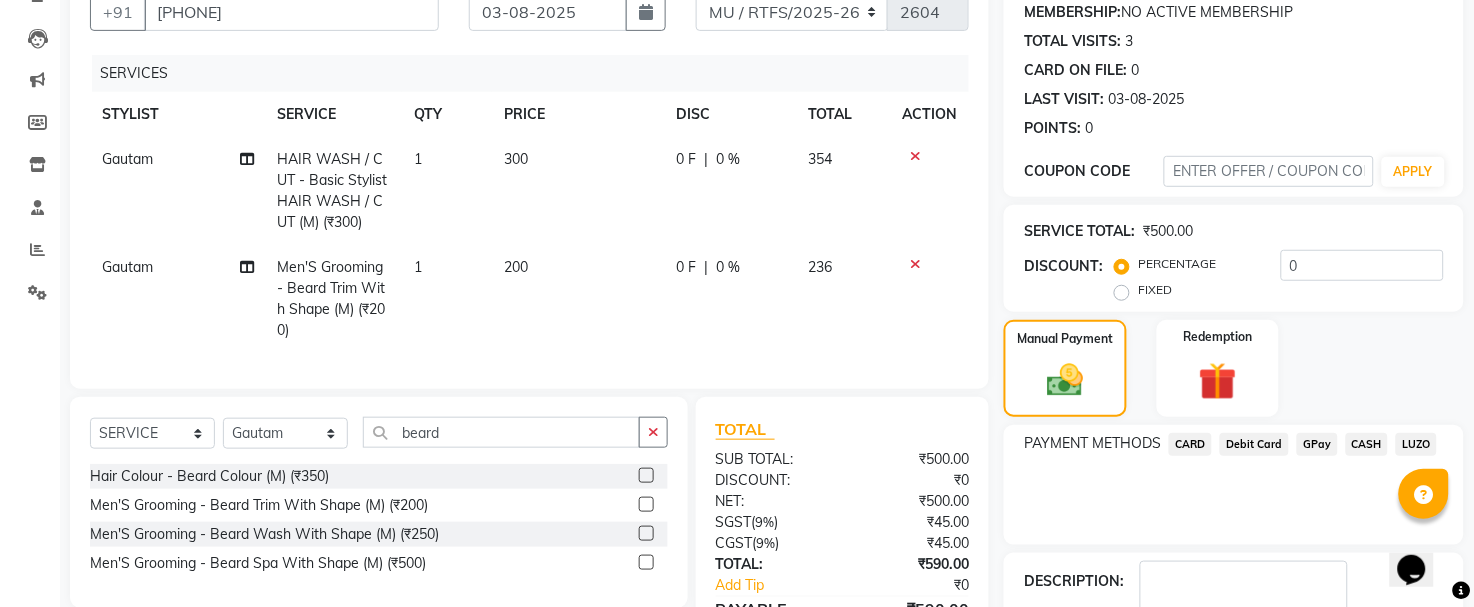 scroll, scrollTop: 371, scrollLeft: 0, axis: vertical 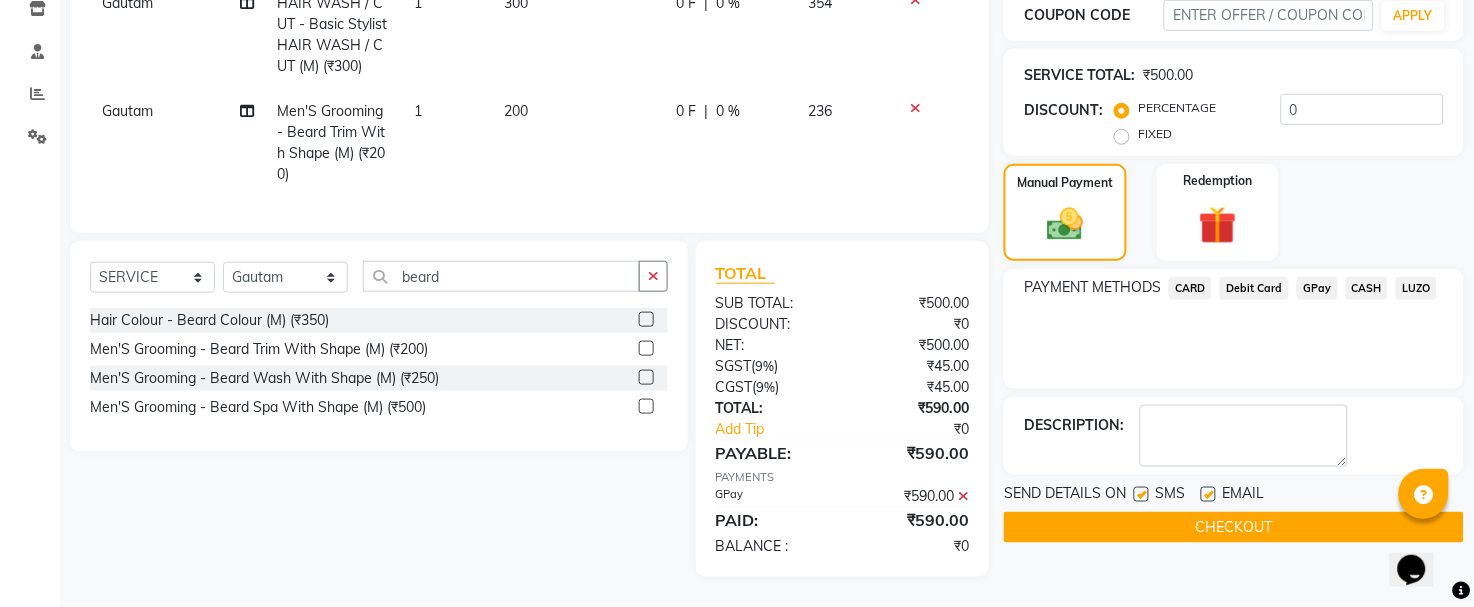 click on "CHECKOUT" 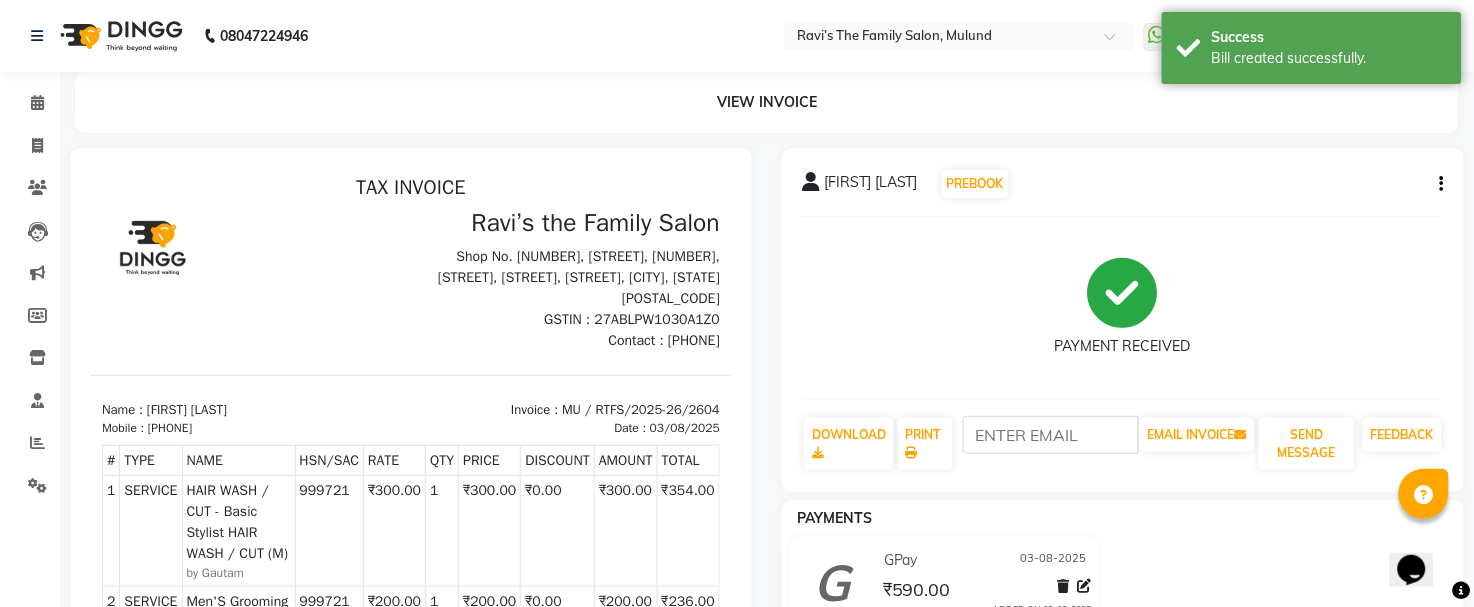 scroll, scrollTop: 0, scrollLeft: 0, axis: both 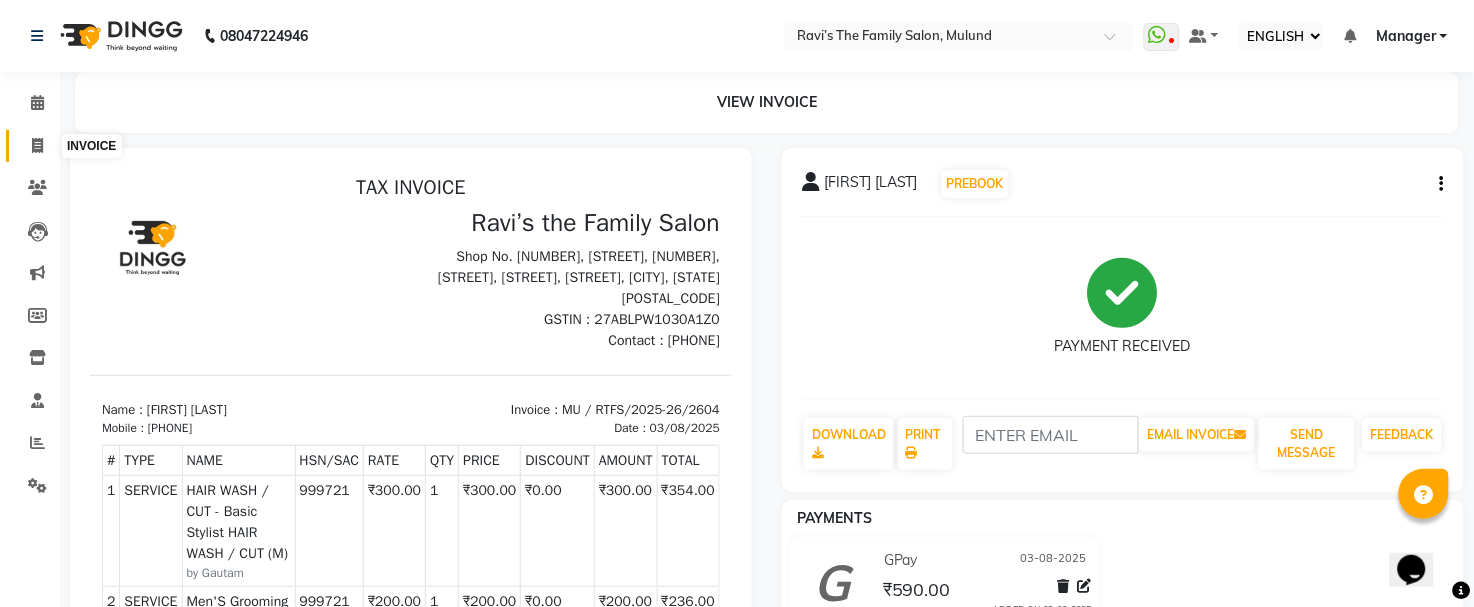 click 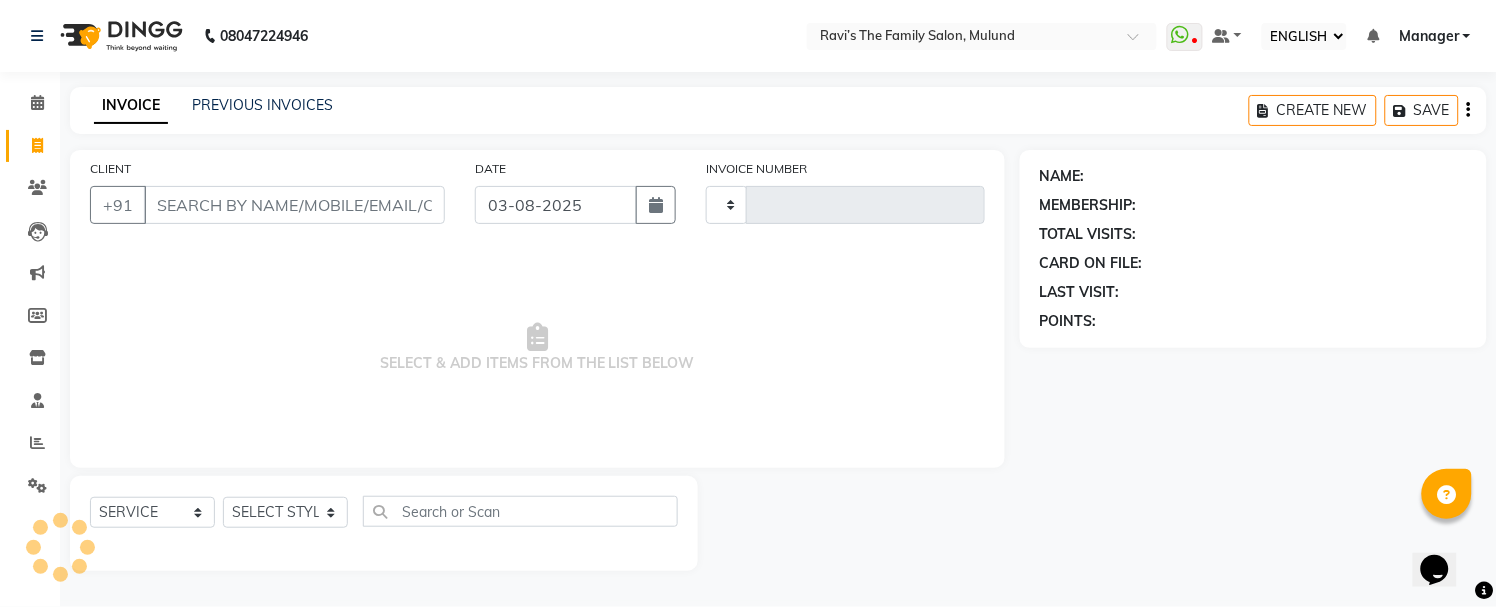 type on "2605" 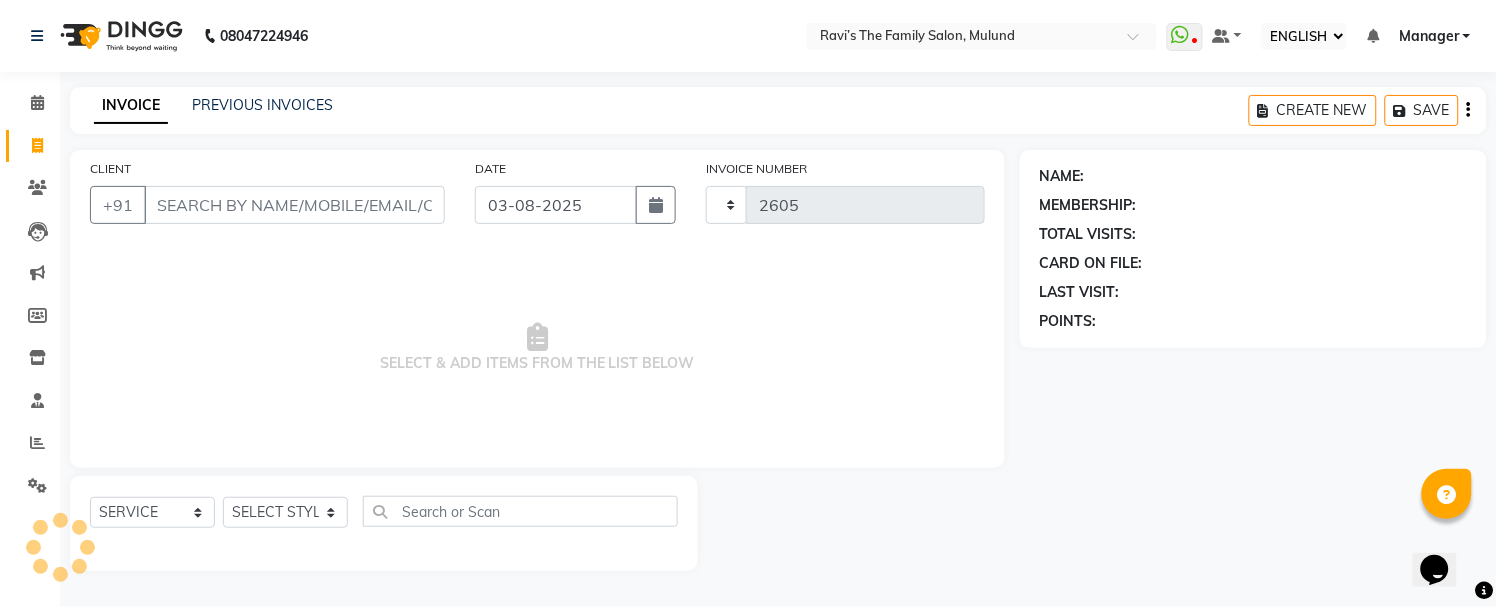 select on "8003" 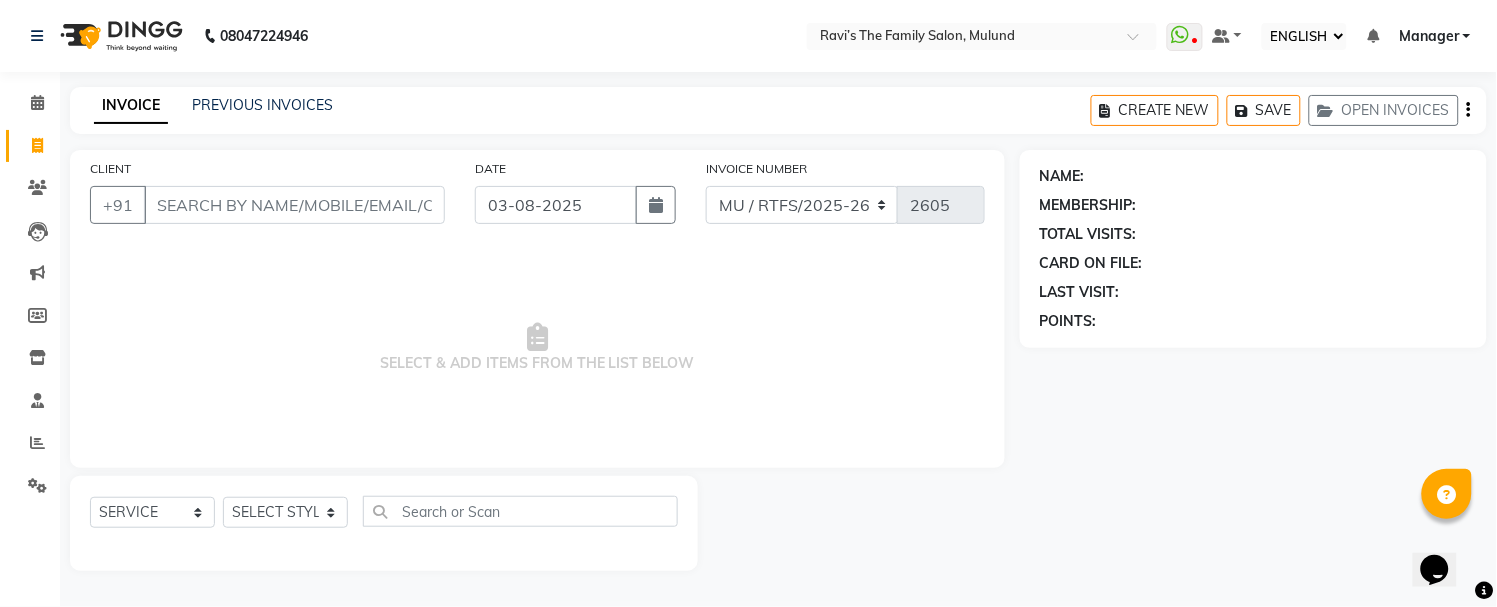 click on "CLIENT" at bounding box center (294, 205) 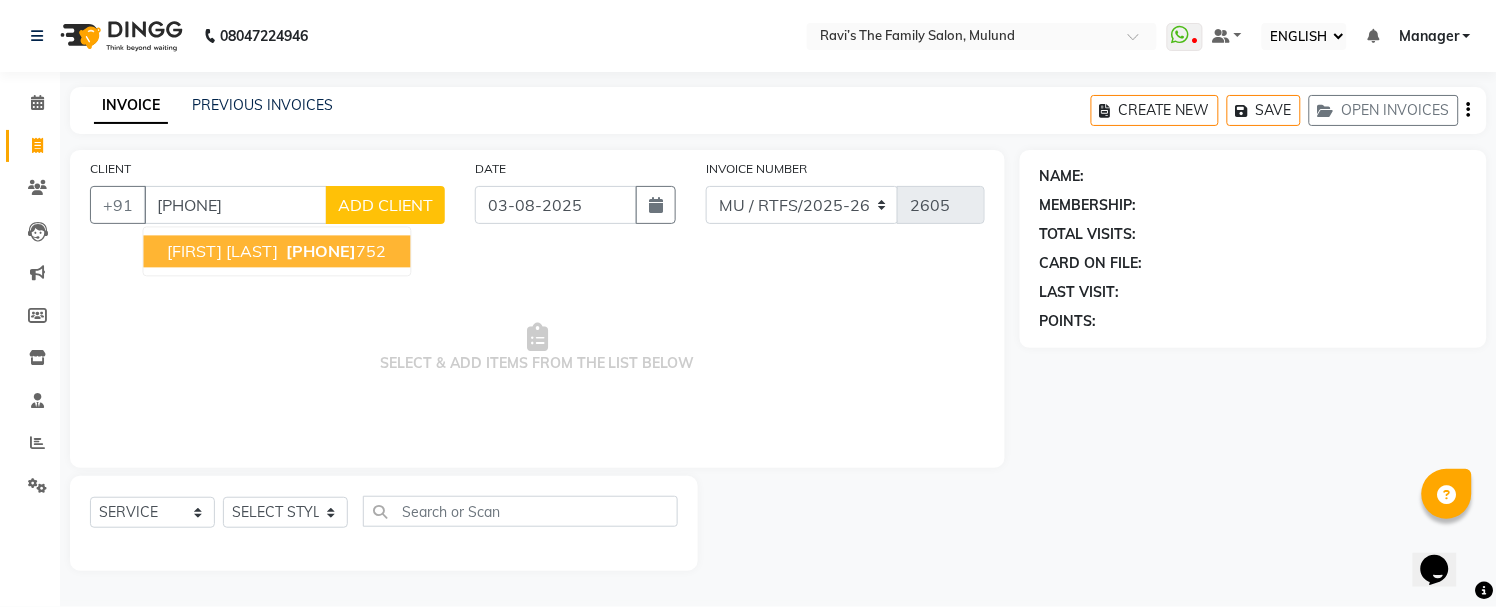 click on "[FIRST] [LAST]" at bounding box center [223, 252] 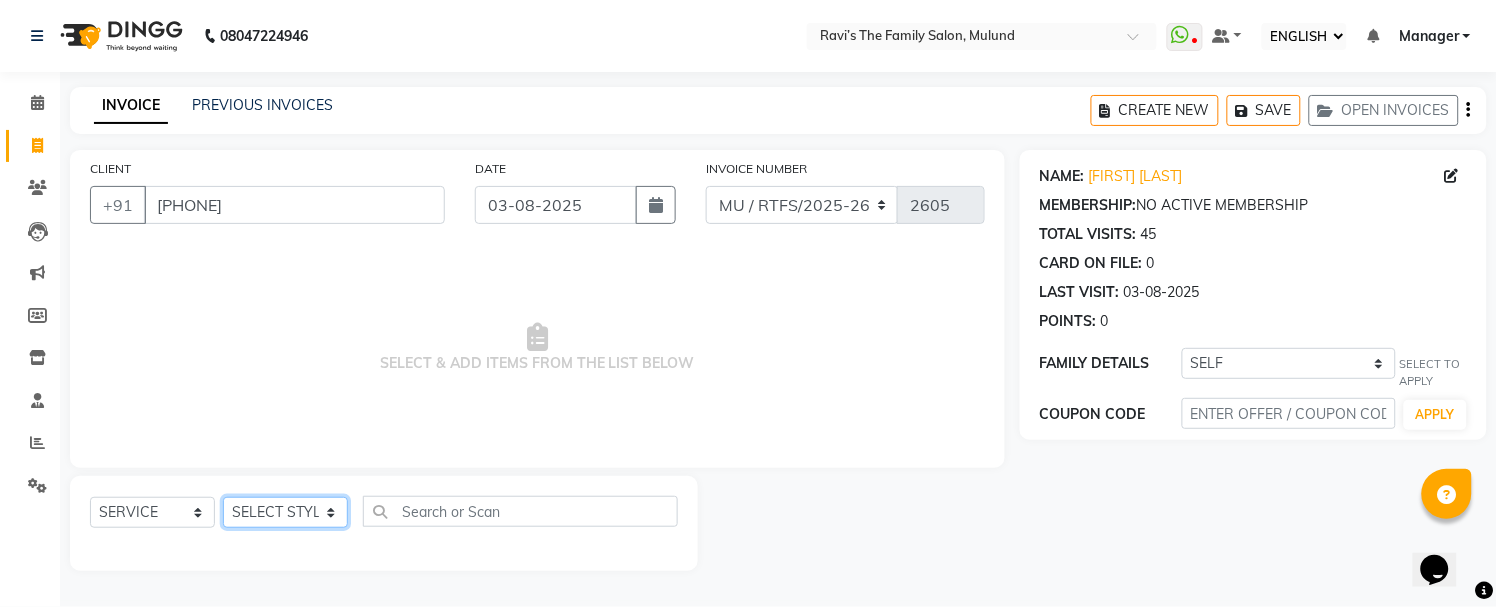 click on "SELECT STYLIST [FIRST] [LAST] [FIRST] [LAST] [FIRST] [LAST] [FIRST] [FIRST] [FIRST] [LAST] [FIRST] [FIRST] [FIRST] Manager [FIRST] [FIRST] Noor [FIRST] [FIRST] [LAST] [FIRST] Pawar [FIRST] [LAST] [FIRST] [LAST] [FIRST] [LAST] [FIRST]" 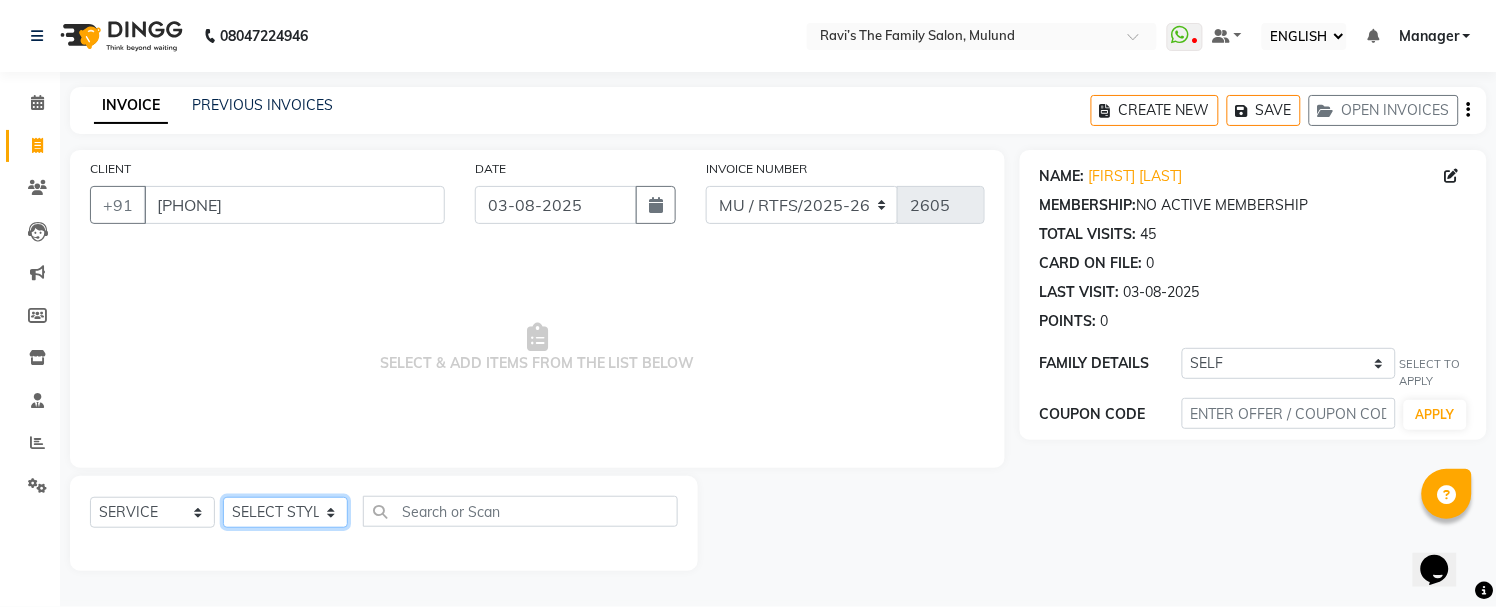 select on "[NUMBER]" 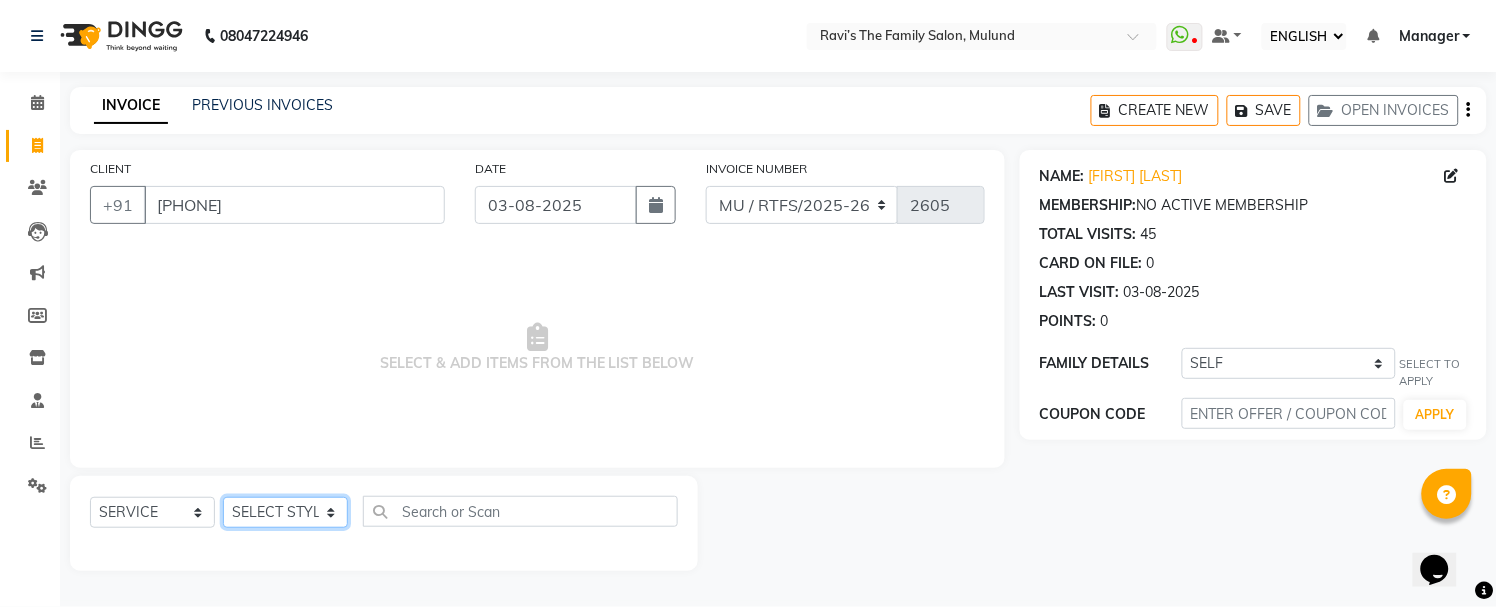 click on "SELECT STYLIST [FIRST] [LAST] [FIRST] [LAST] [FIRST] [LAST] [FIRST] [FIRST] [FIRST] [LAST] [FIRST] [FIRST] [FIRST] Manager [FIRST] [FIRST] Noor [FIRST] [FIRST] [LAST] [FIRST] Pawar [FIRST] [LAST] [FIRST] [LAST] [FIRST] [LAST] [FIRST]" 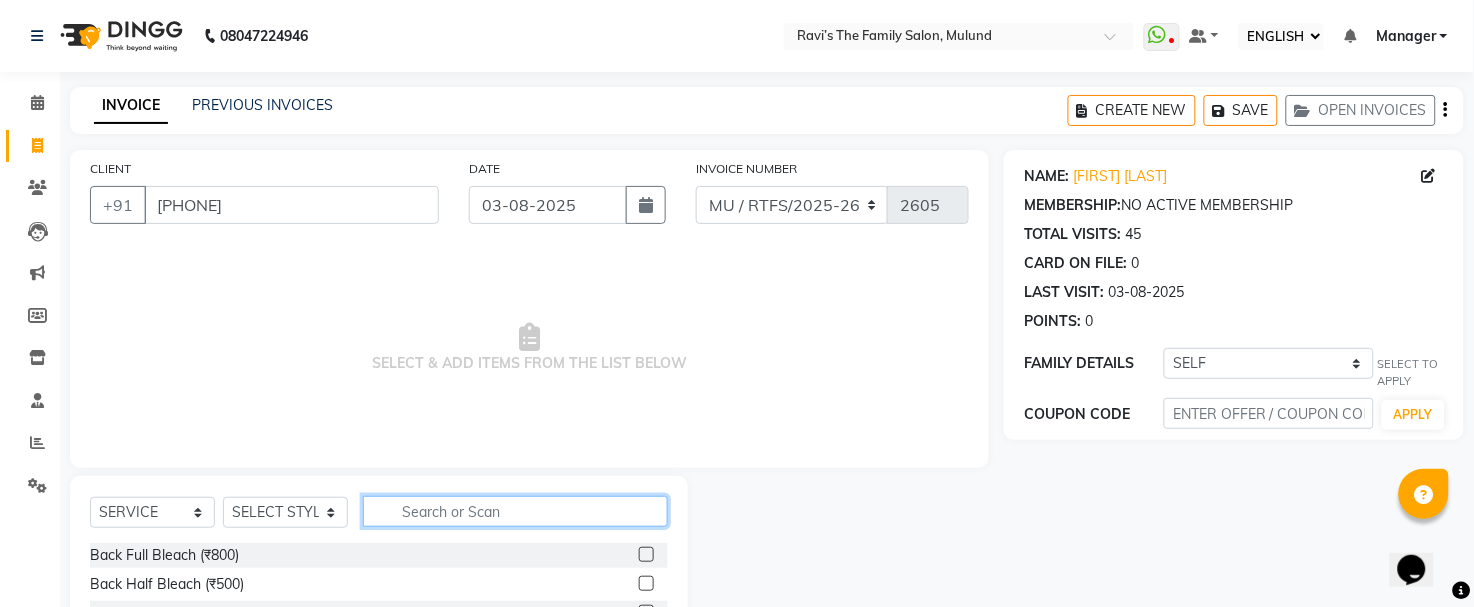 click 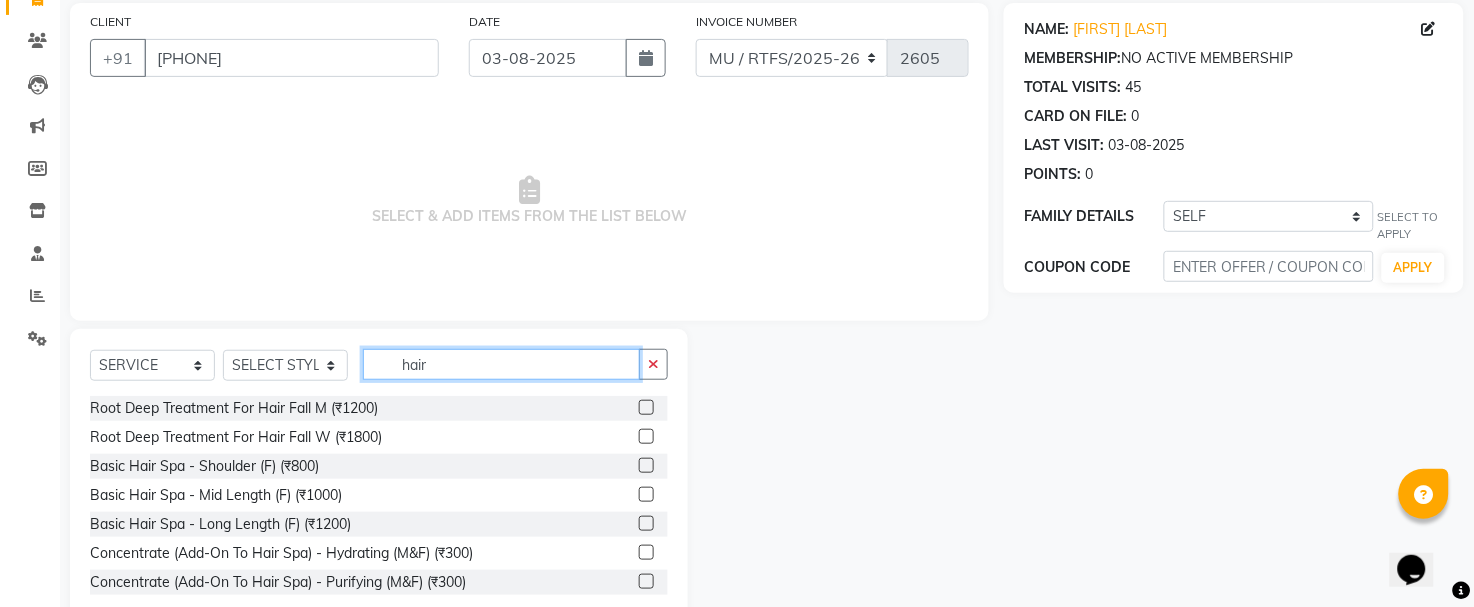 scroll, scrollTop: 193, scrollLeft: 0, axis: vertical 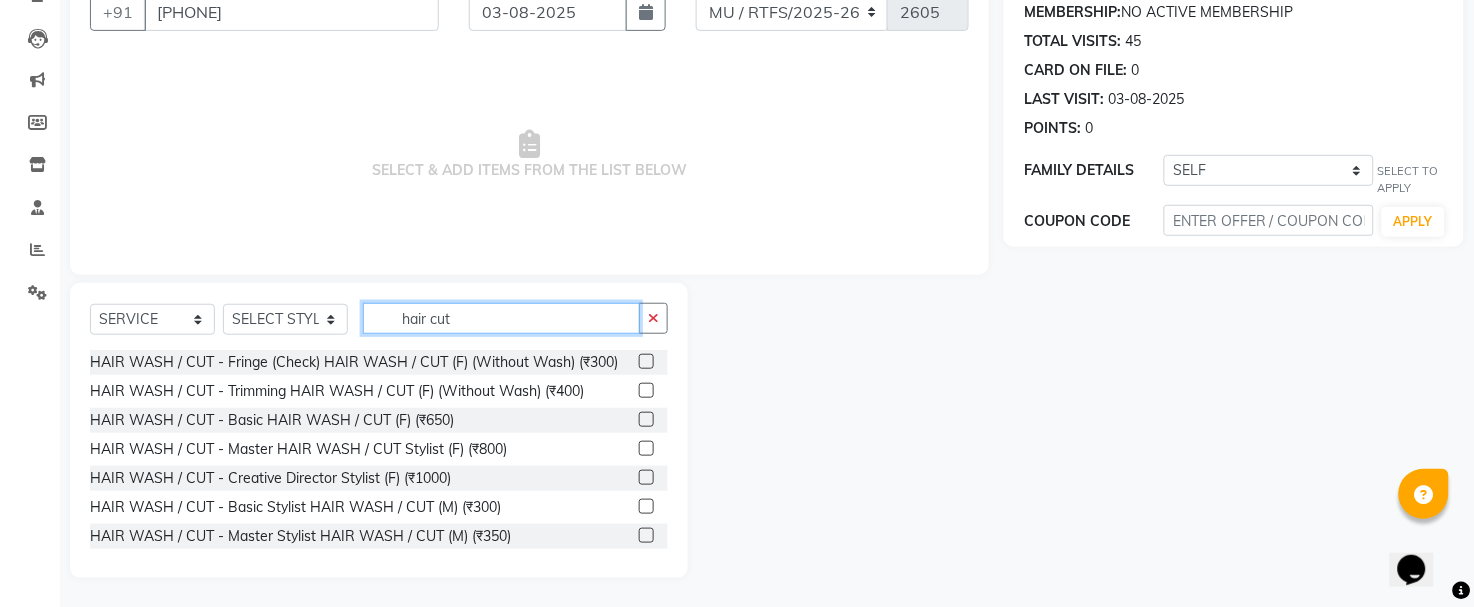 type on "hair cut" 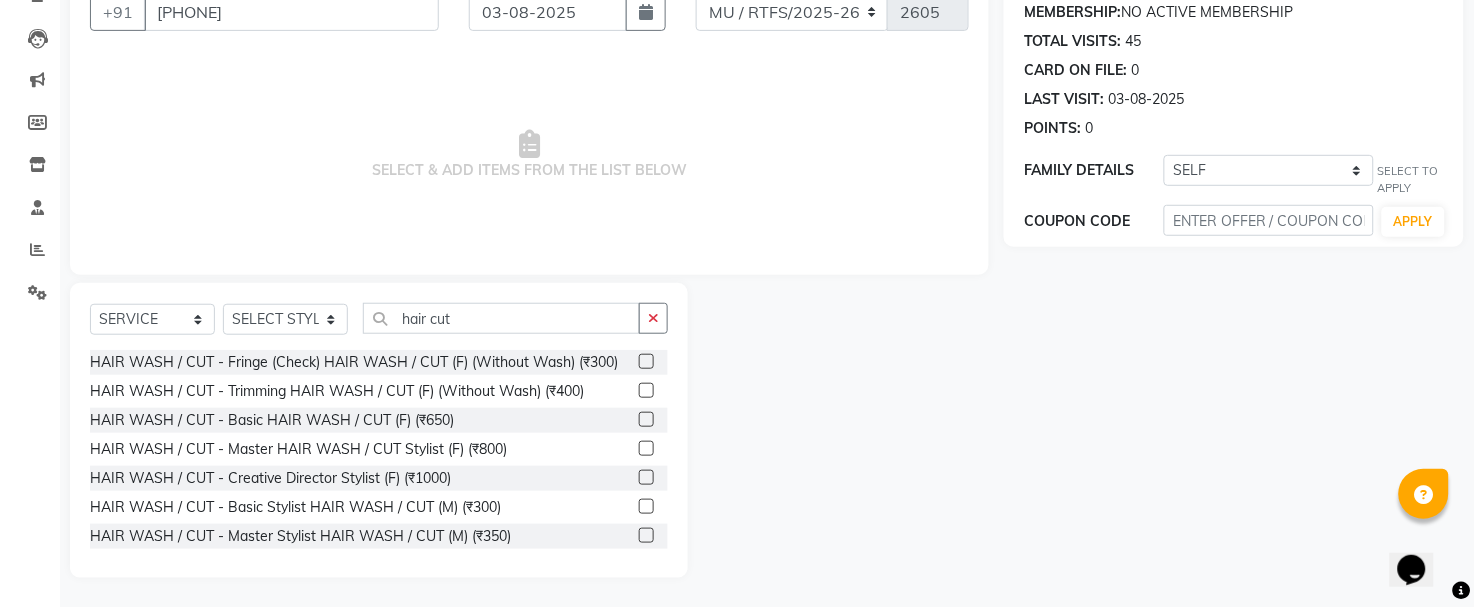 click 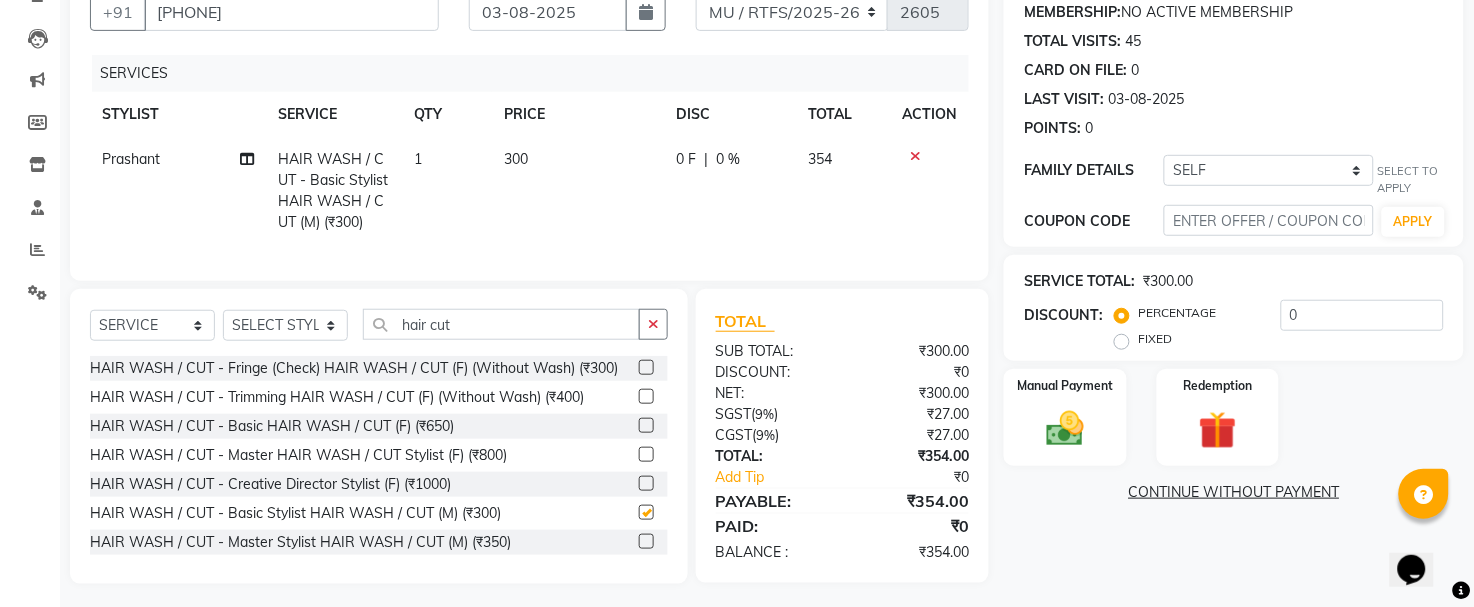 checkbox on "false" 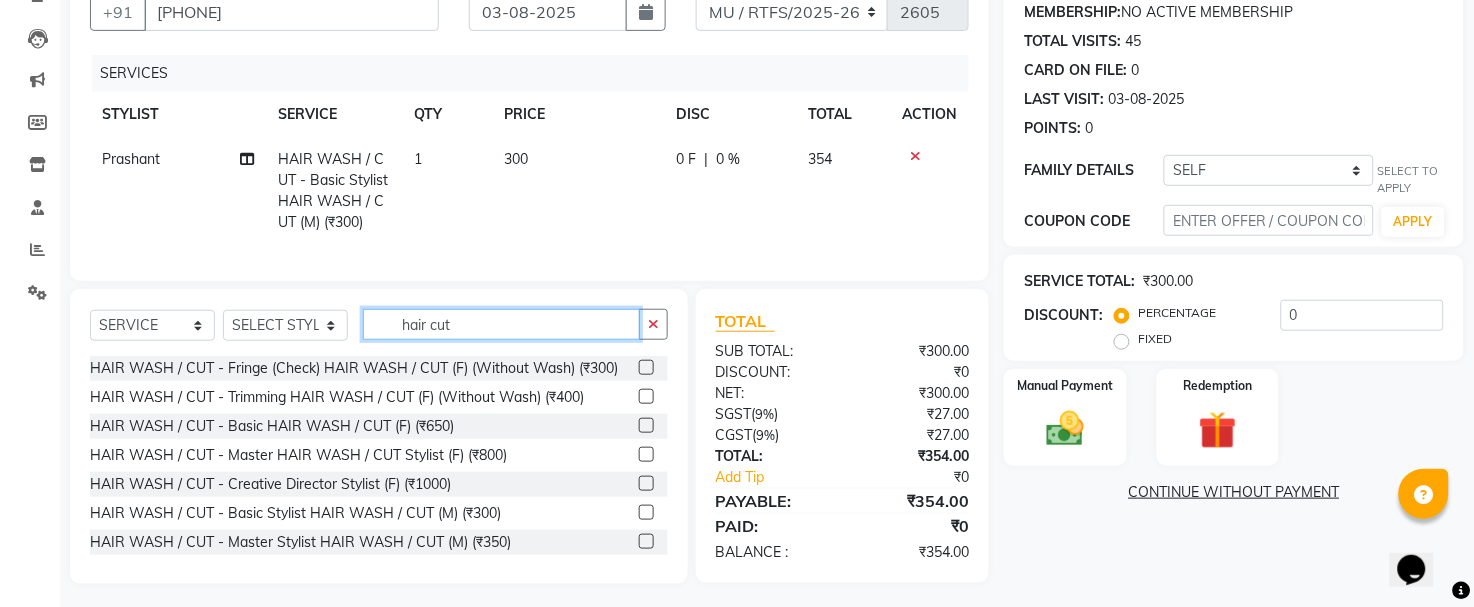 click on "hair cut" 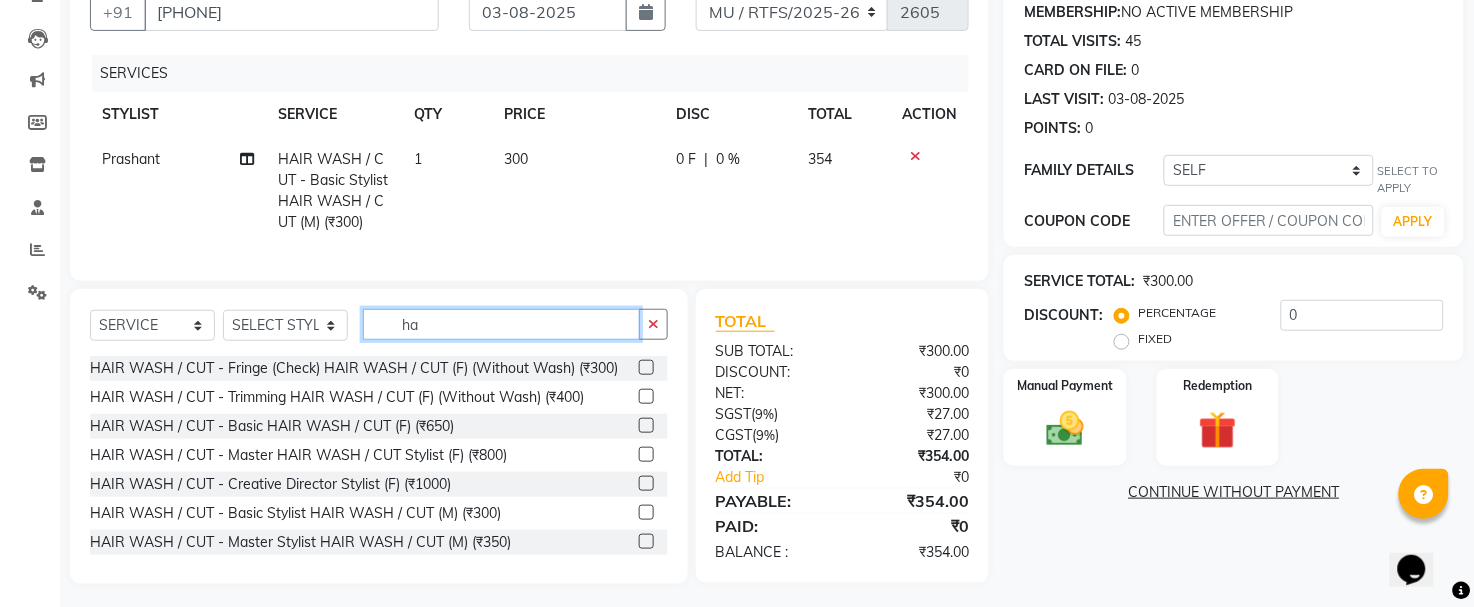 type on "h" 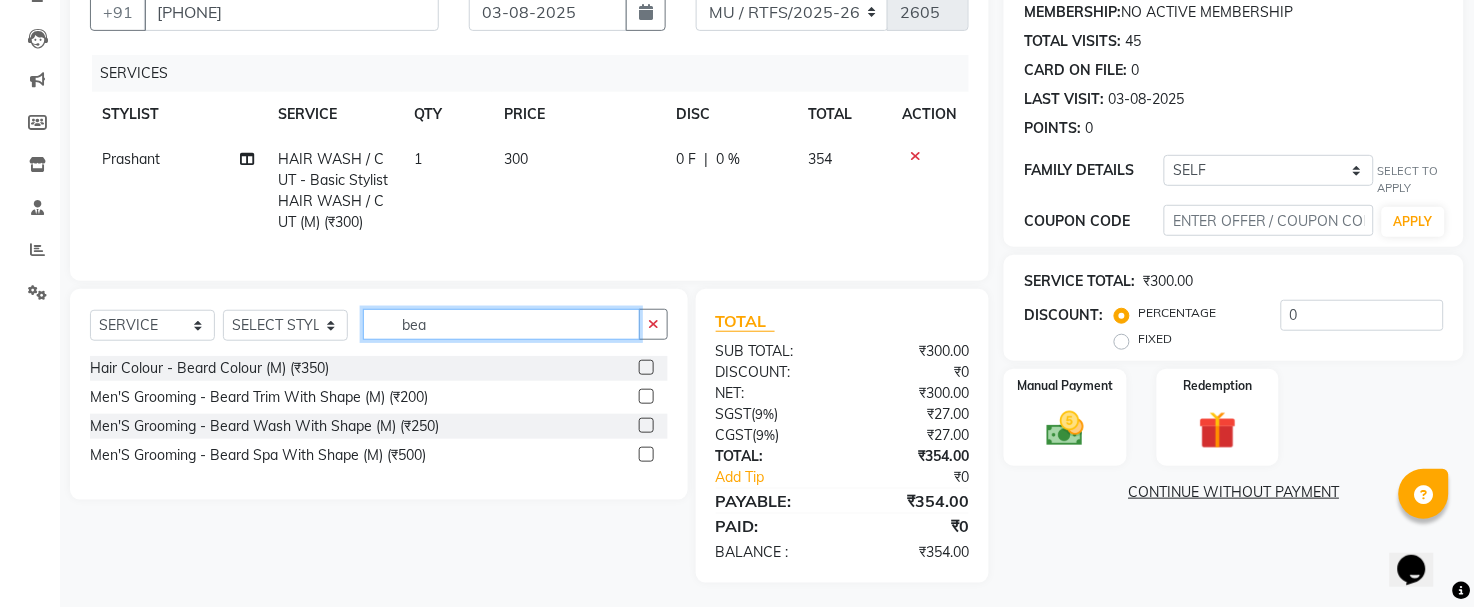 type on "bea" 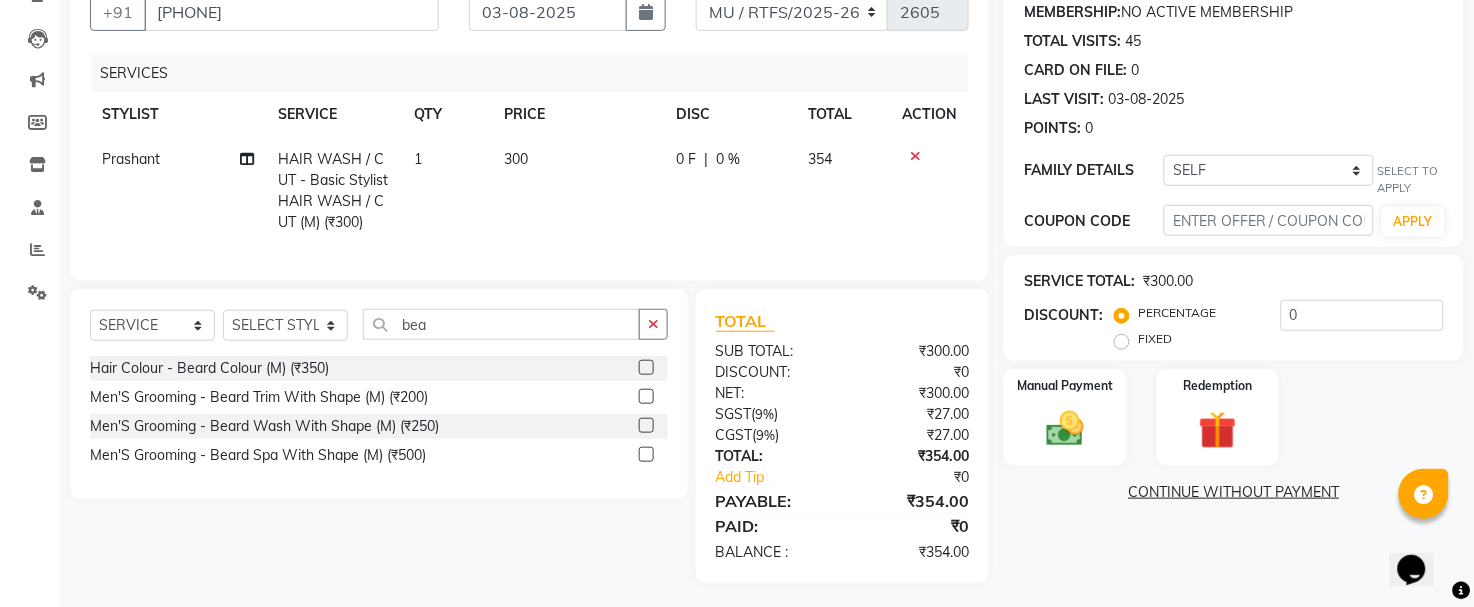 click 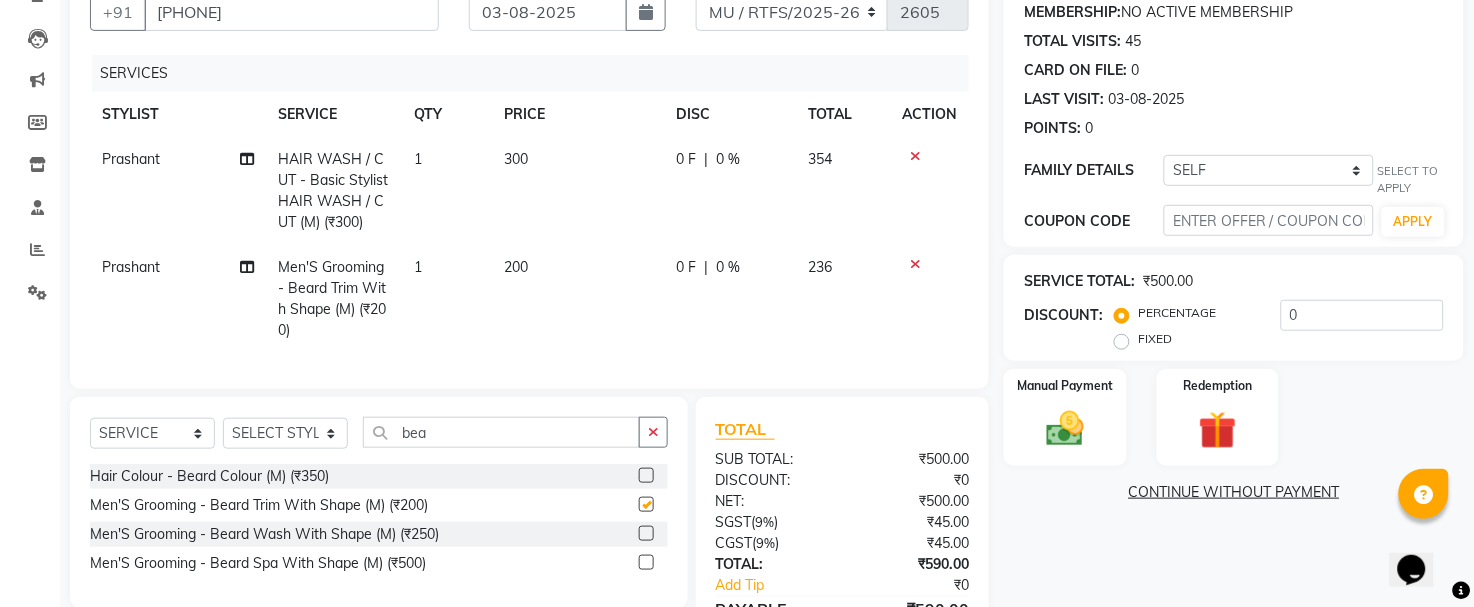 checkbox on "false" 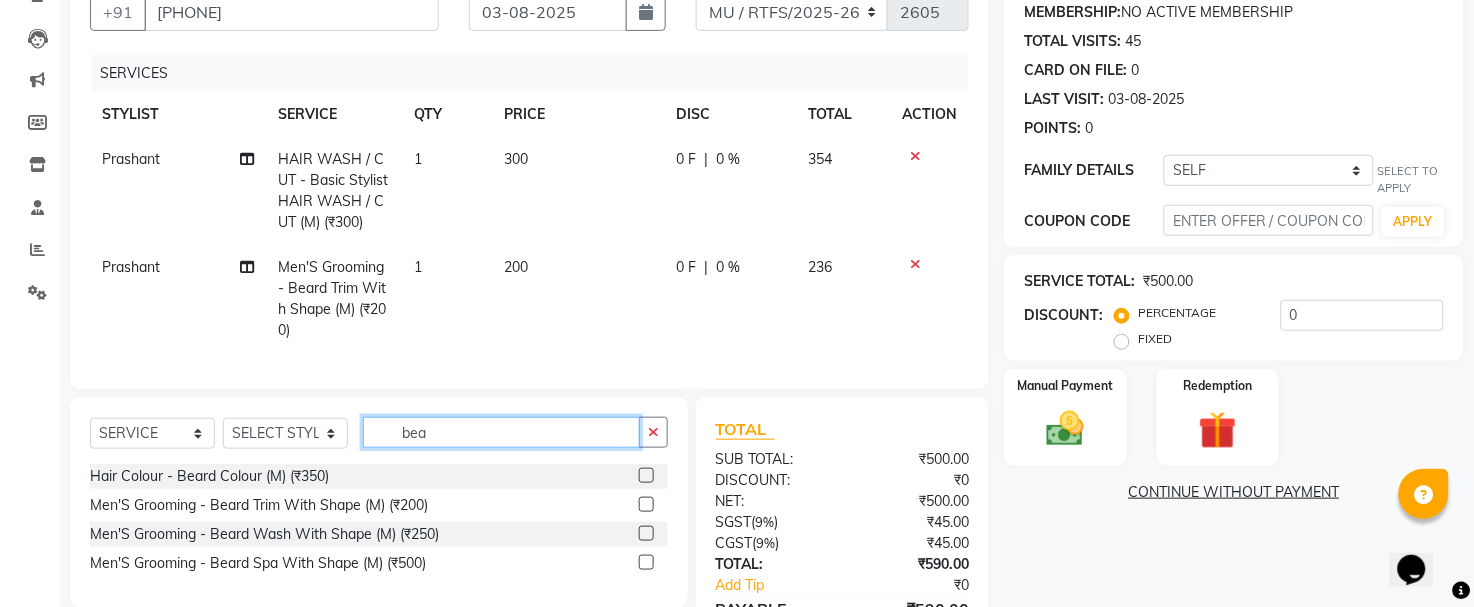 click on "bea" 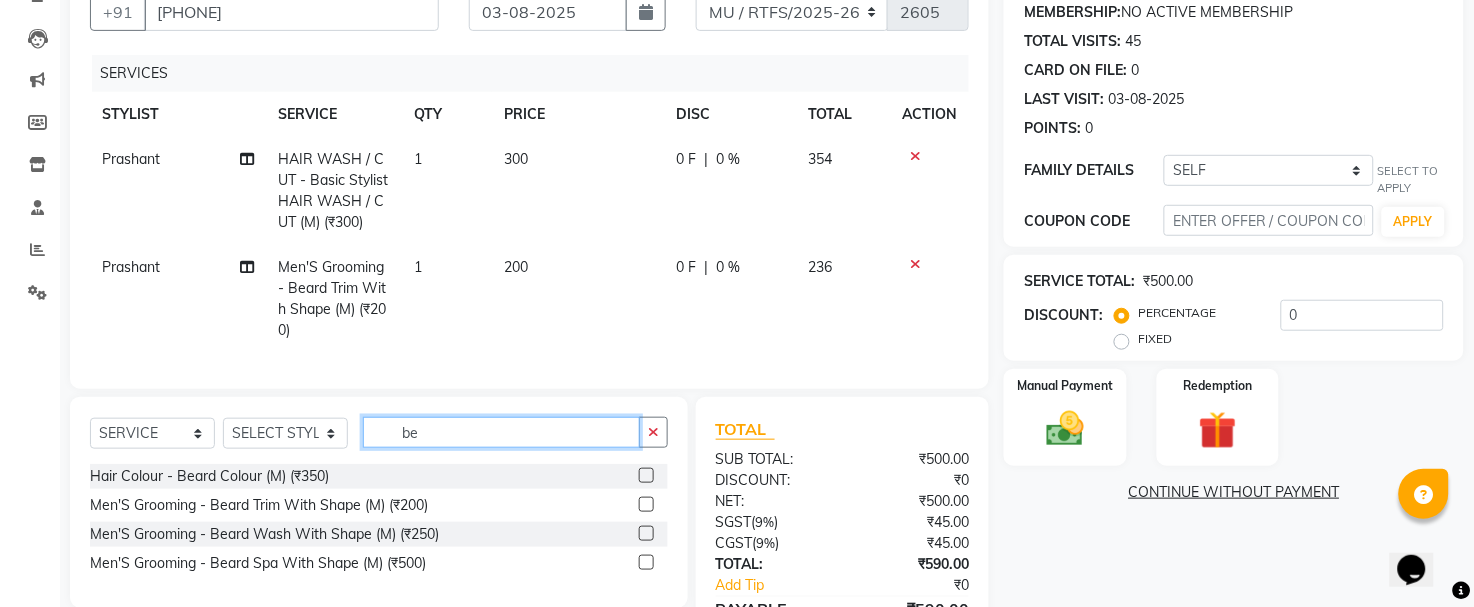 type on "b" 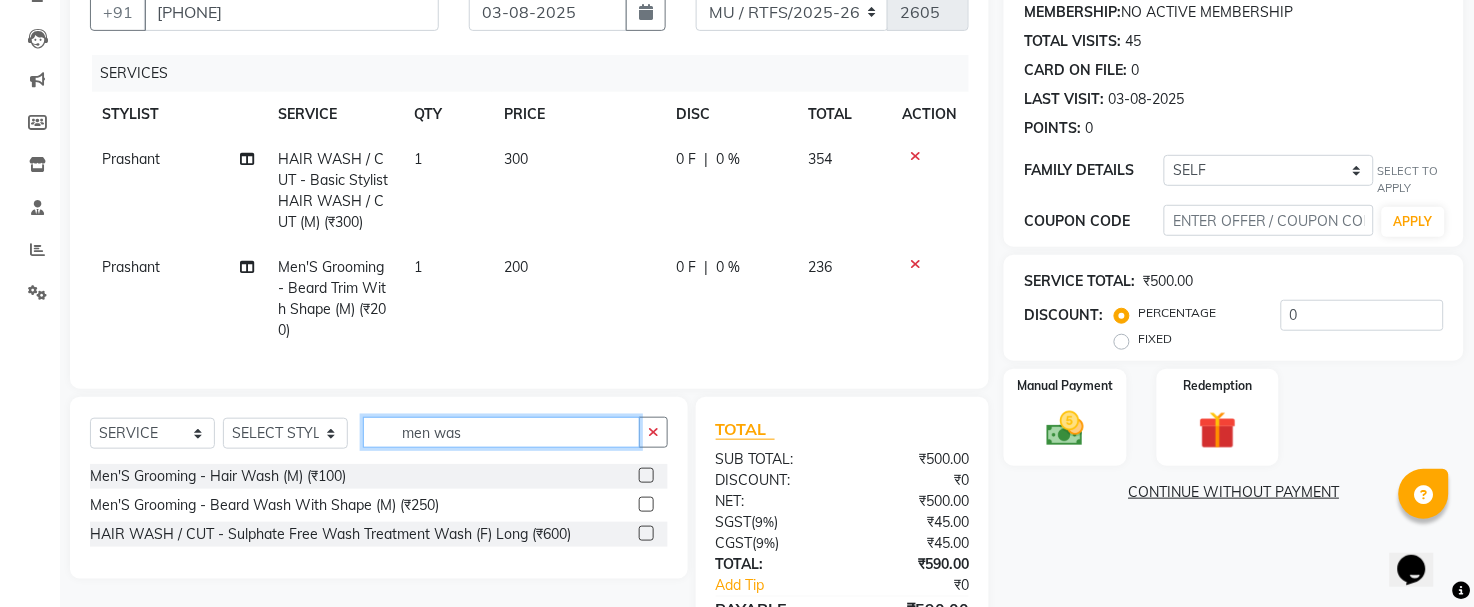 type on "men was" 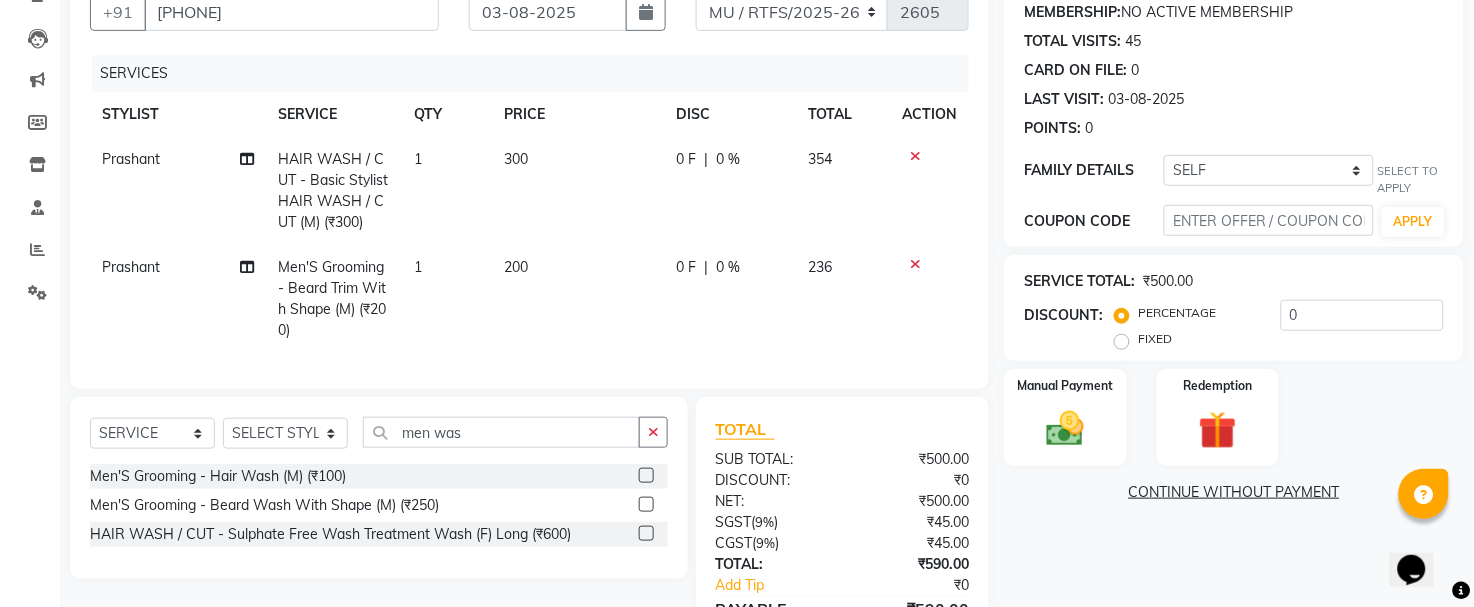 click 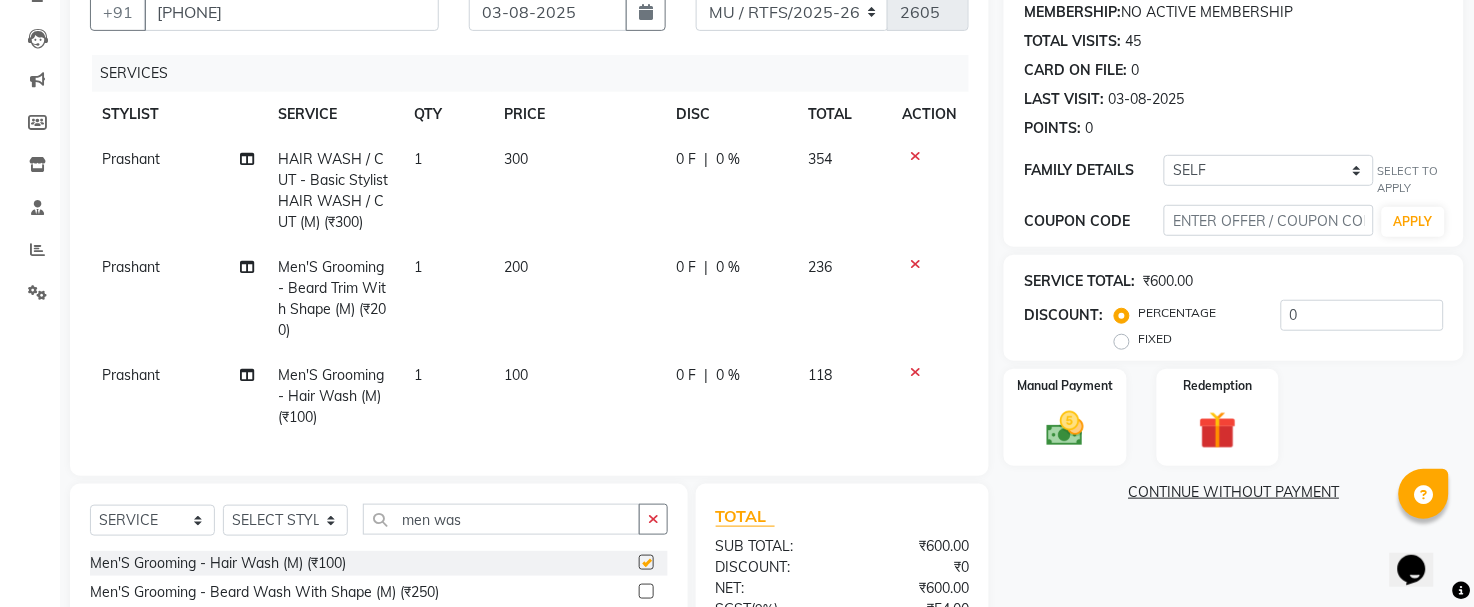 checkbox on "false" 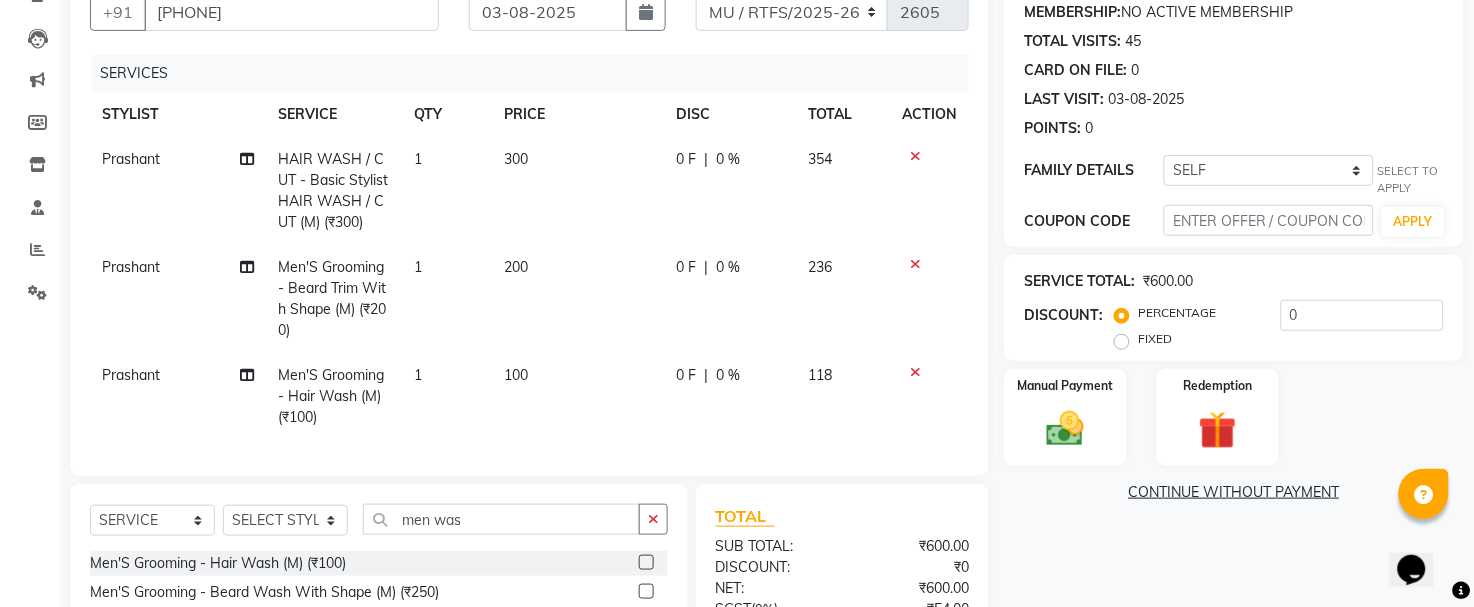 click on "100" 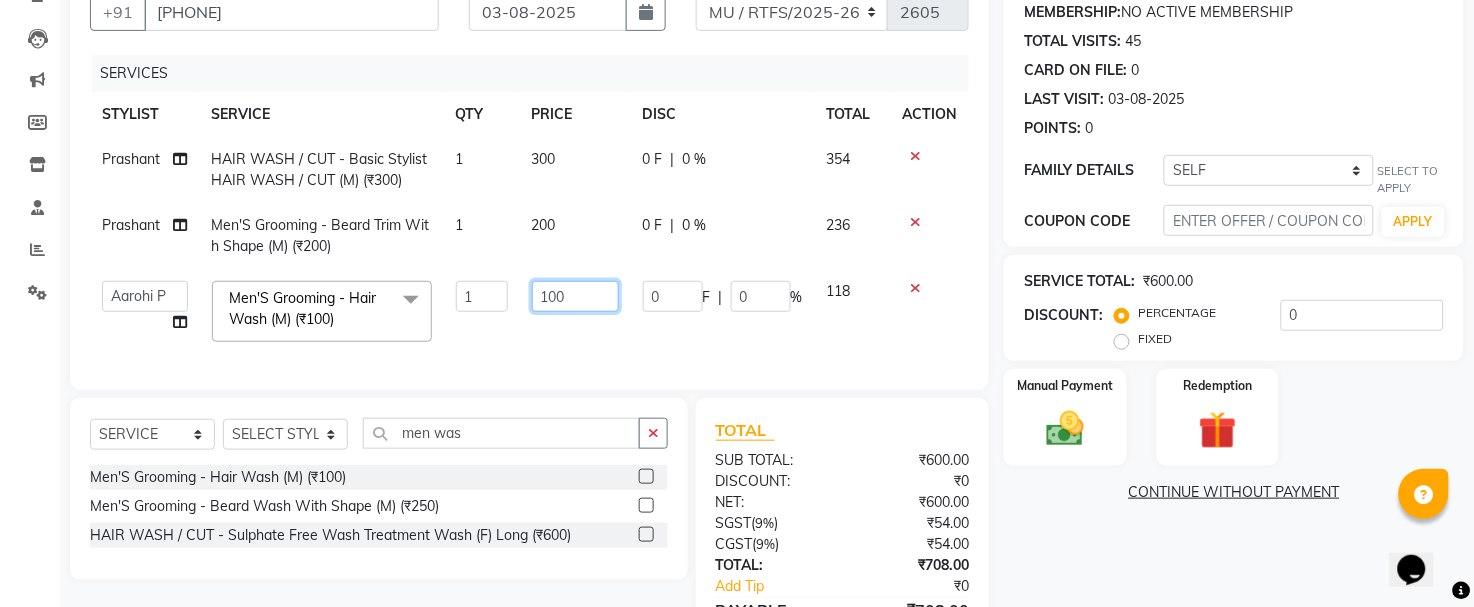 click on "100" 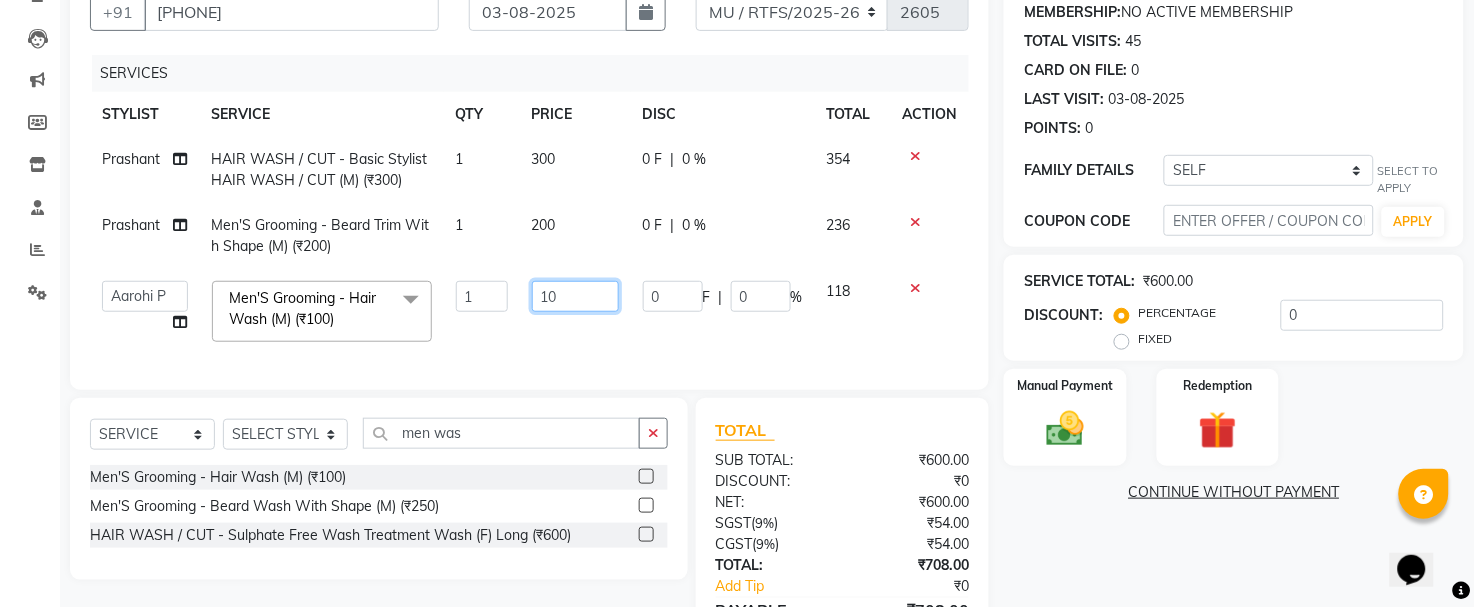 type on "1" 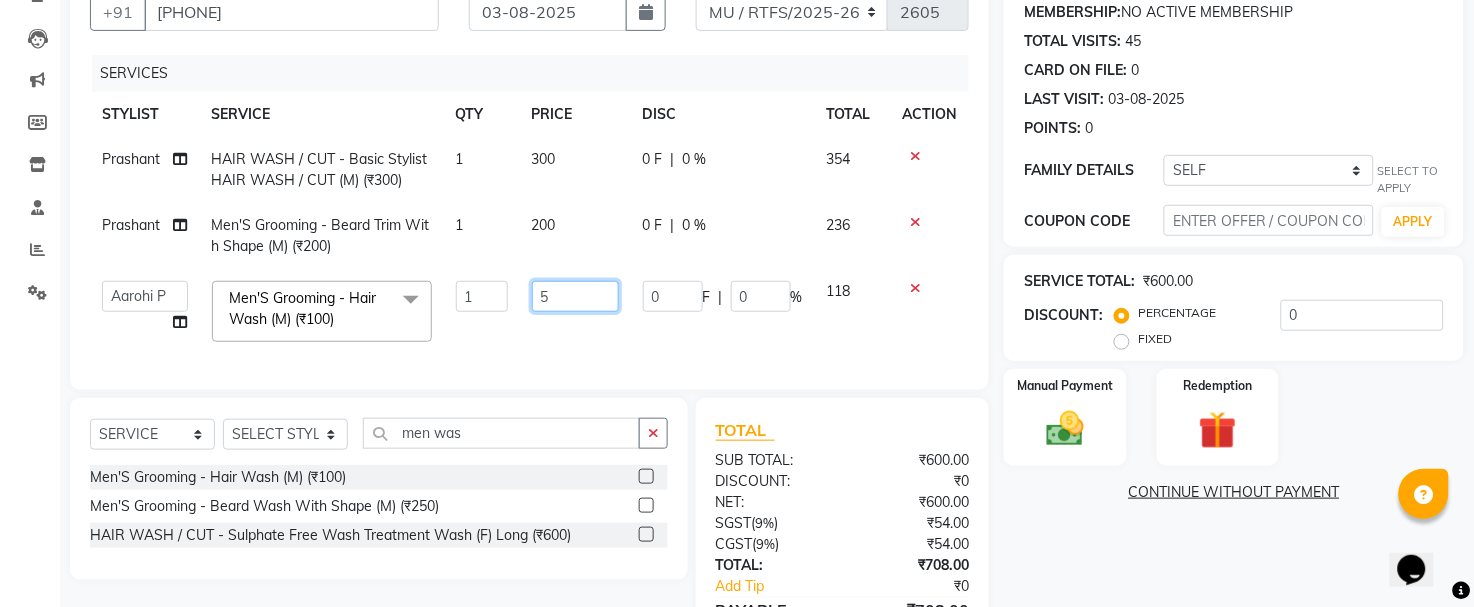 type on "50" 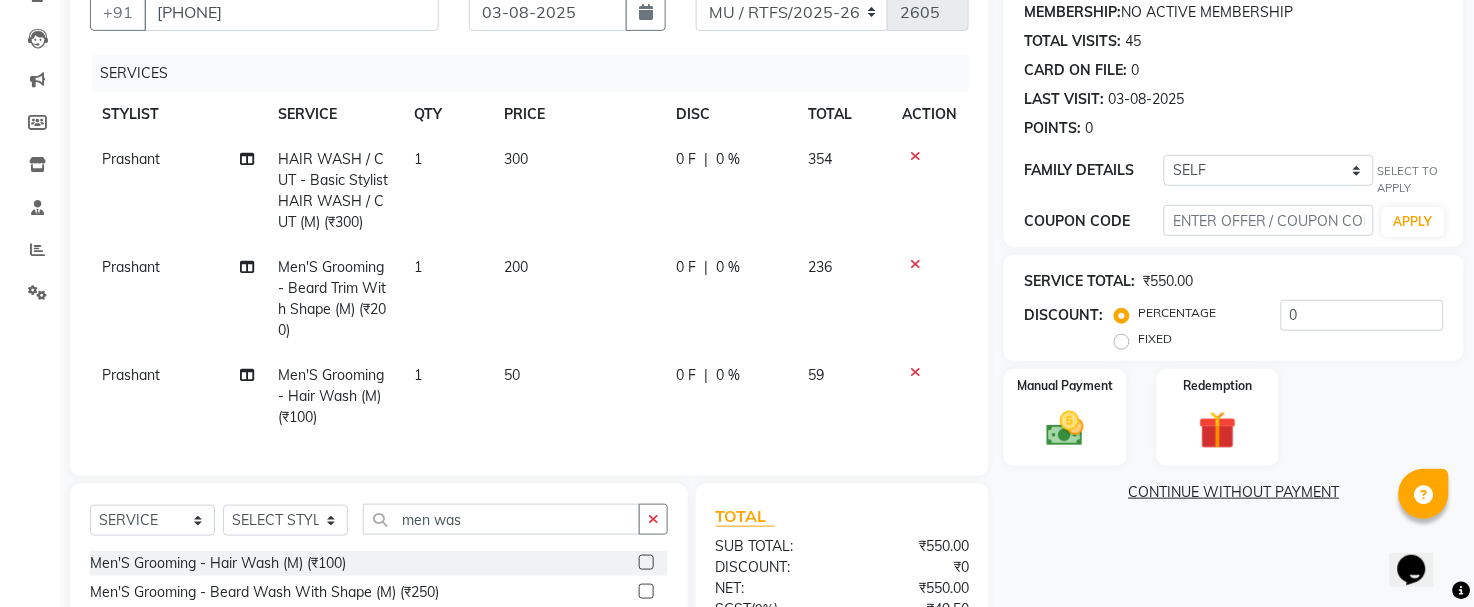 click on "[FIRST] HAIR WASH / CUT - Basic Stylist HAIR WASH / CUT (M) (₹300) 1 300 0 F | 0 % 354 [FIRST] Men'S Grooming - Beard Trim With Shape (M) (₹200) 1 200 0 F | 0 % 236 [FIRST] Men'S Grooming - Hair Wash (M) (₹100) 1 50 0 F | 0 % 59" 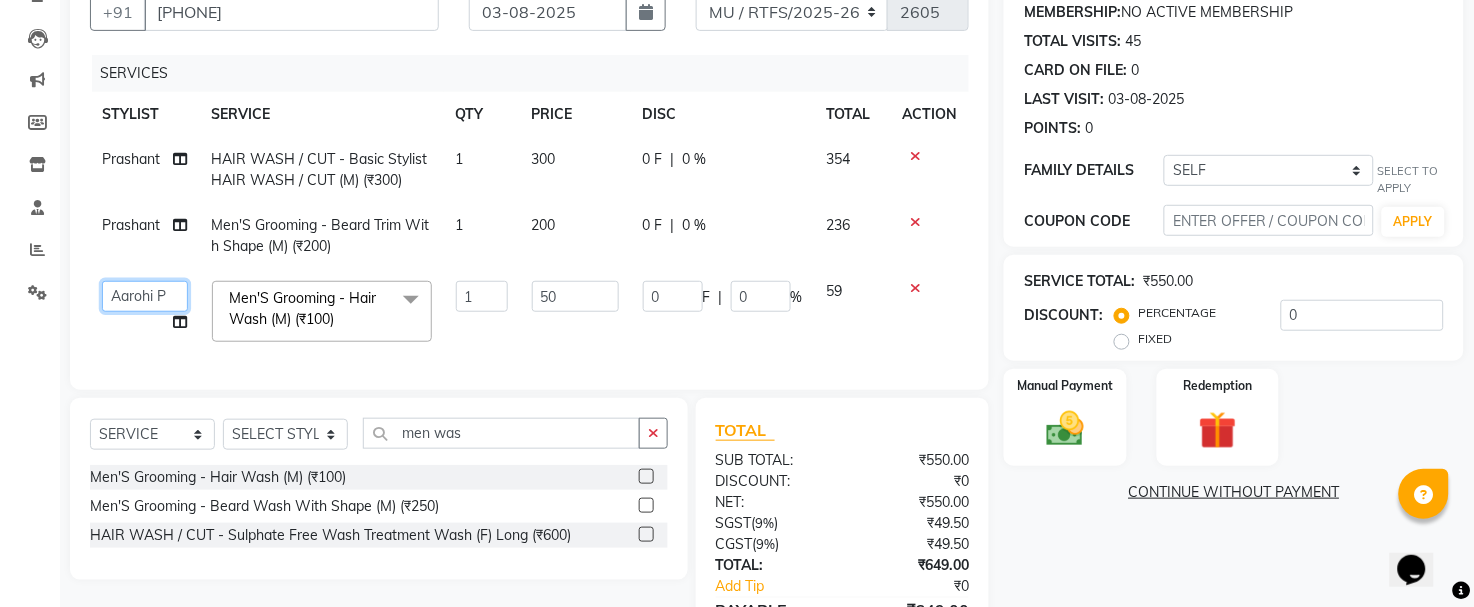 click on "[FIRST] [LAST] [FIRST] [LAST] [FIRST] [LAST] [FIRST] [FIRST] [FIRST] [LAST] [FIRST] [FIRST] [FIRST] House sale [FIRST] [LAST] [FIRST] Manager [FIRST] [FIRST] Noor [FIRST] [FIRST] Ravindra [FIRST] DIGHE [FIRST] [FIRST] Pawar [FIRST] [LAST] [FIRST] [LAST] [FIRST] [LAST] [FIRST]" 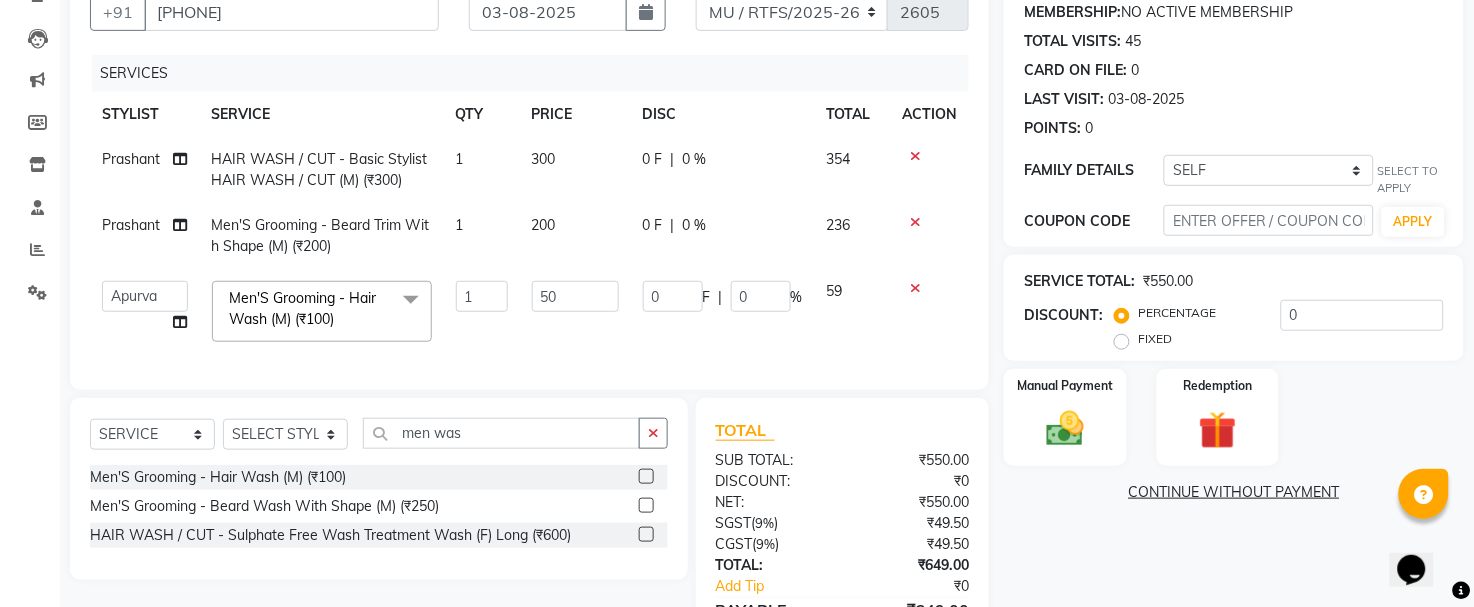 select on "74792" 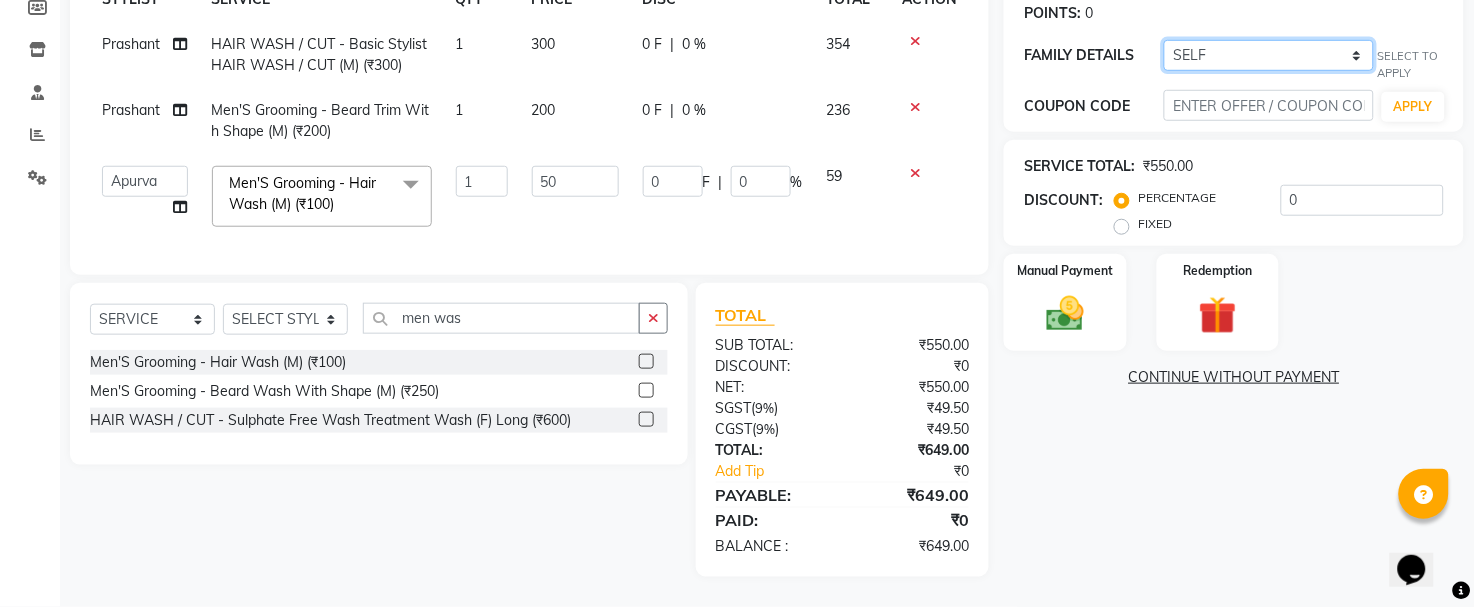 click on "SELF [FIRST] [LAST]" 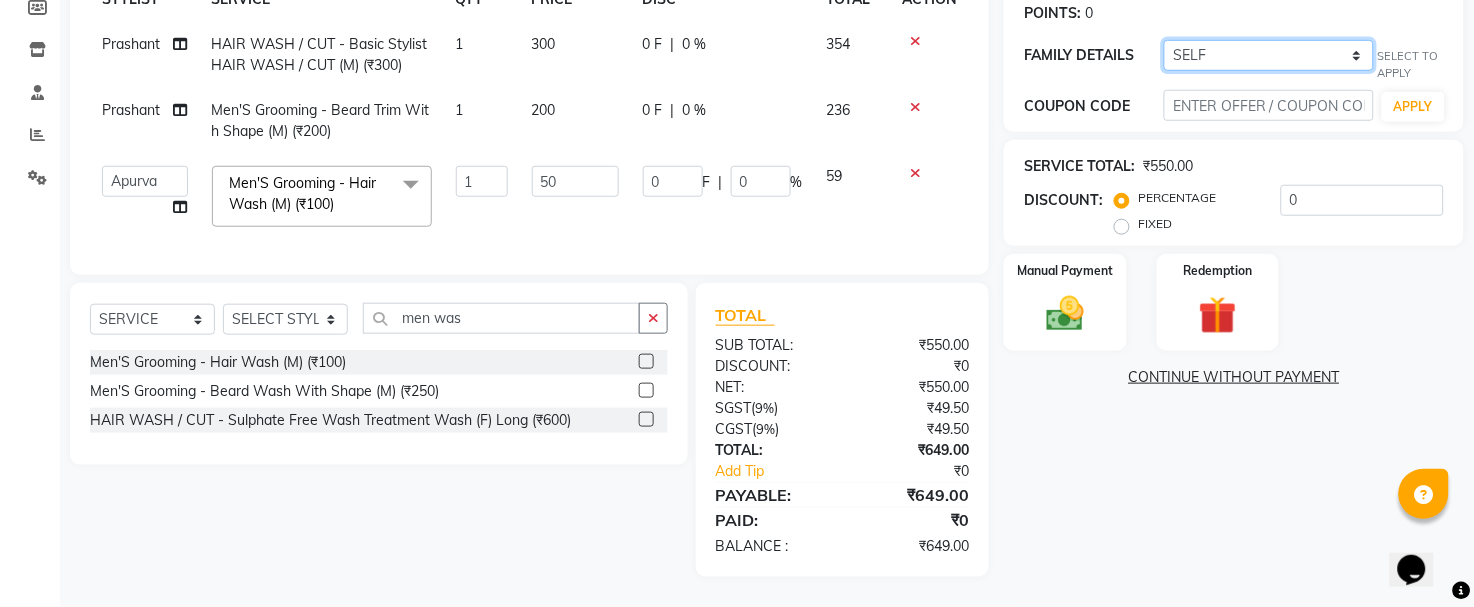 select on "3715749" 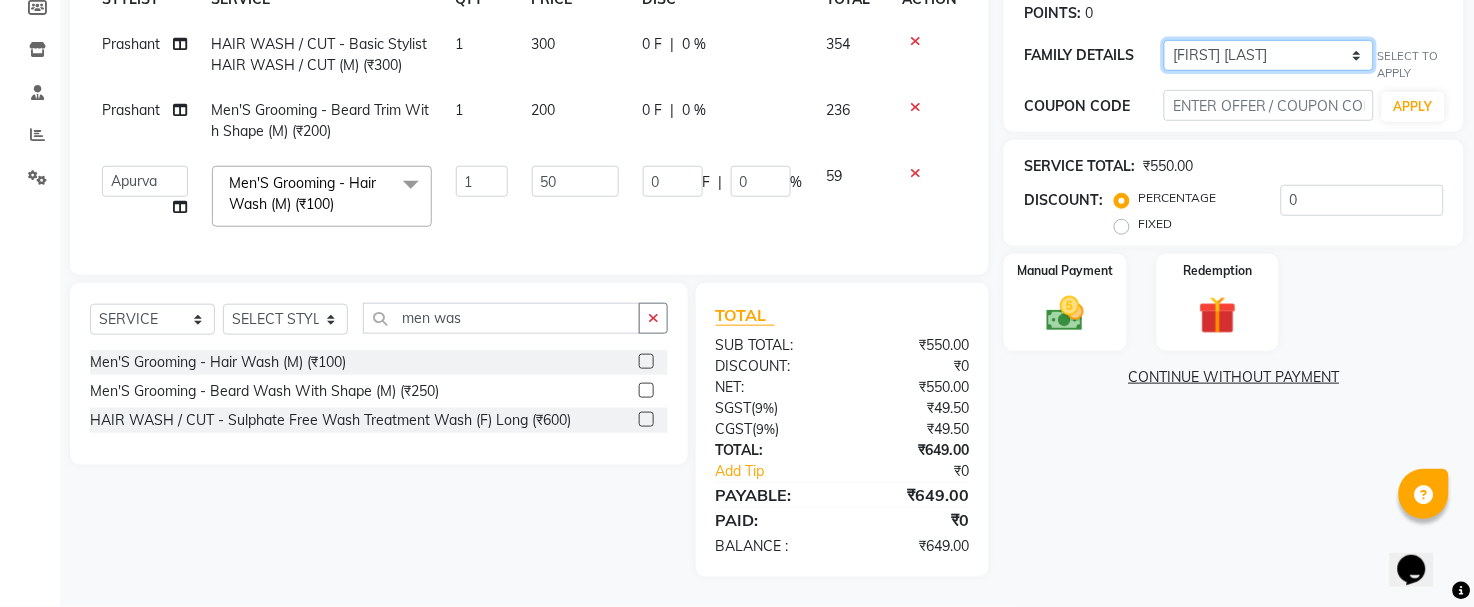 click on "SELF [FIRST] [LAST]" 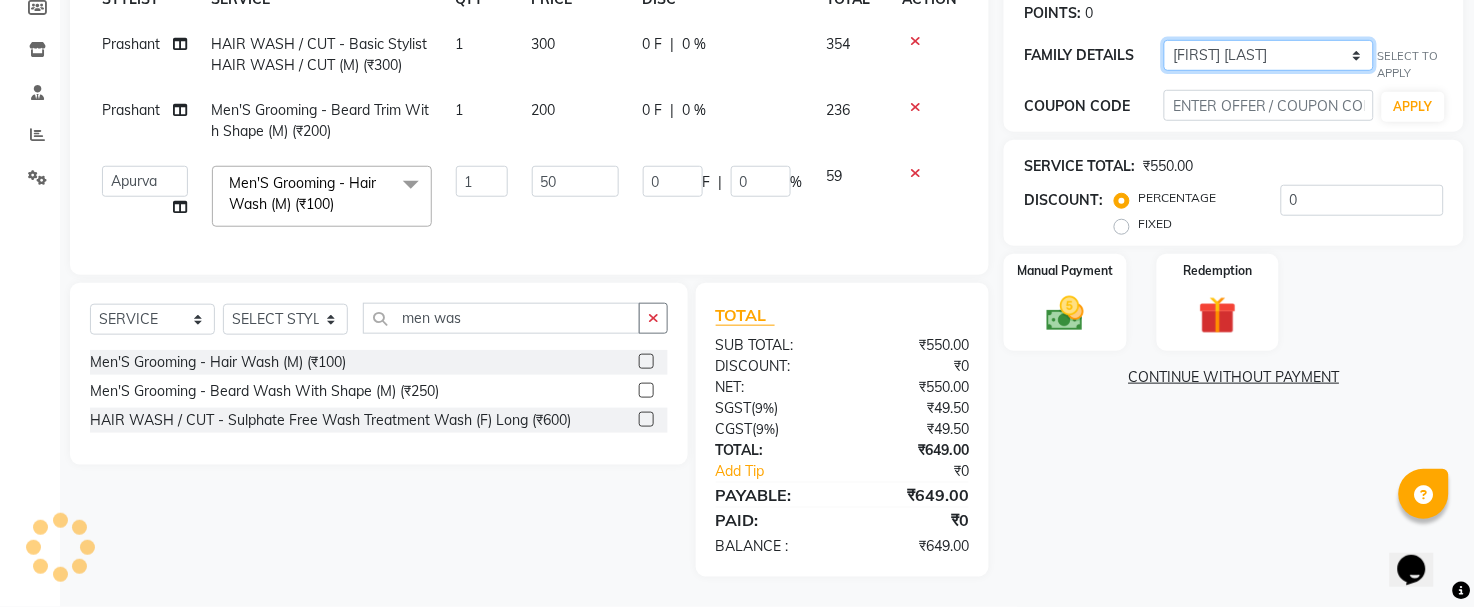 type on "7.5" 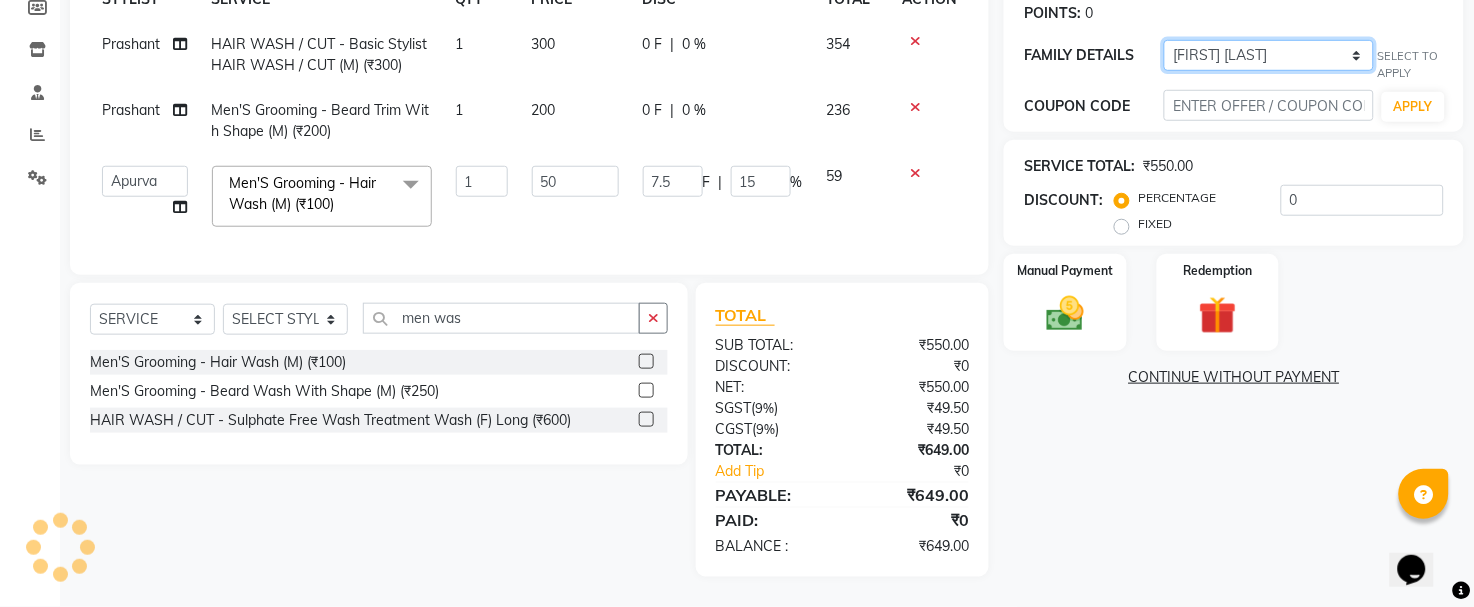 select on "1: Object" 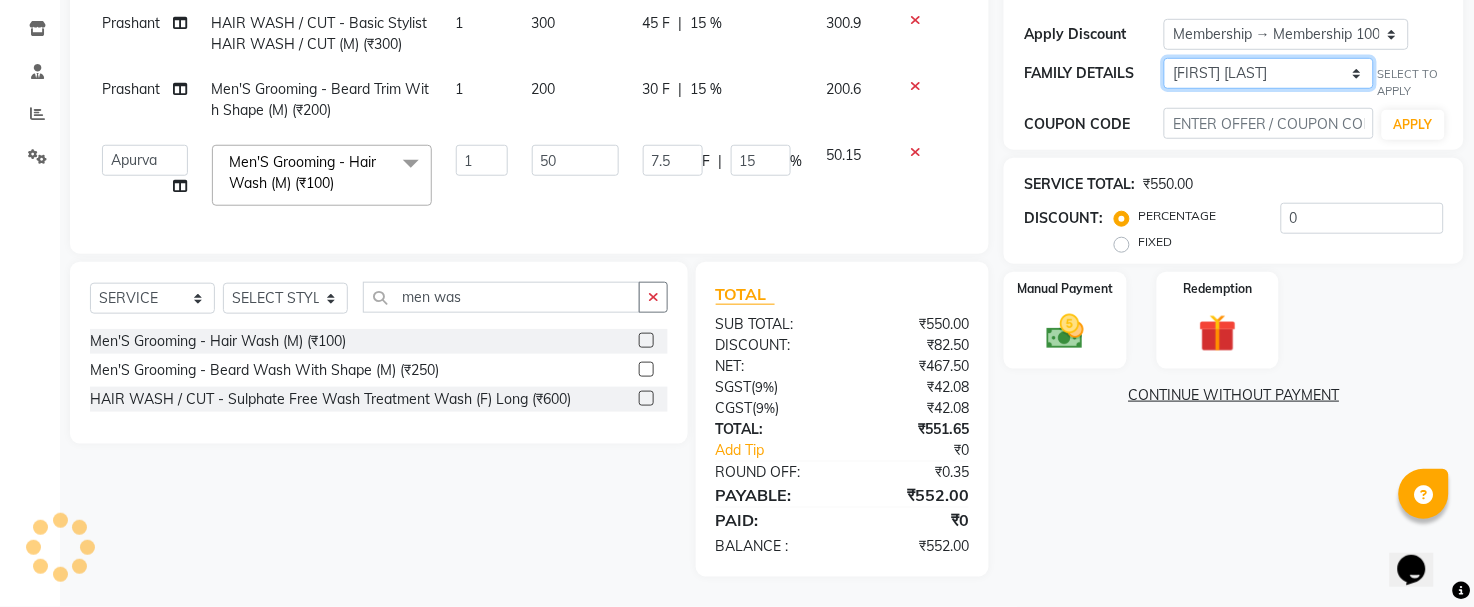 type on "15" 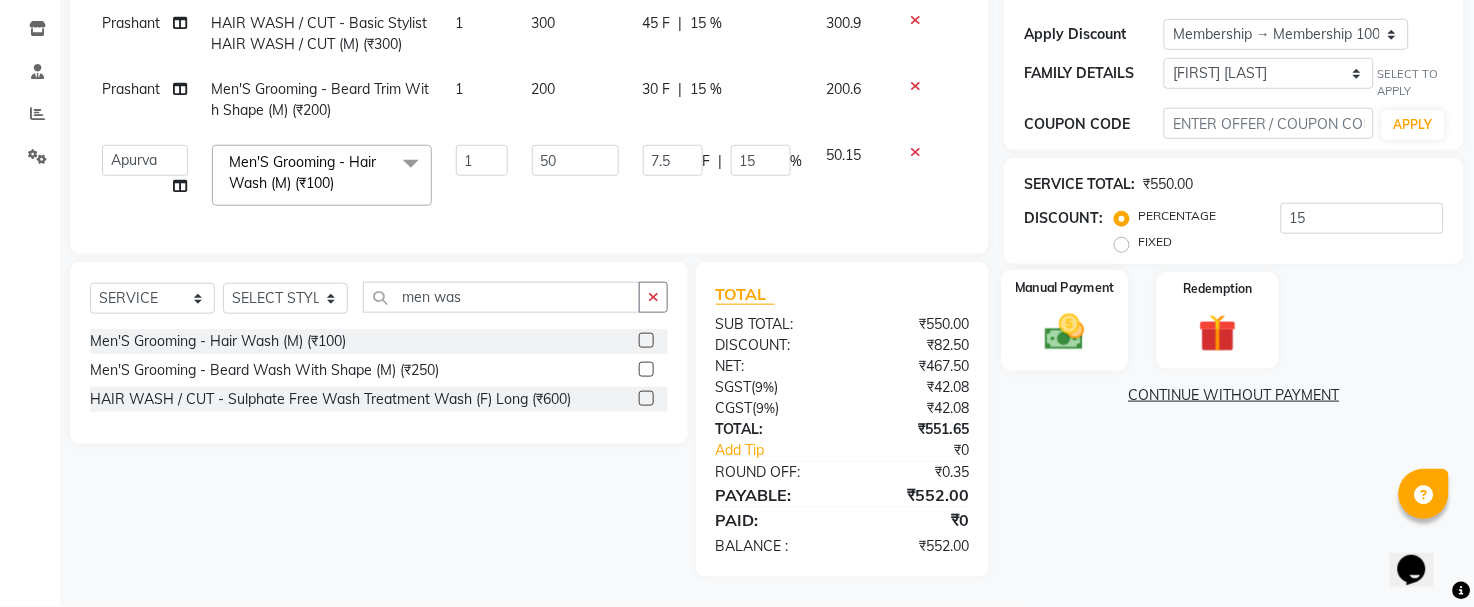 click 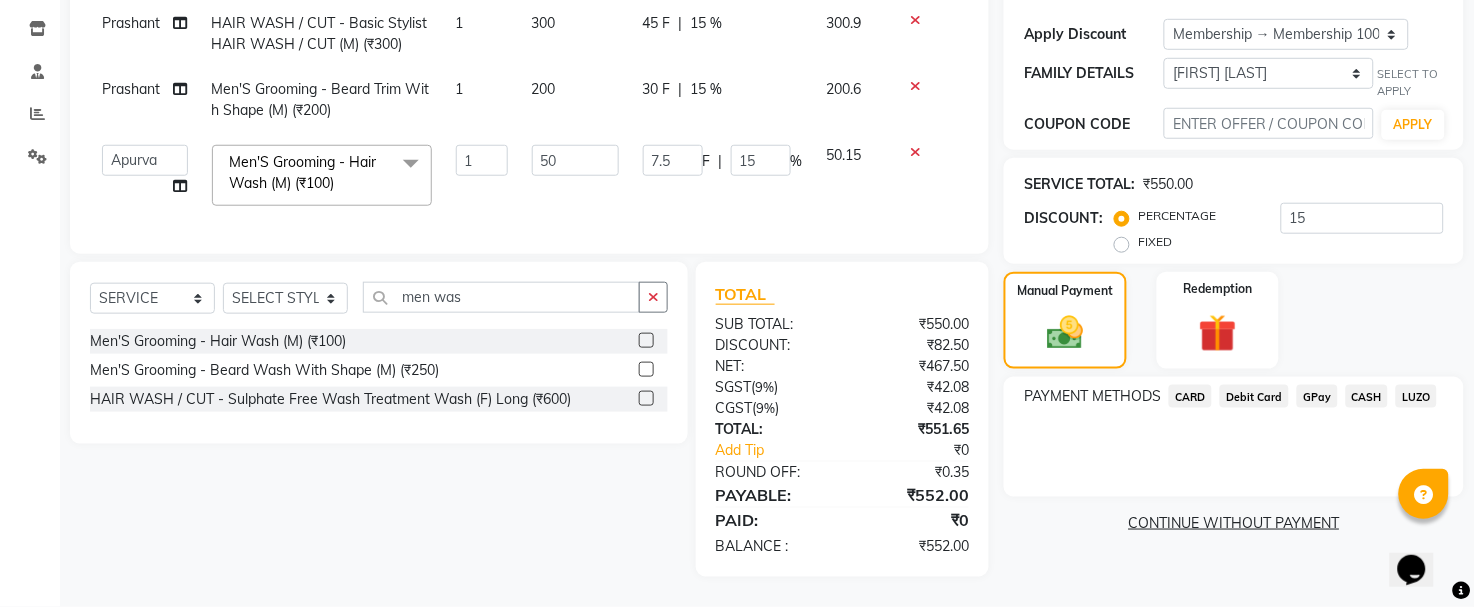 click on "GPay" 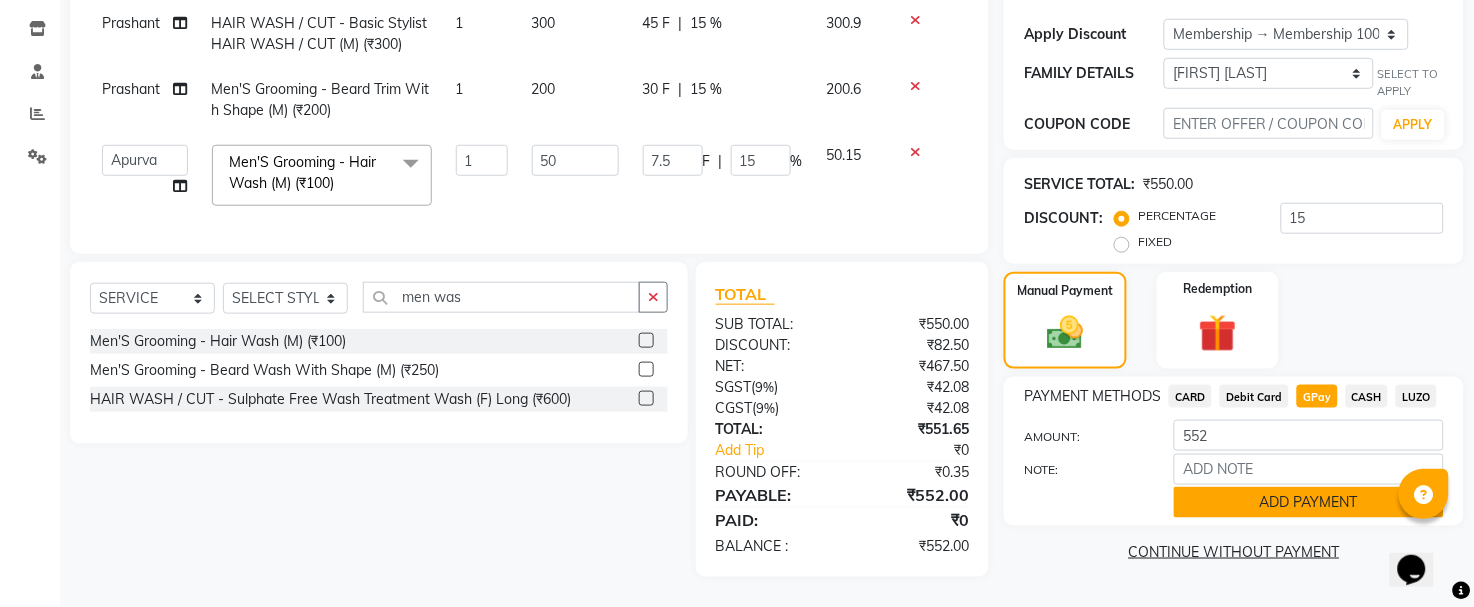 click on "ADD PAYMENT" 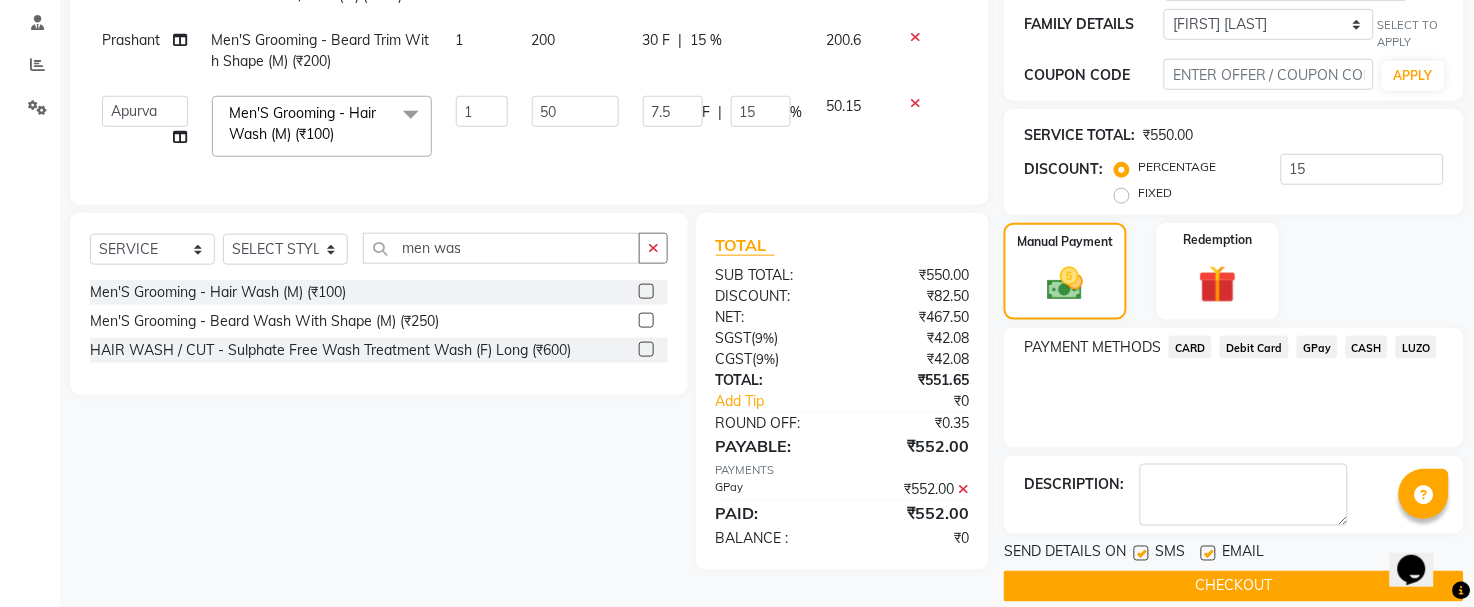scroll, scrollTop: 402, scrollLeft: 0, axis: vertical 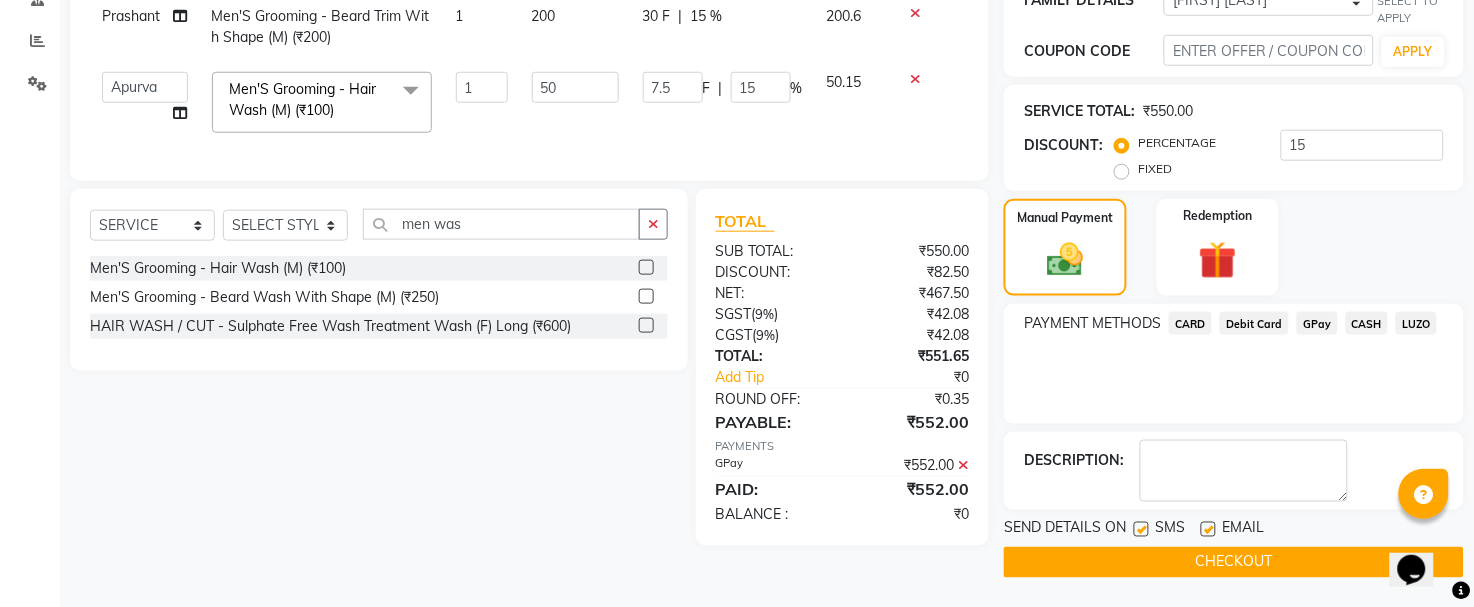 click on "CHECKOUT" 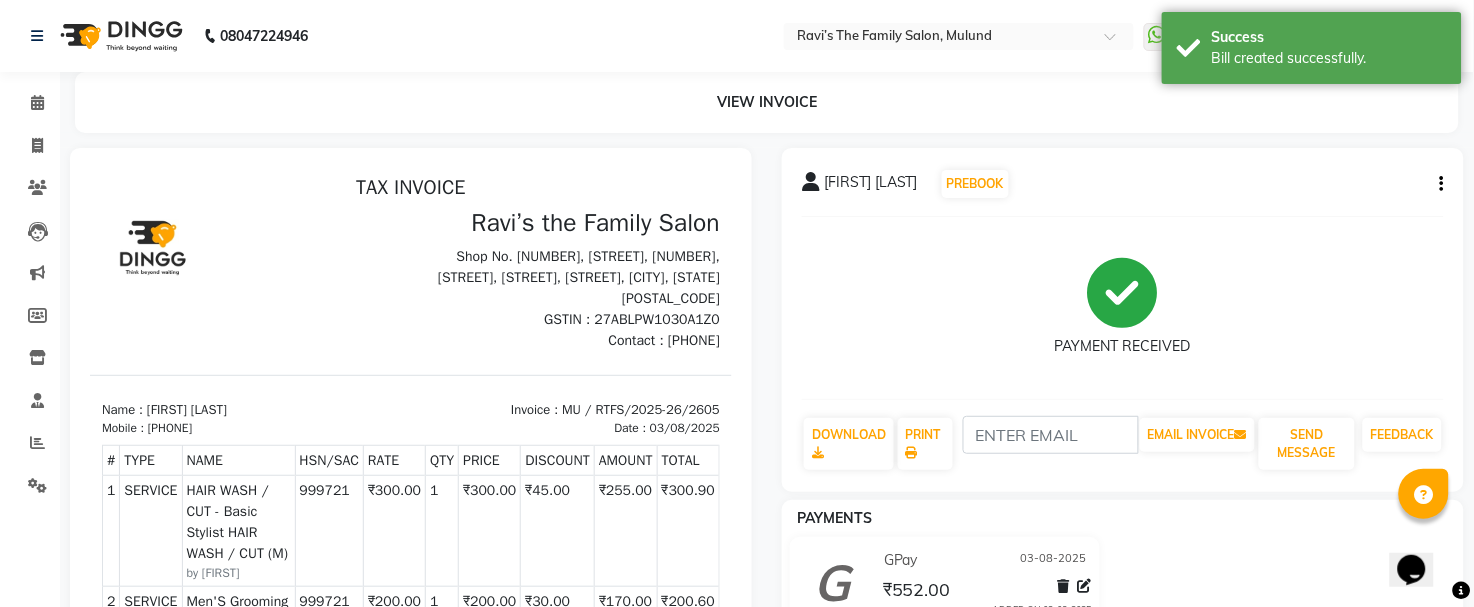 scroll, scrollTop: 0, scrollLeft: 0, axis: both 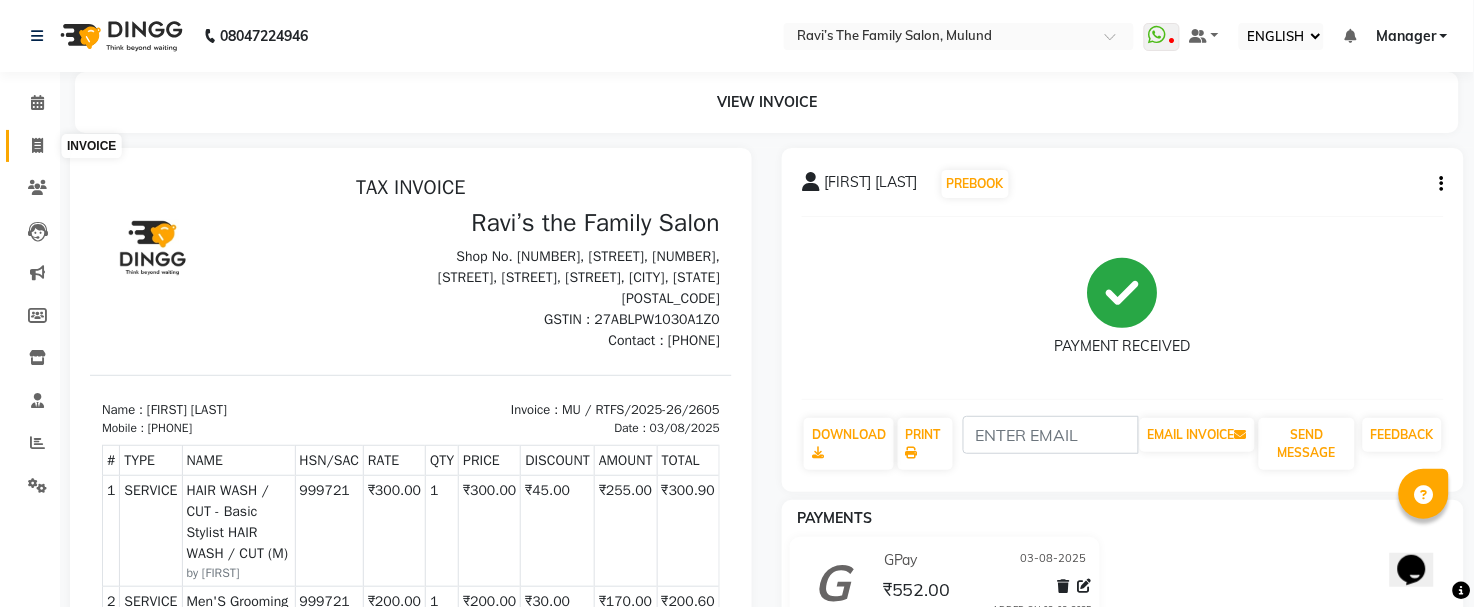 click 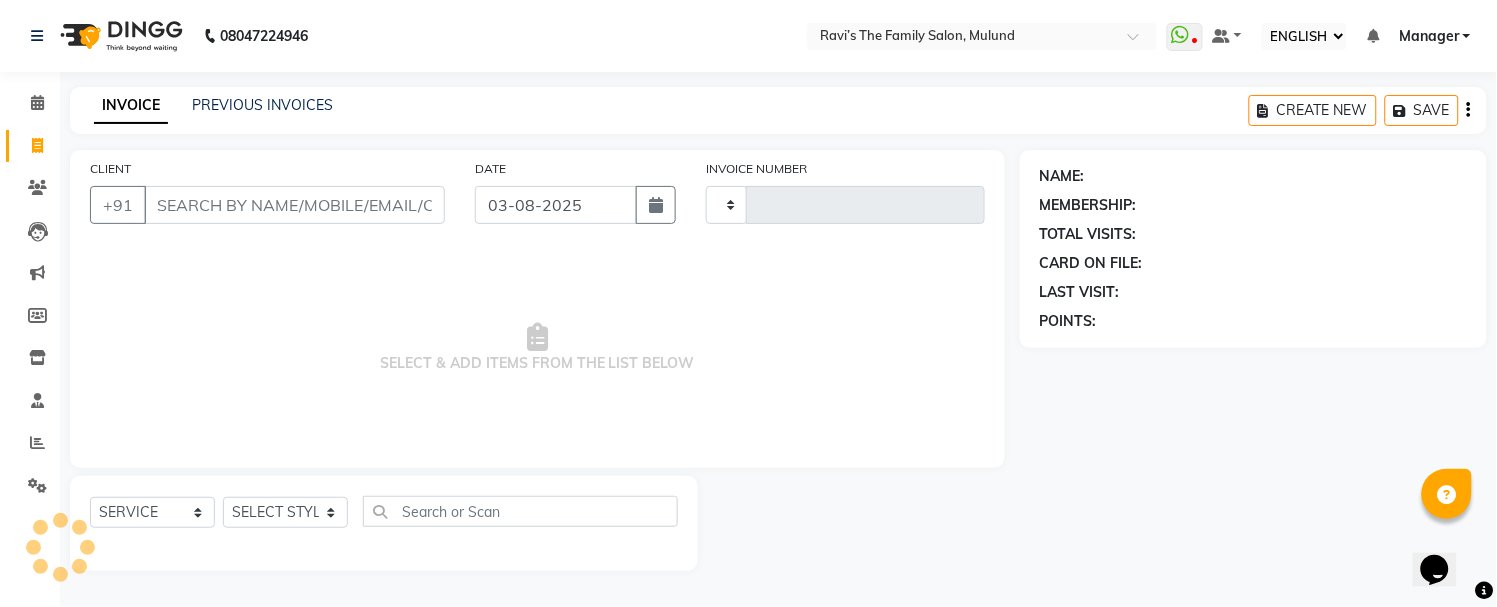 type on "2606" 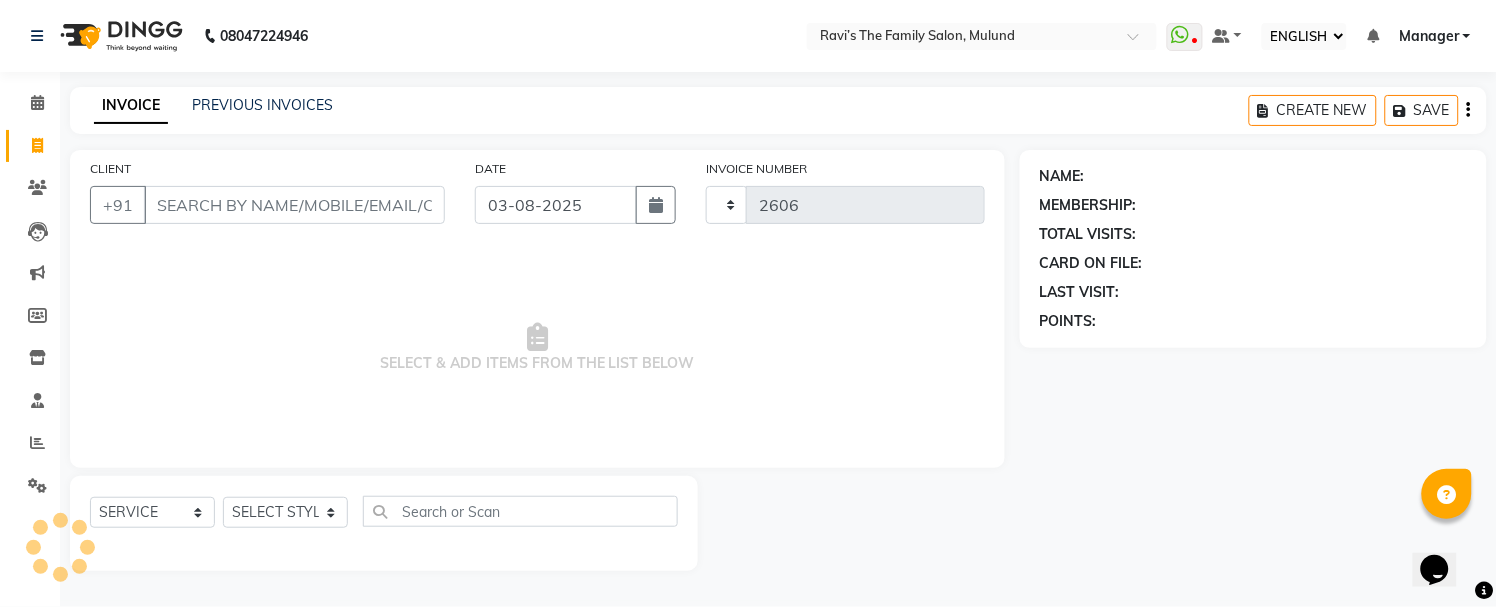 select on "8003" 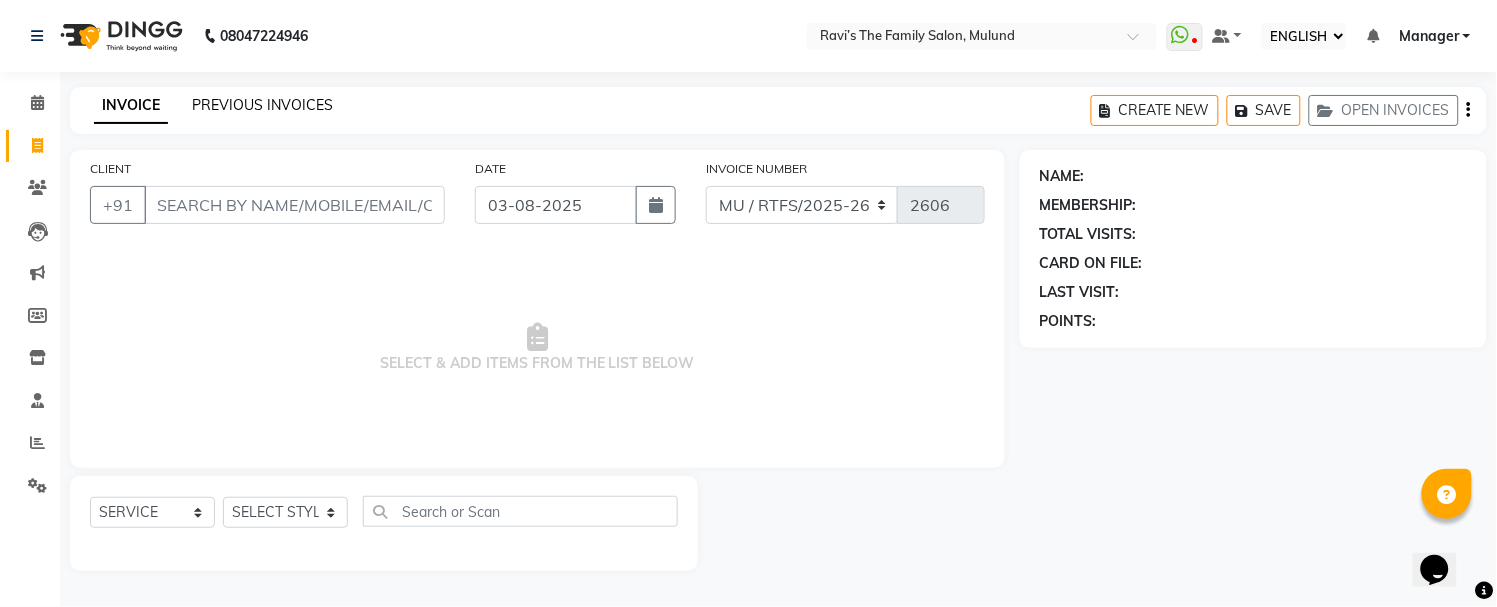 click on "PREVIOUS INVOICES" 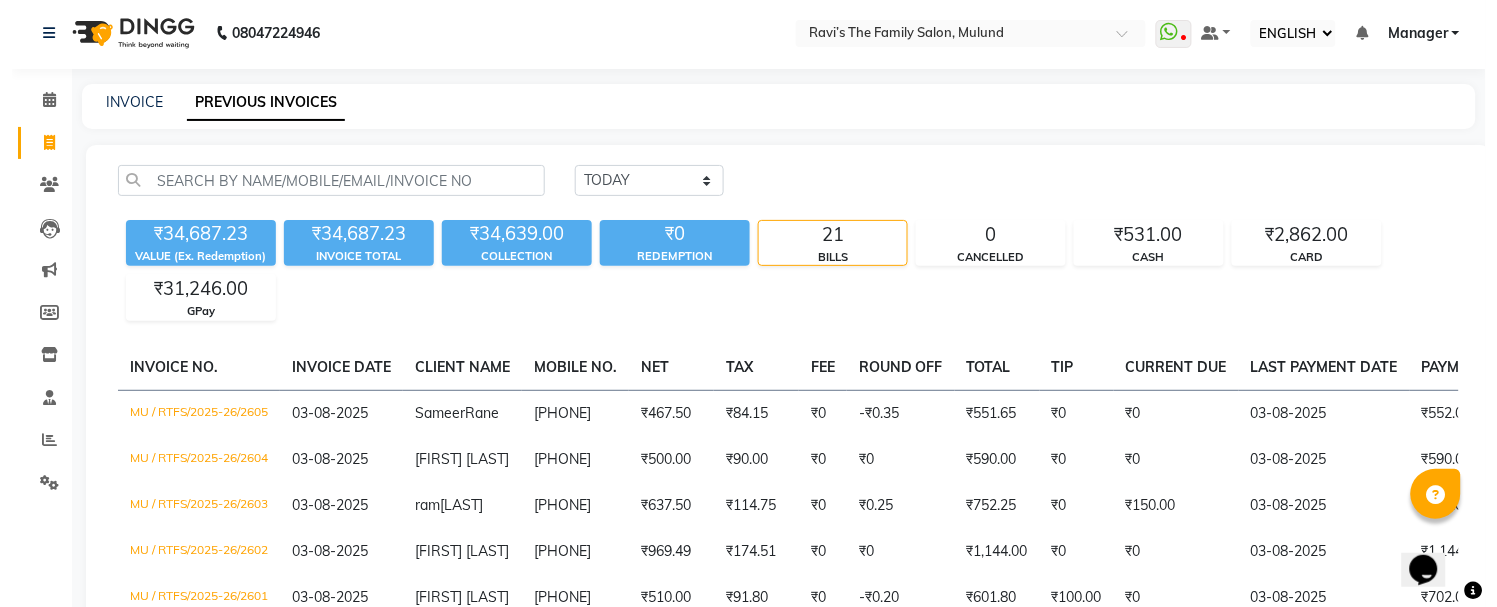 scroll, scrollTop: 0, scrollLeft: 0, axis: both 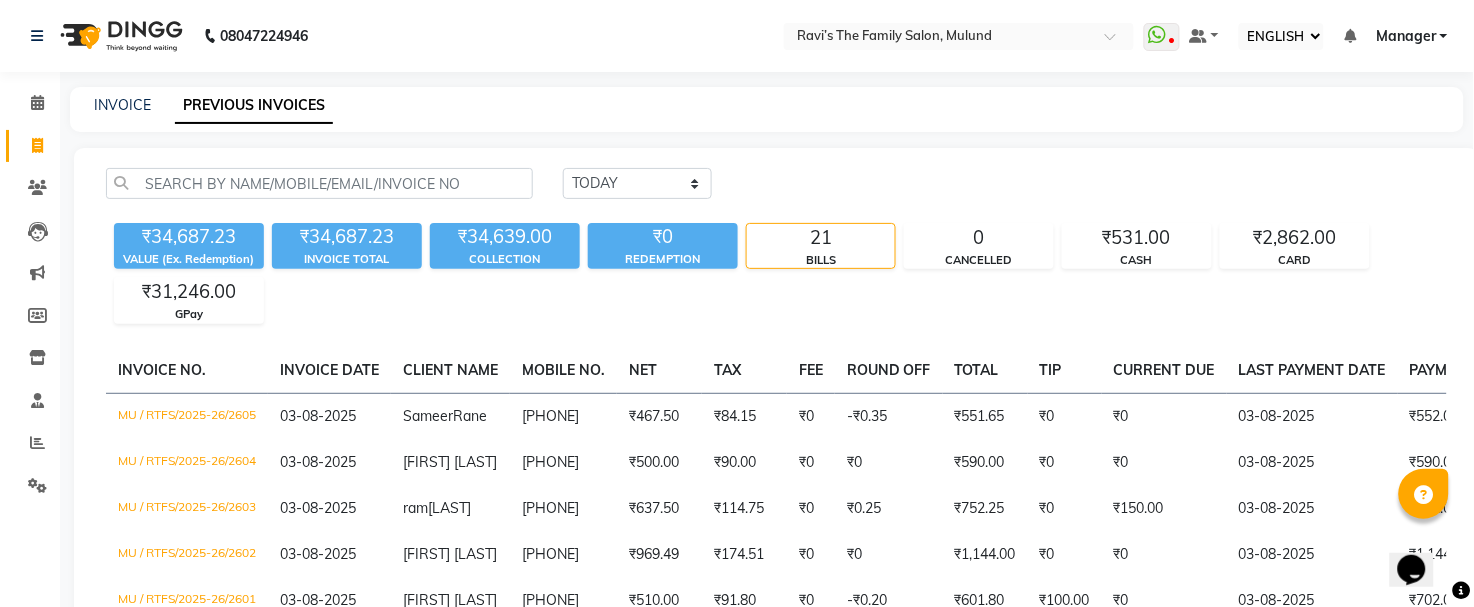 click on "INVOICE PREVIOUS INVOICES" 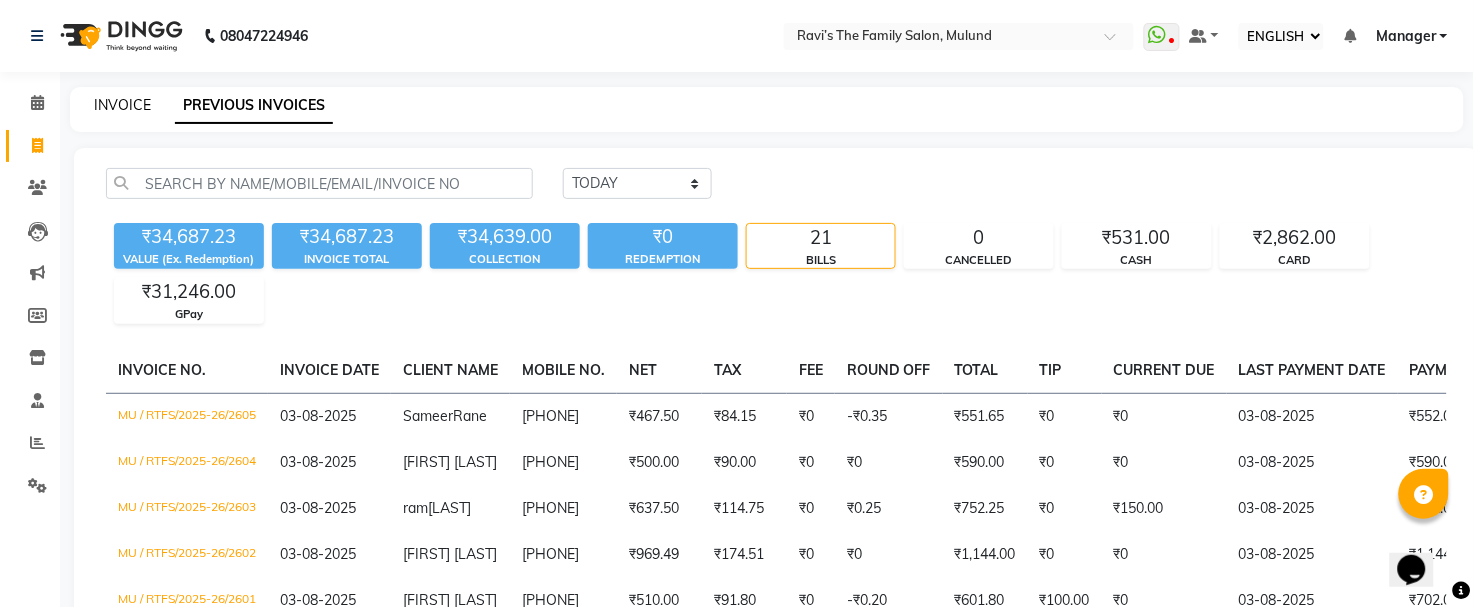 click on "INVOICE" 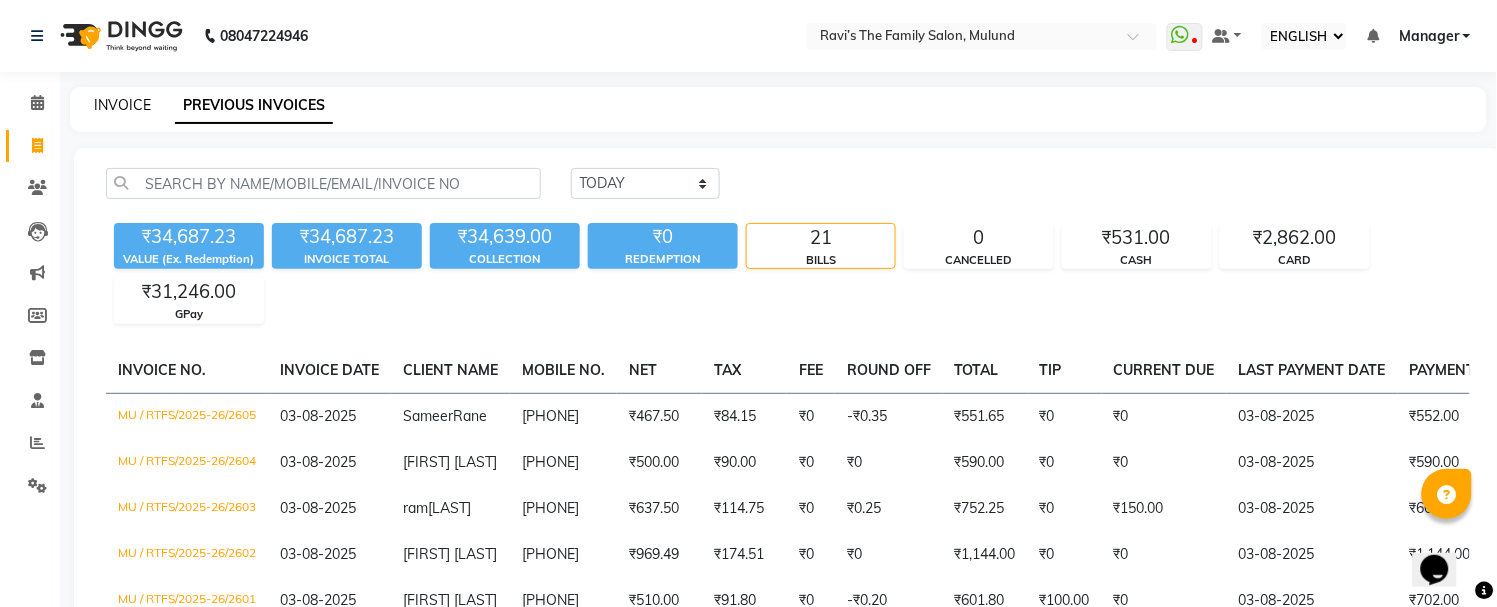 select on "service" 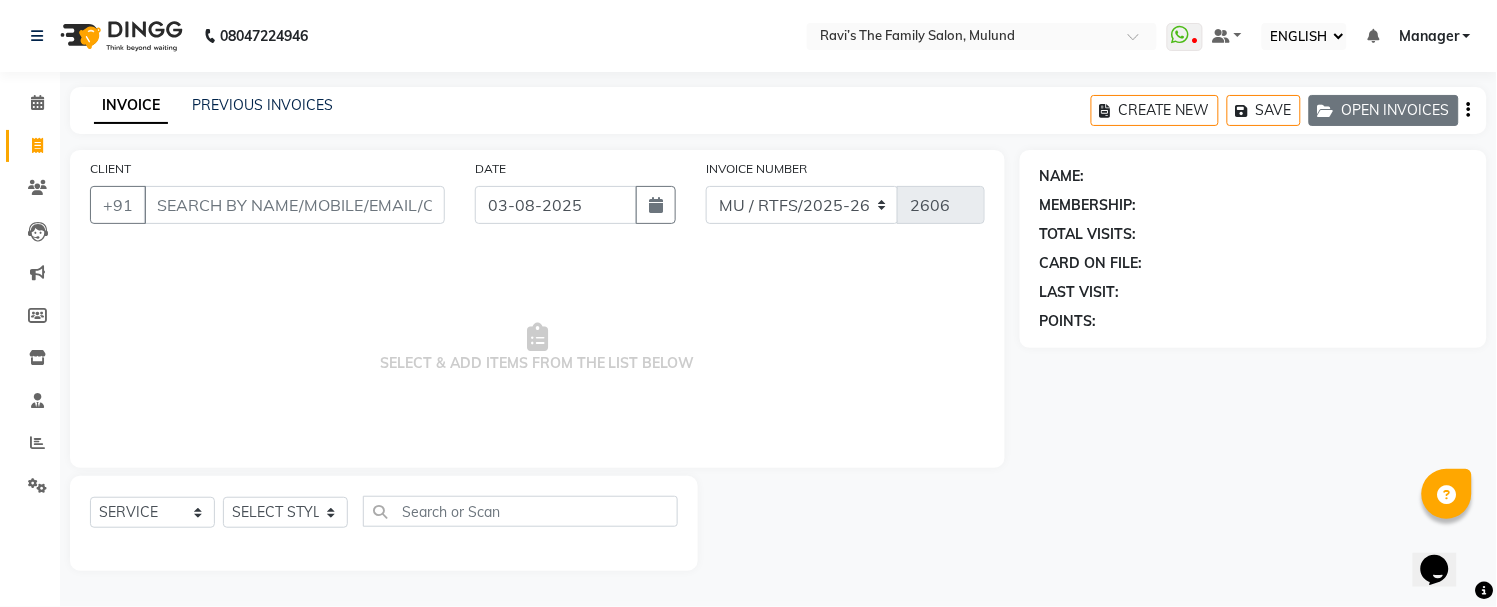 click on "OPEN INVOICES" 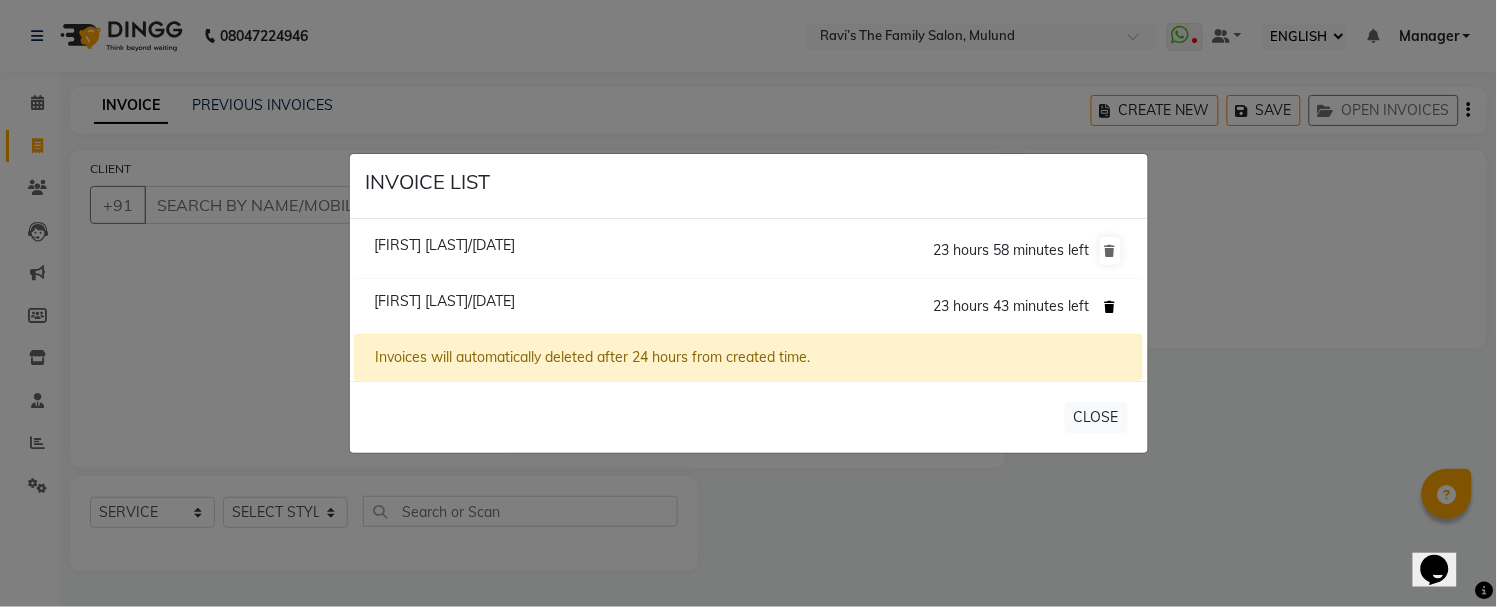 click 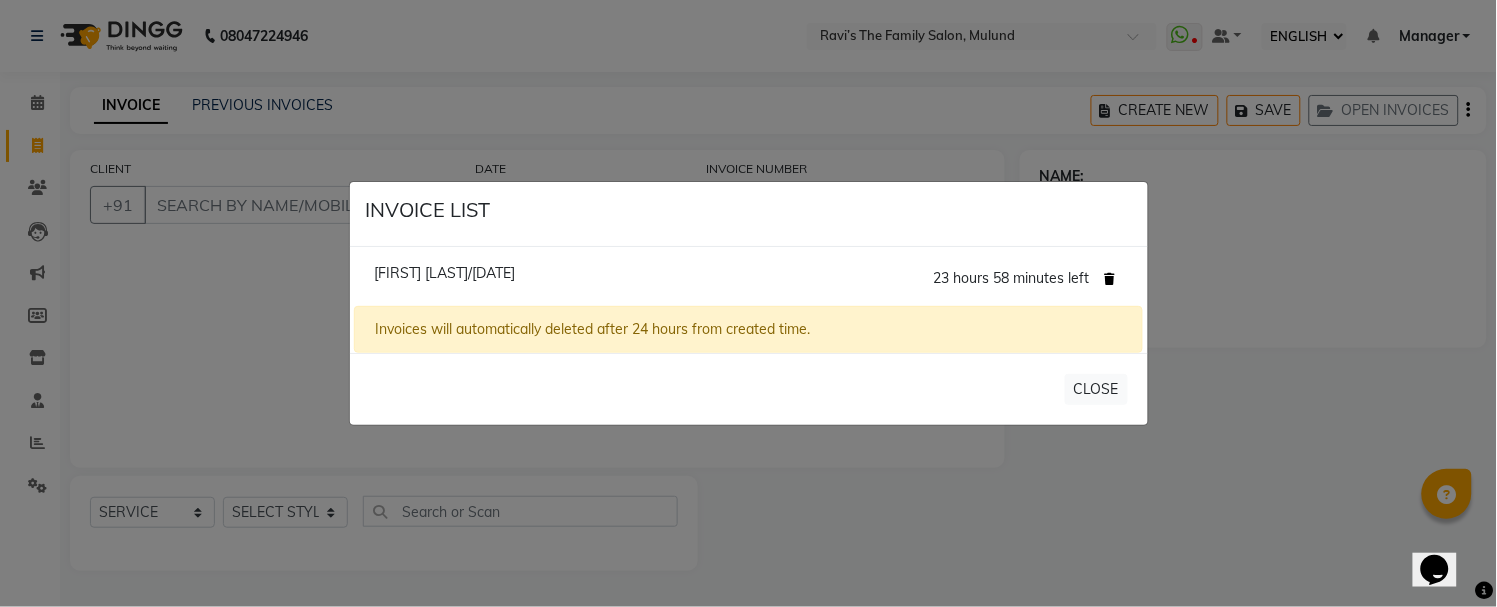 click 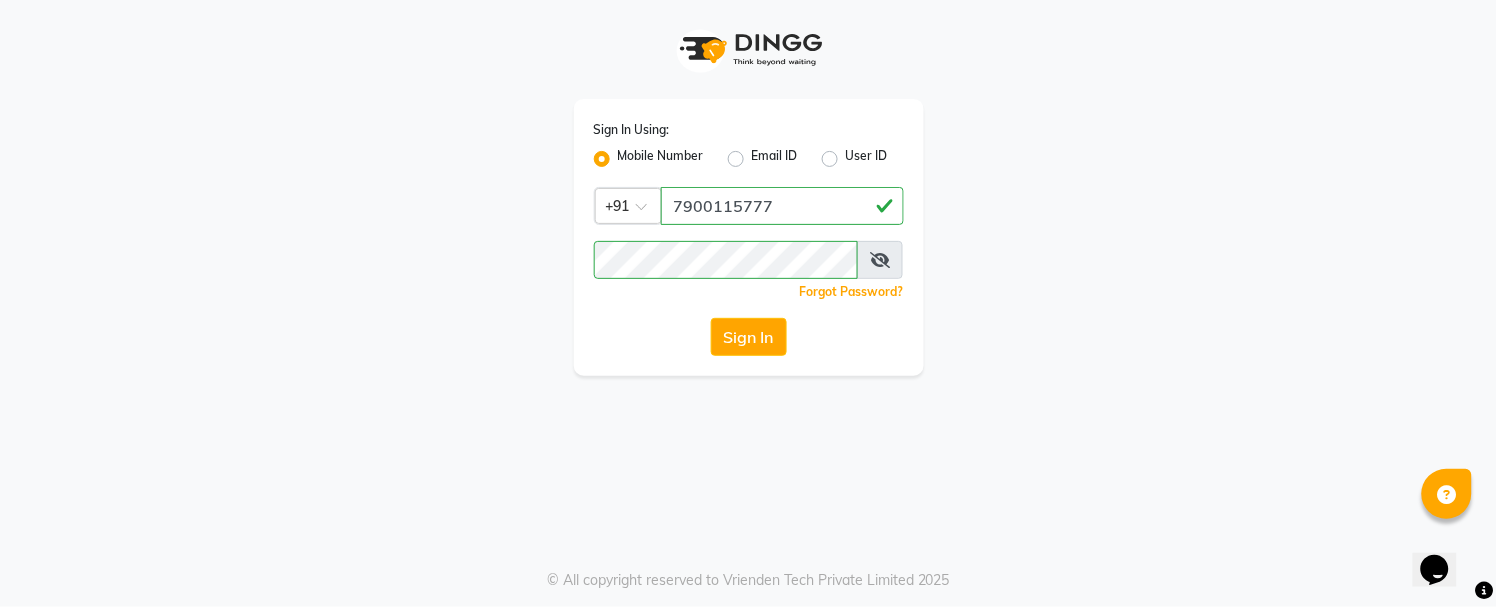 click on "User ID" 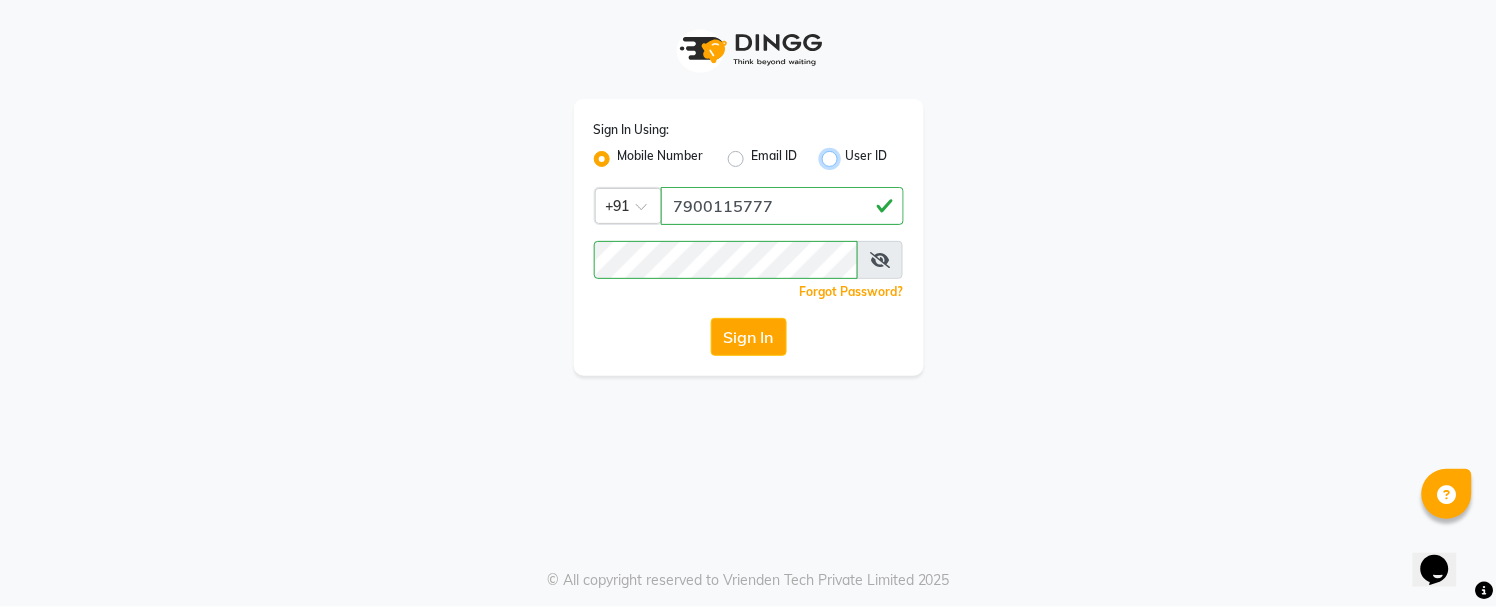 click on "User ID" at bounding box center [852, 153] 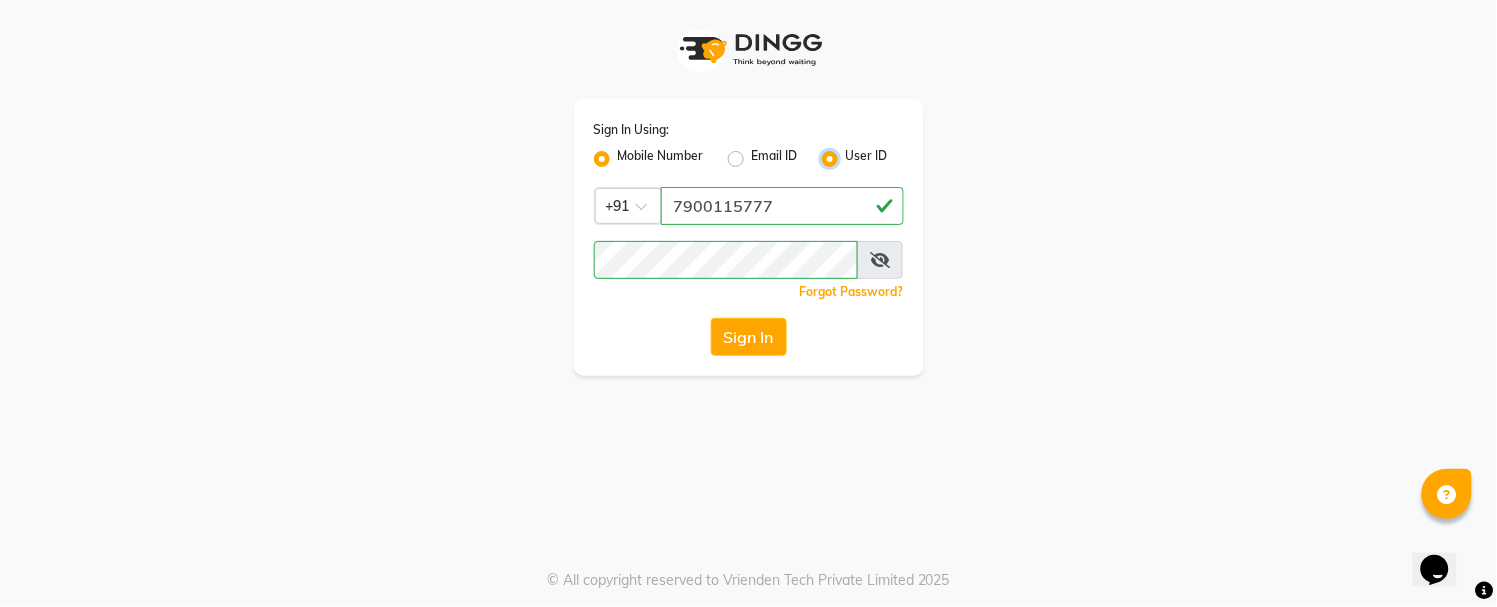 radio on "false" 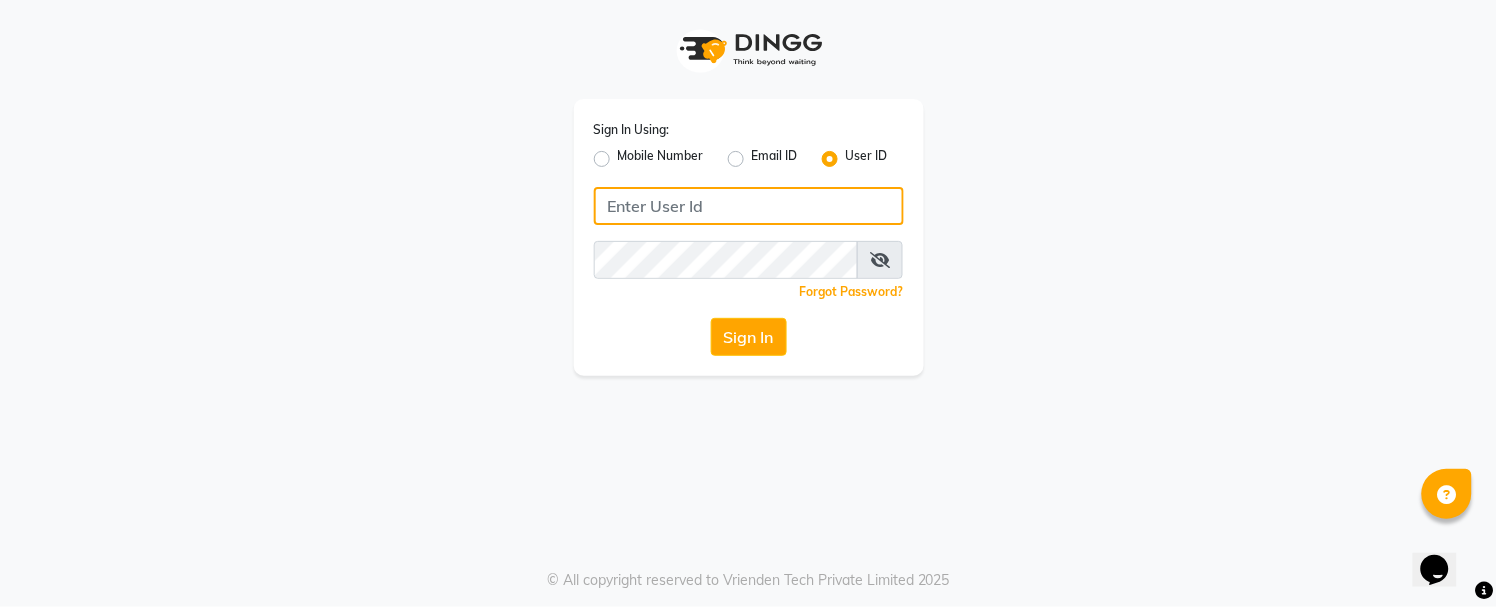 click 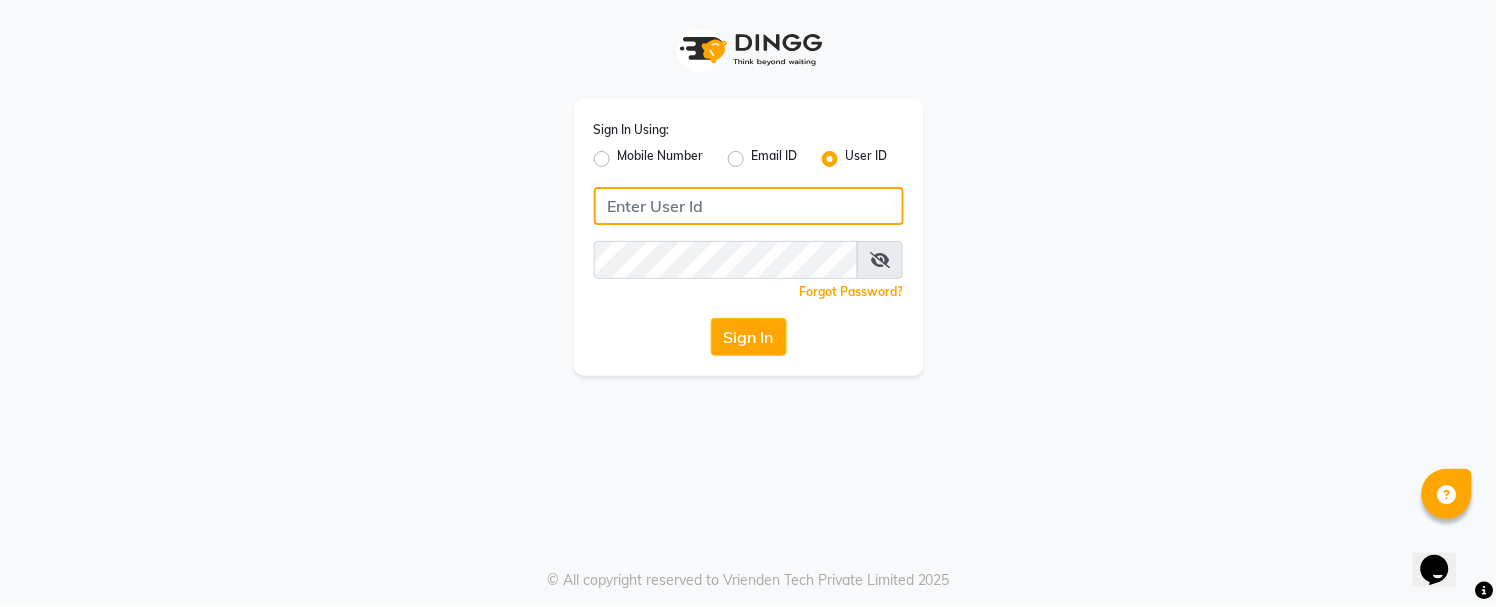 type on "ravi salon" 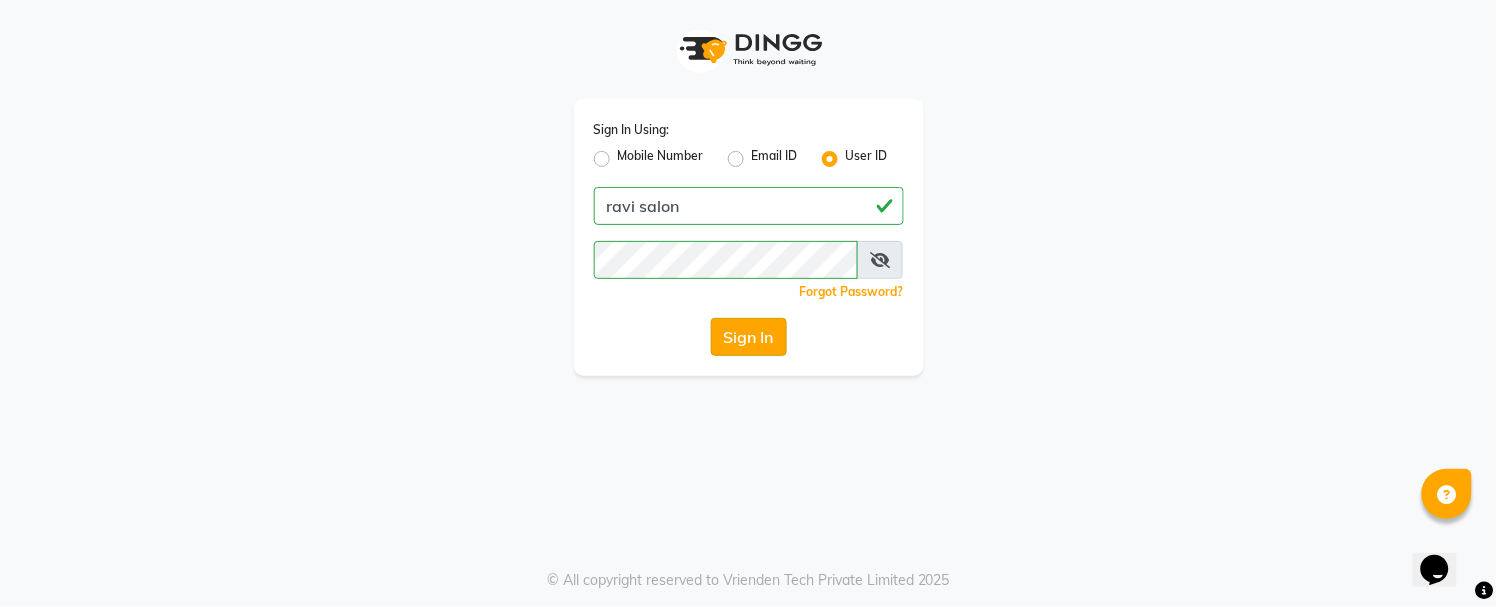 click on "Sign In" 